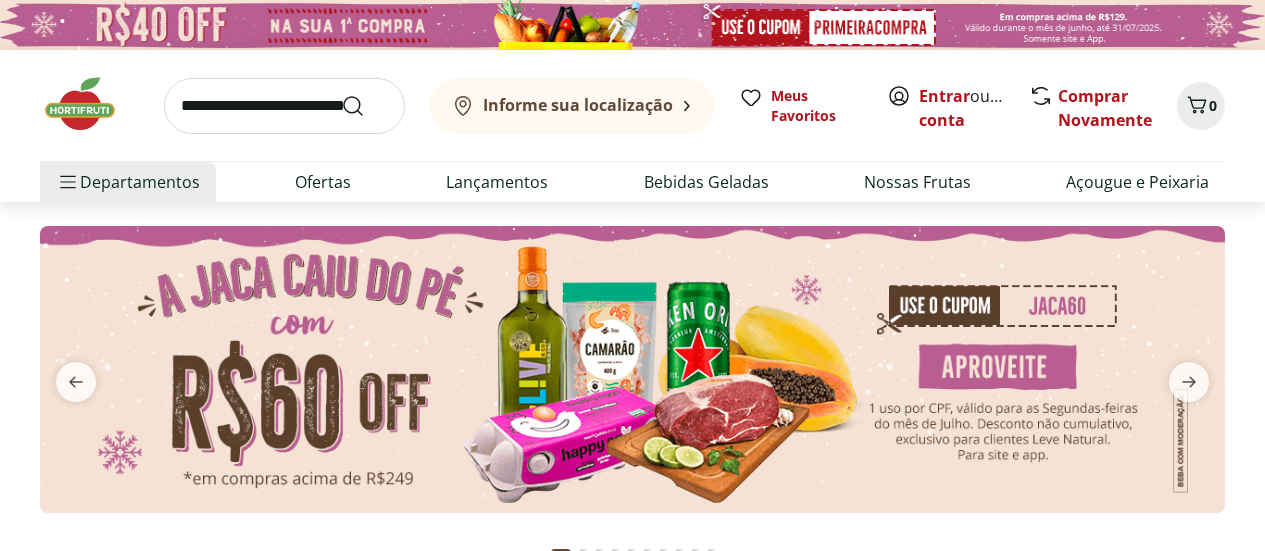 scroll, scrollTop: 0, scrollLeft: 0, axis: both 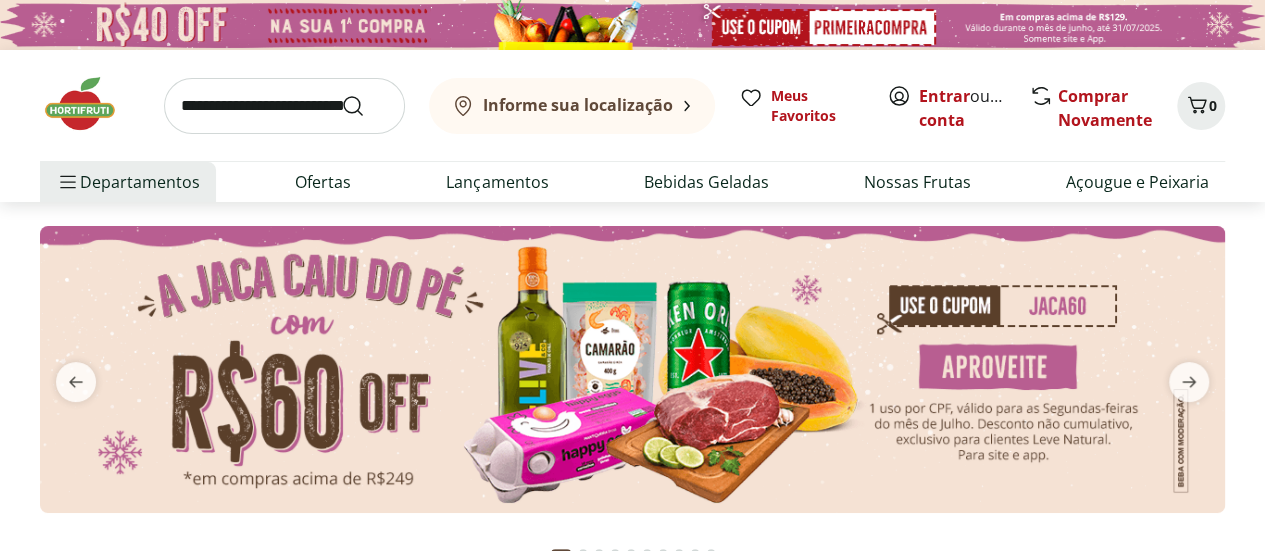 click on "Informe sua localização" at bounding box center (572, 106) 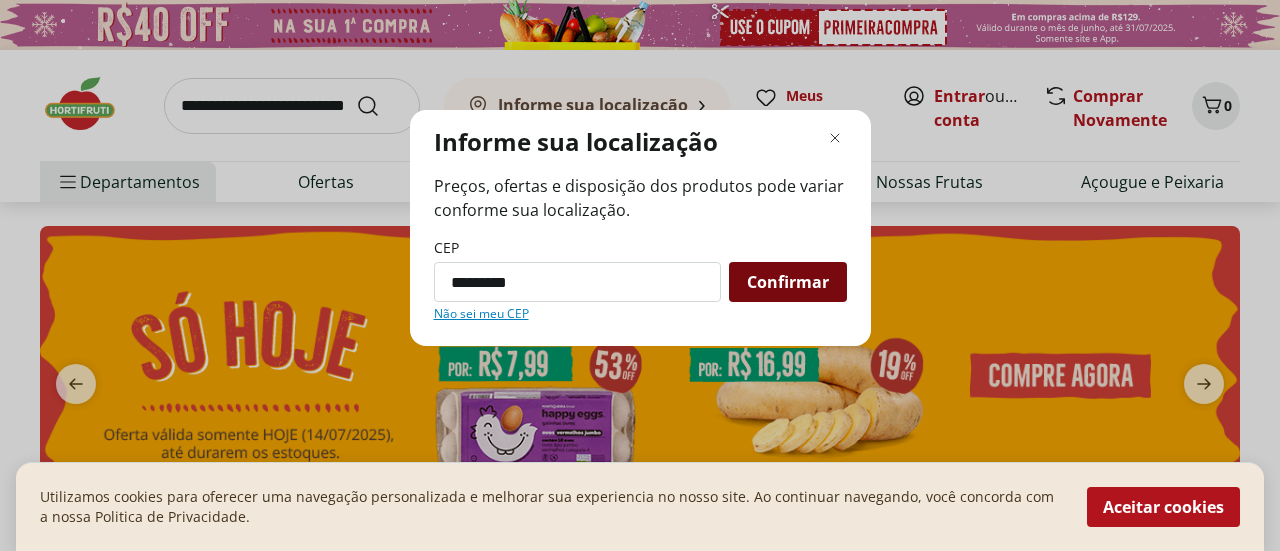 type on "*********" 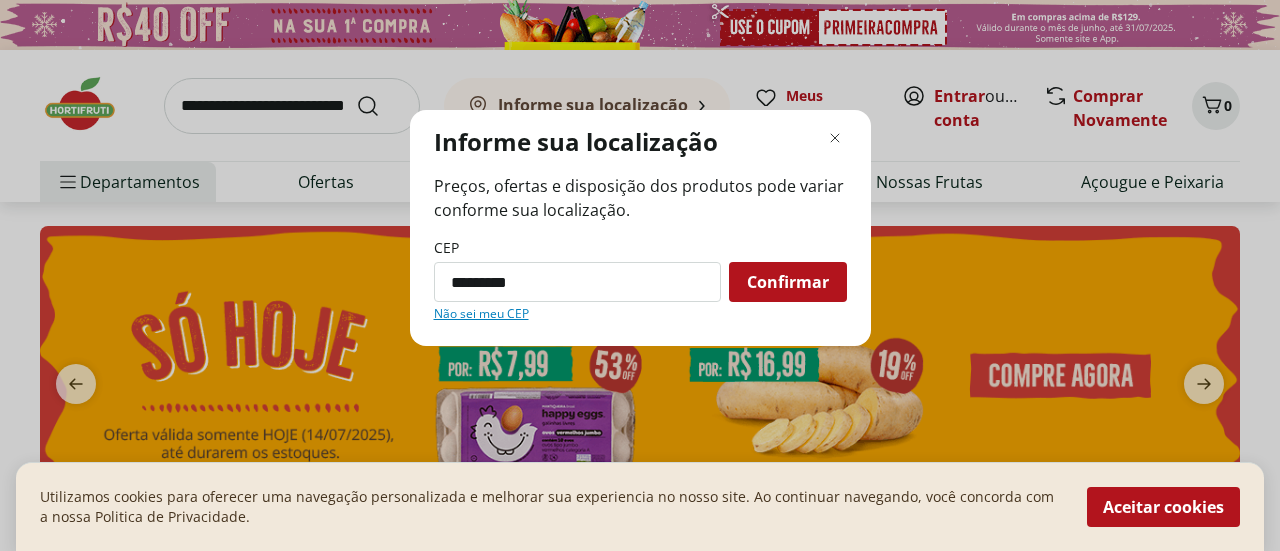 click on "Confirmar" at bounding box center (788, 282) 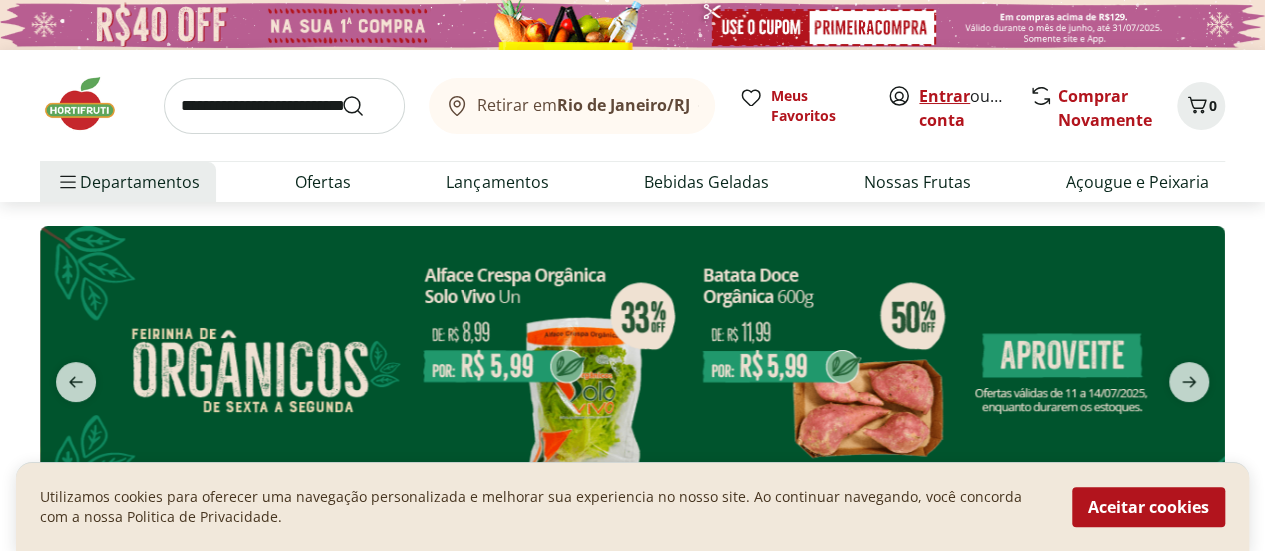 click on "Entrar" at bounding box center [944, 96] 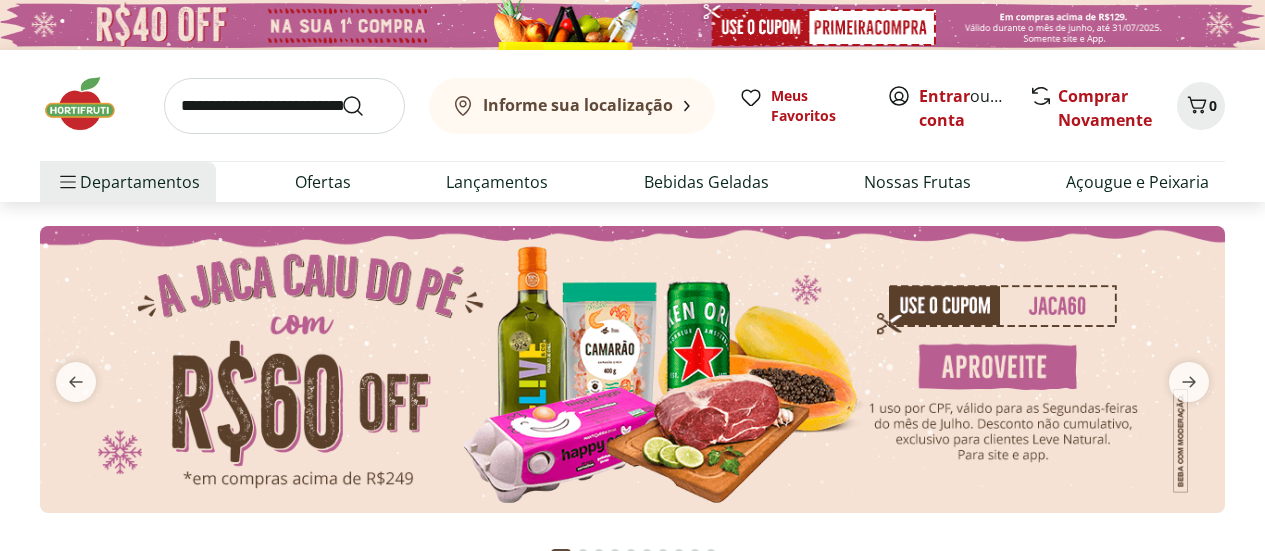 scroll, scrollTop: 0, scrollLeft: 0, axis: both 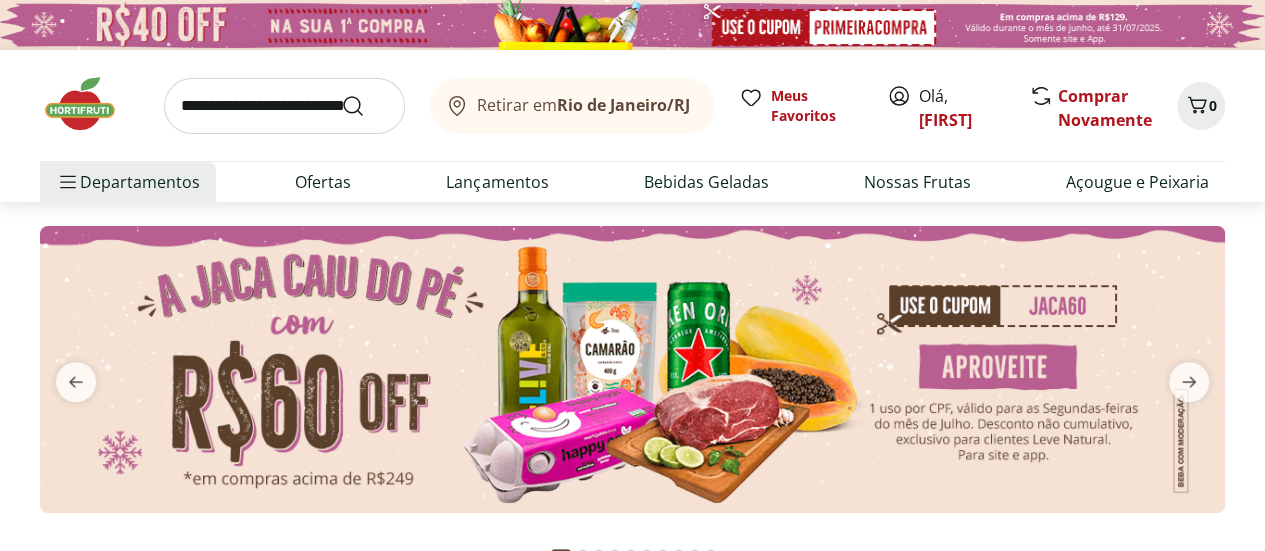 click on "Rio de Janeiro/RJ" at bounding box center [623, 105] 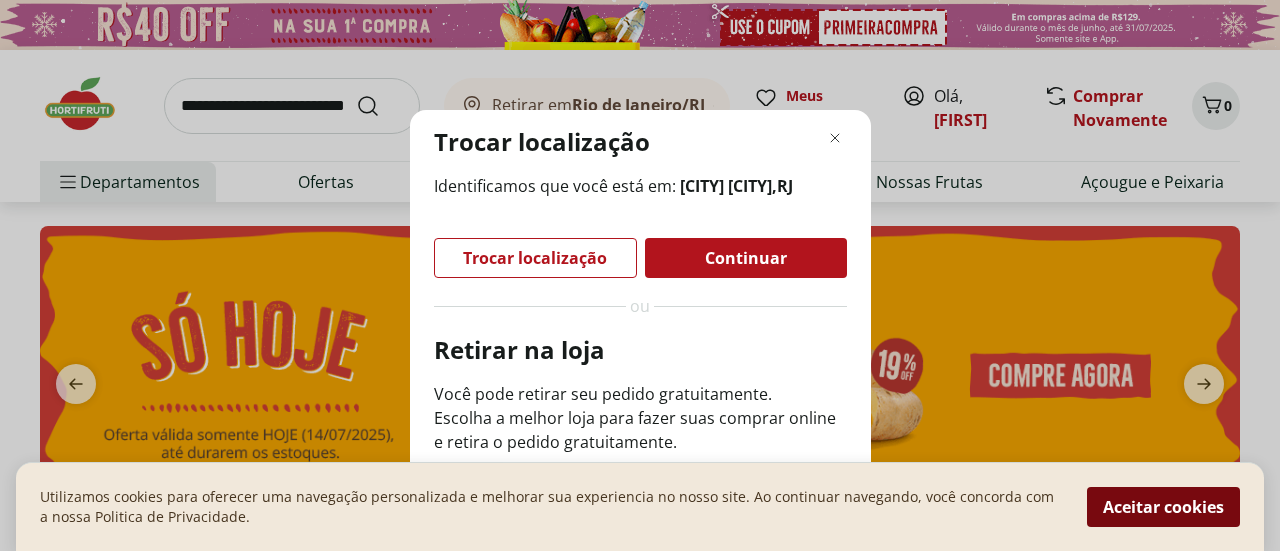 click on "Aceitar cookies" at bounding box center (1163, 507) 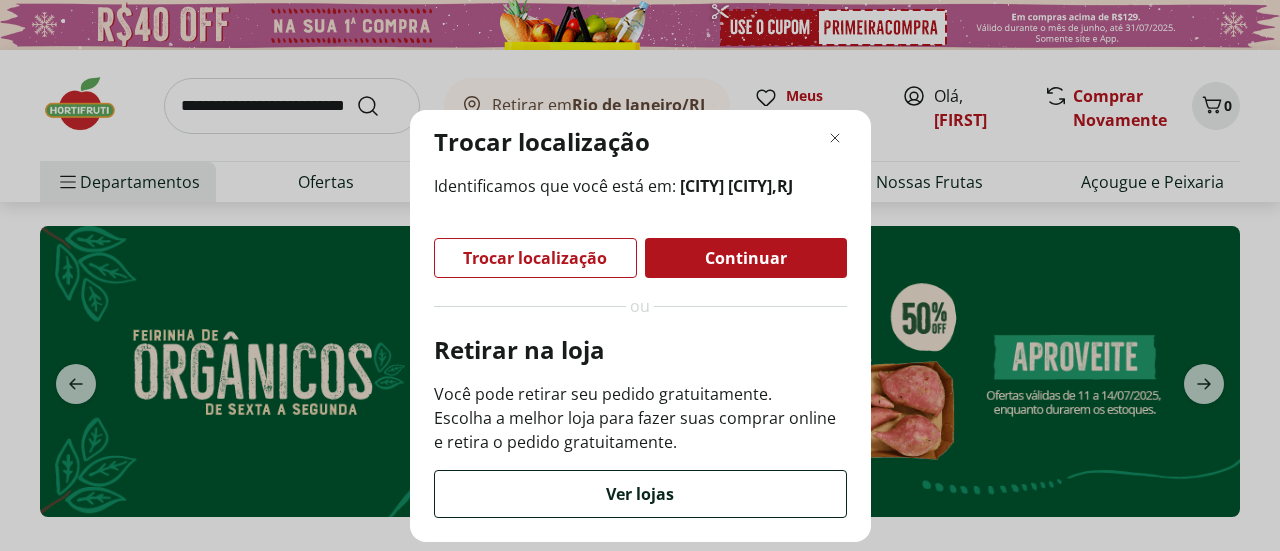 click on "Ver lojas" at bounding box center [640, 494] 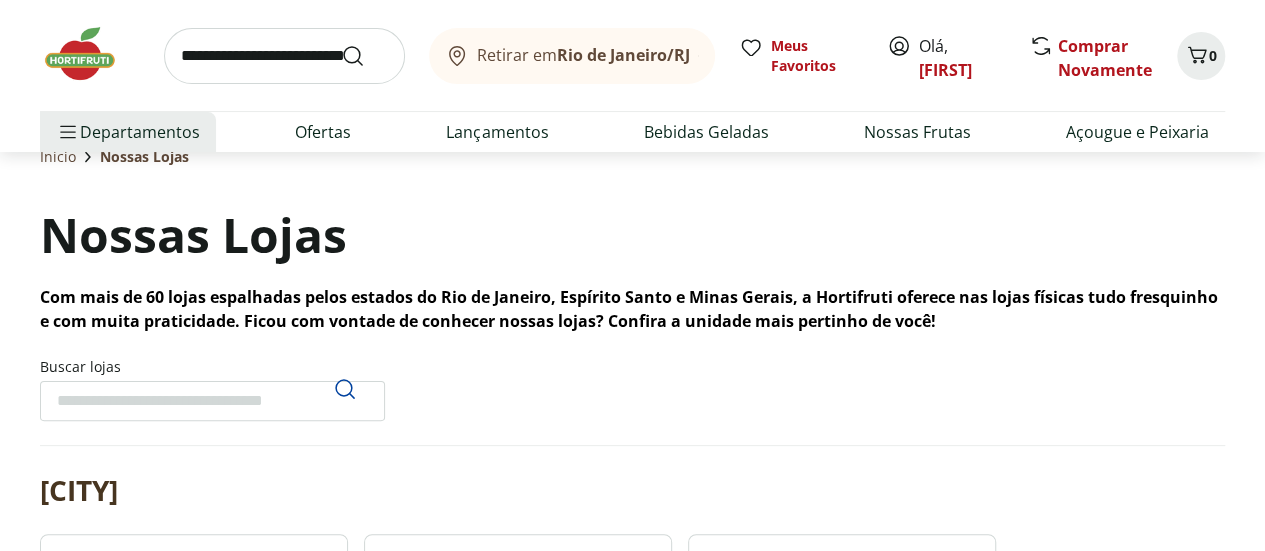 scroll, scrollTop: 0, scrollLeft: 0, axis: both 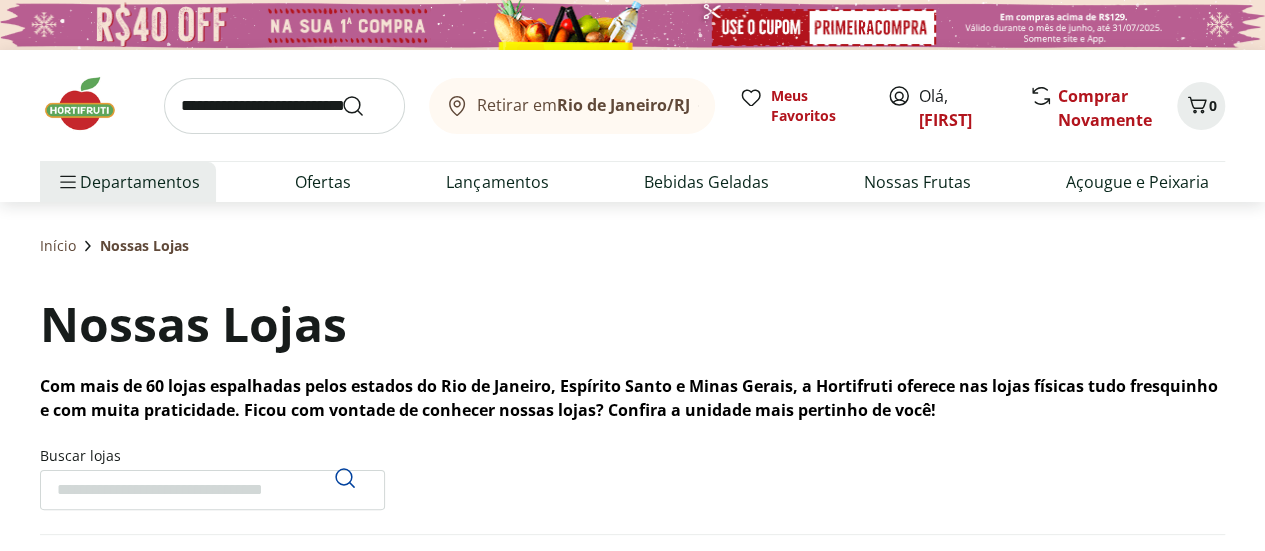 click at bounding box center (284, 106) 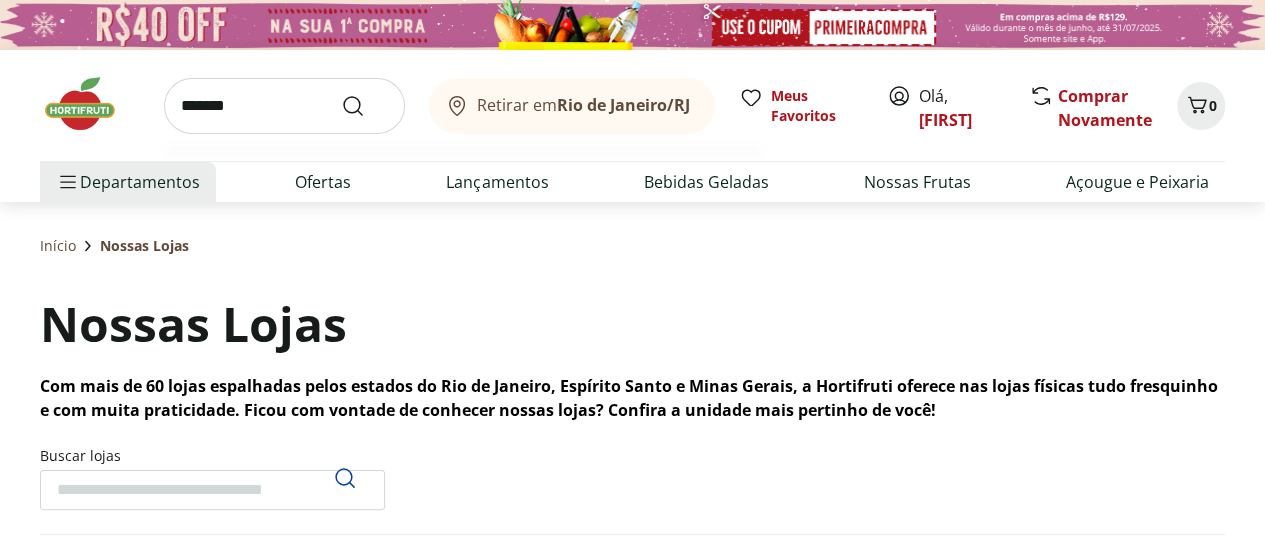 type on "*******" 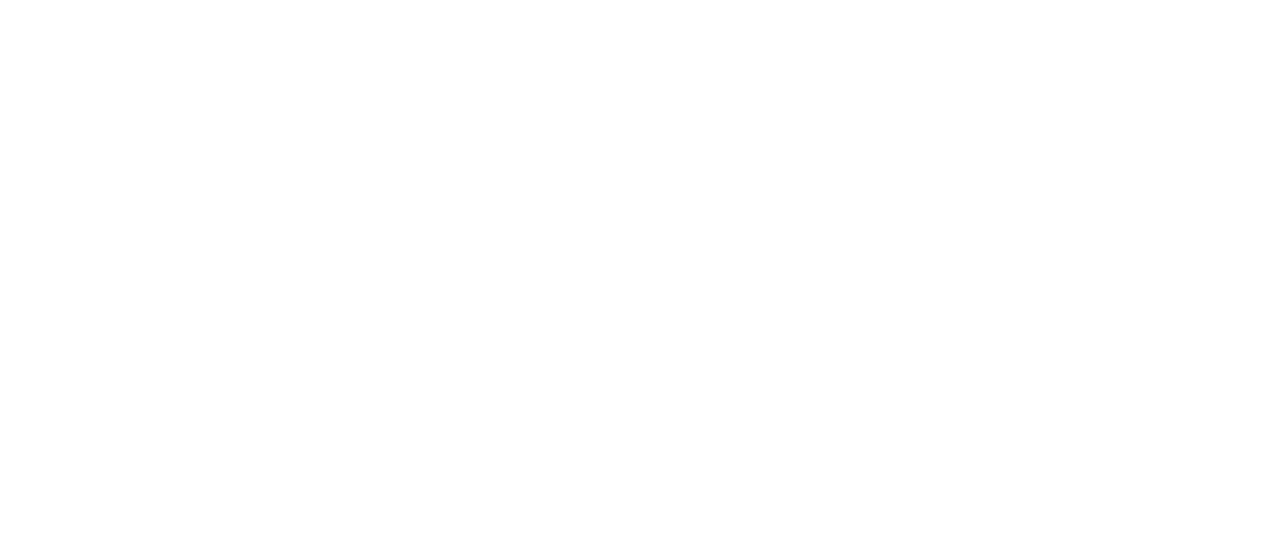 select on "**********" 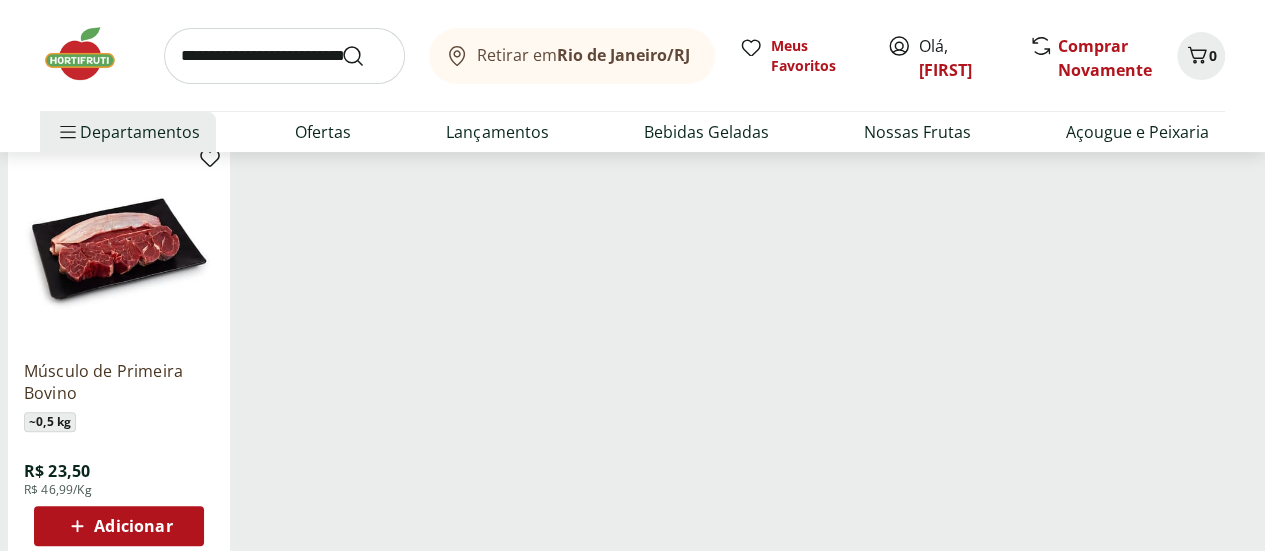 scroll, scrollTop: 332, scrollLeft: 0, axis: vertical 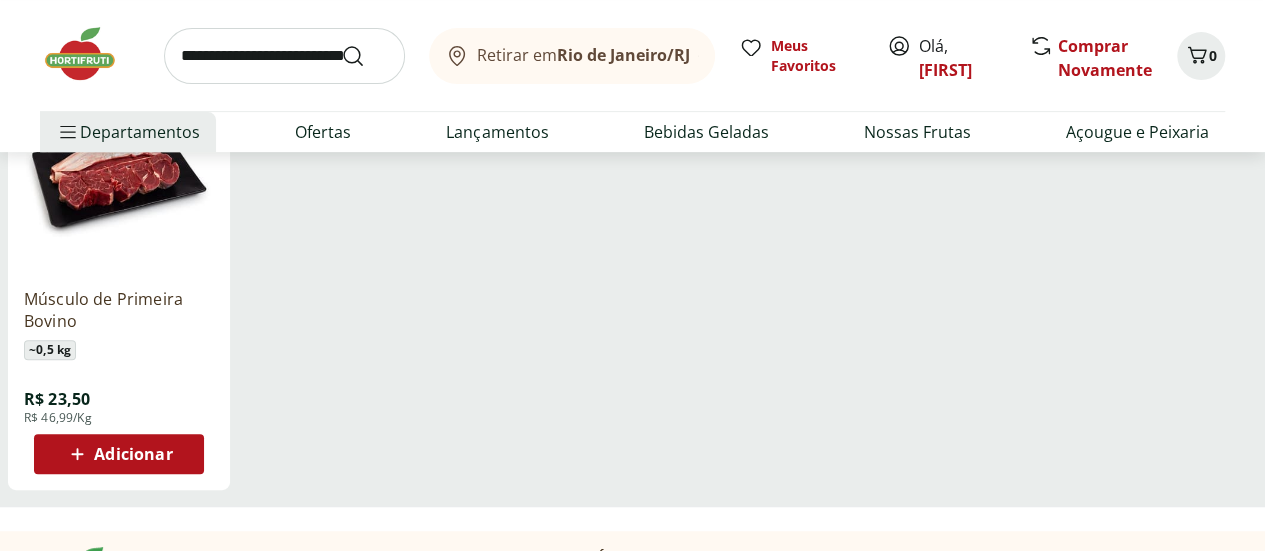 click on "Adicionar" at bounding box center [133, 454] 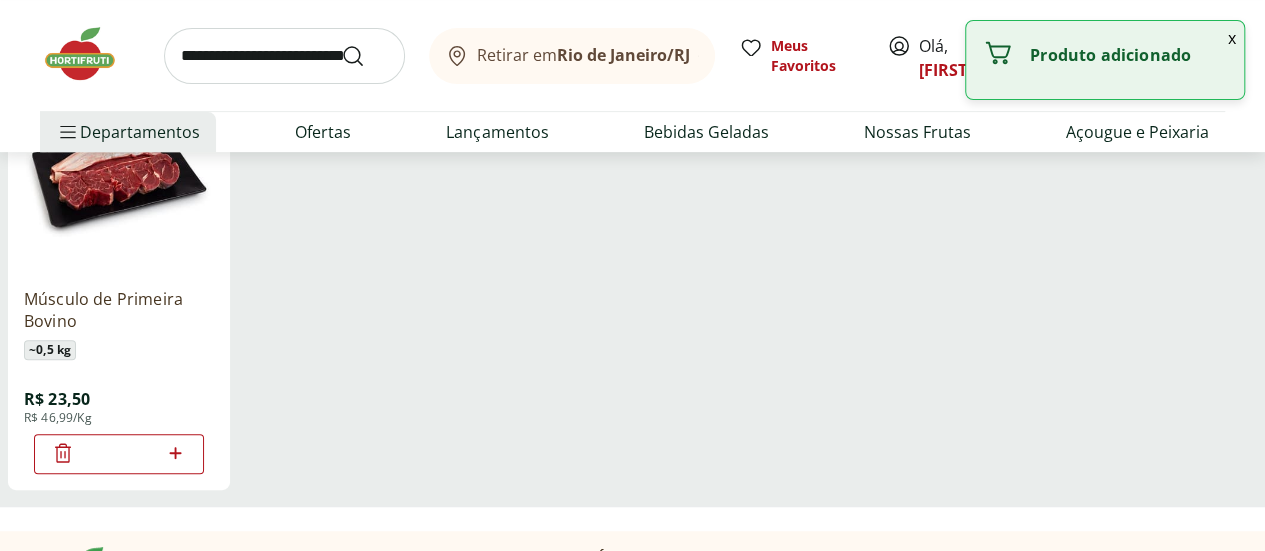click 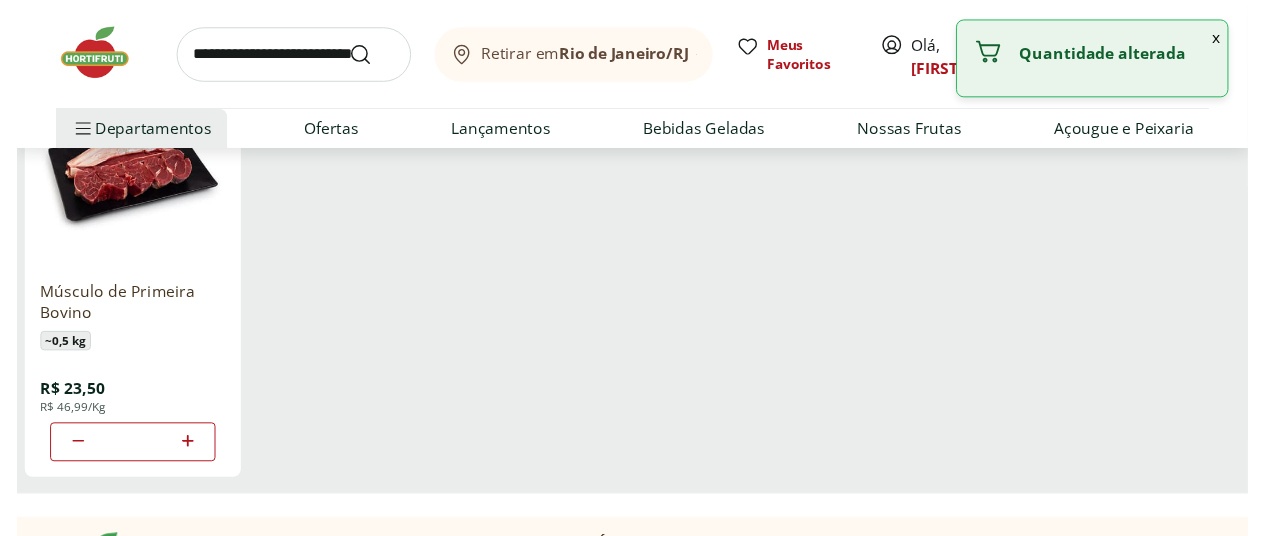 scroll, scrollTop: 0, scrollLeft: 0, axis: both 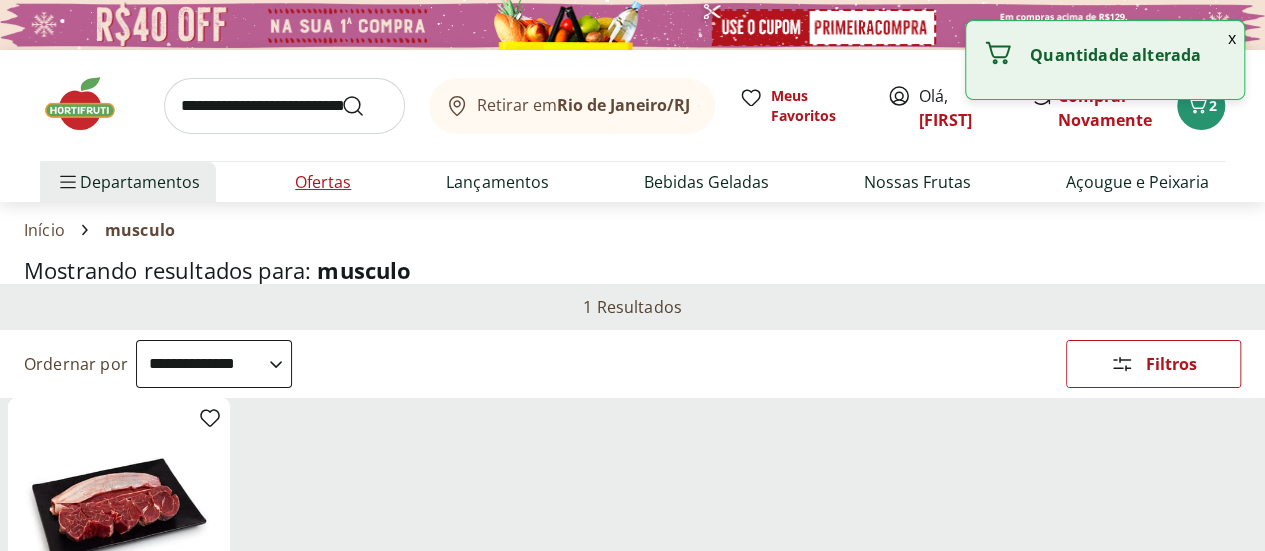 click on "Ofertas" at bounding box center [323, 182] 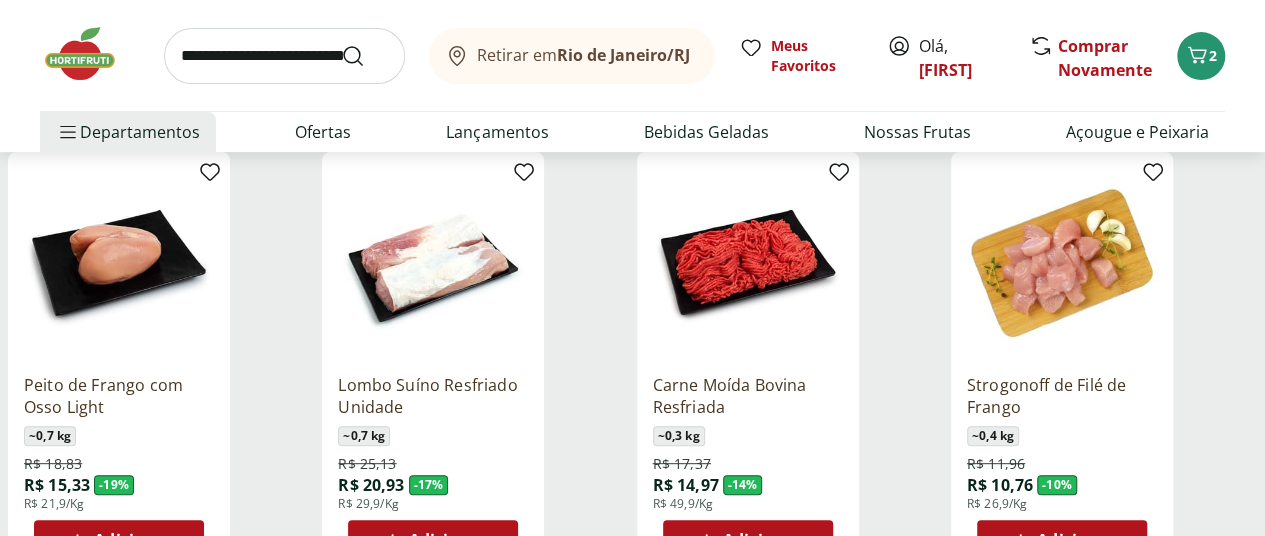 scroll, scrollTop: 245, scrollLeft: 8, axis: both 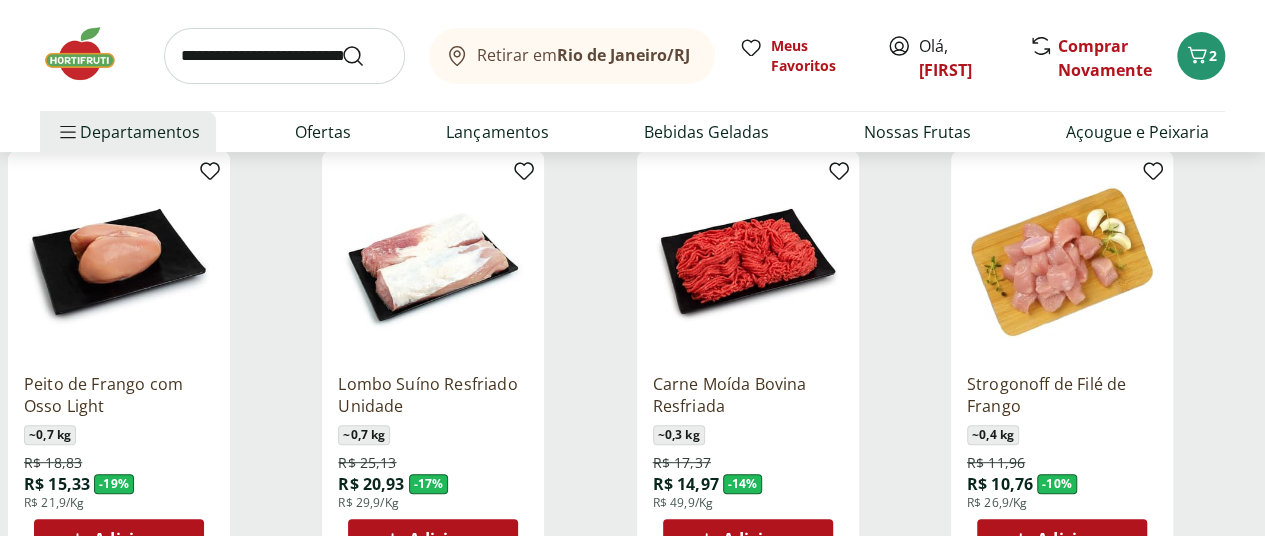click on "Adicionar" at bounding box center (762, 539) 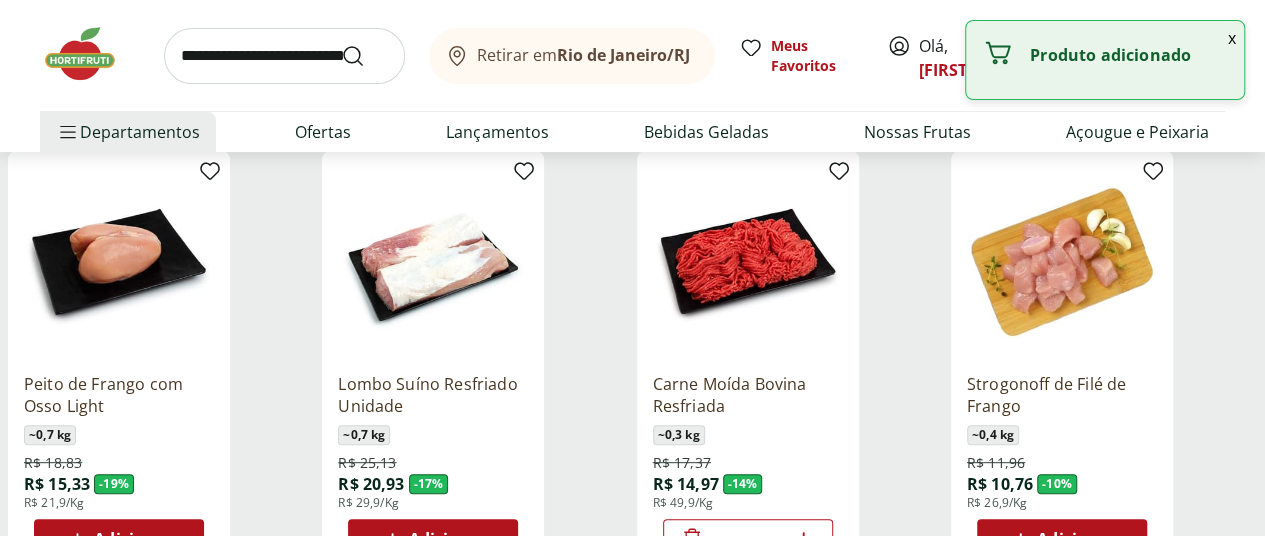 click on "*" at bounding box center (748, 539) 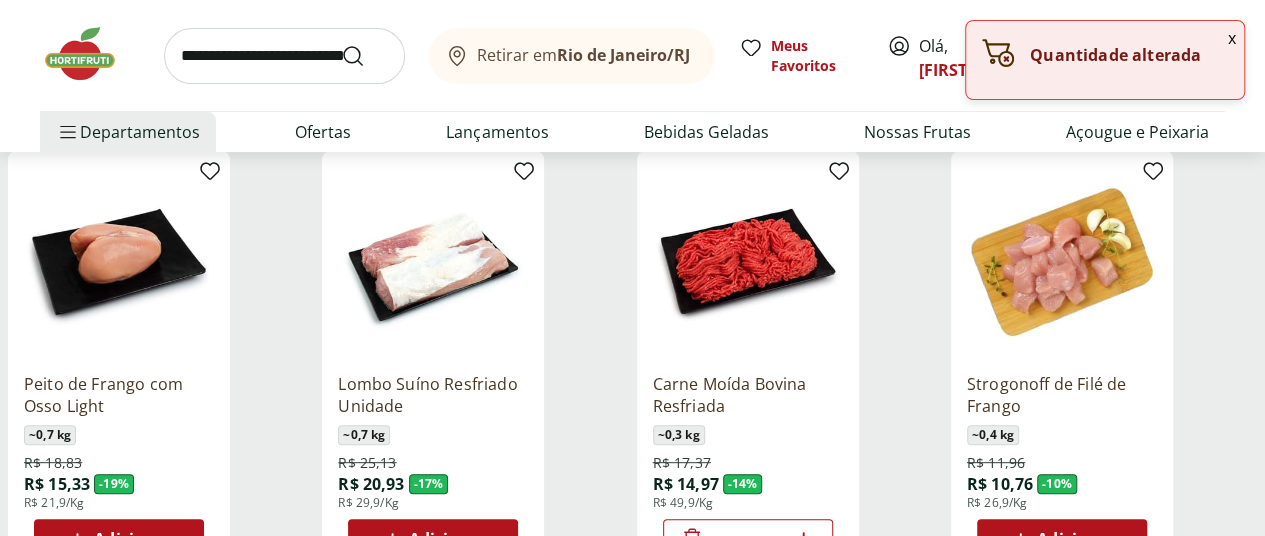 click 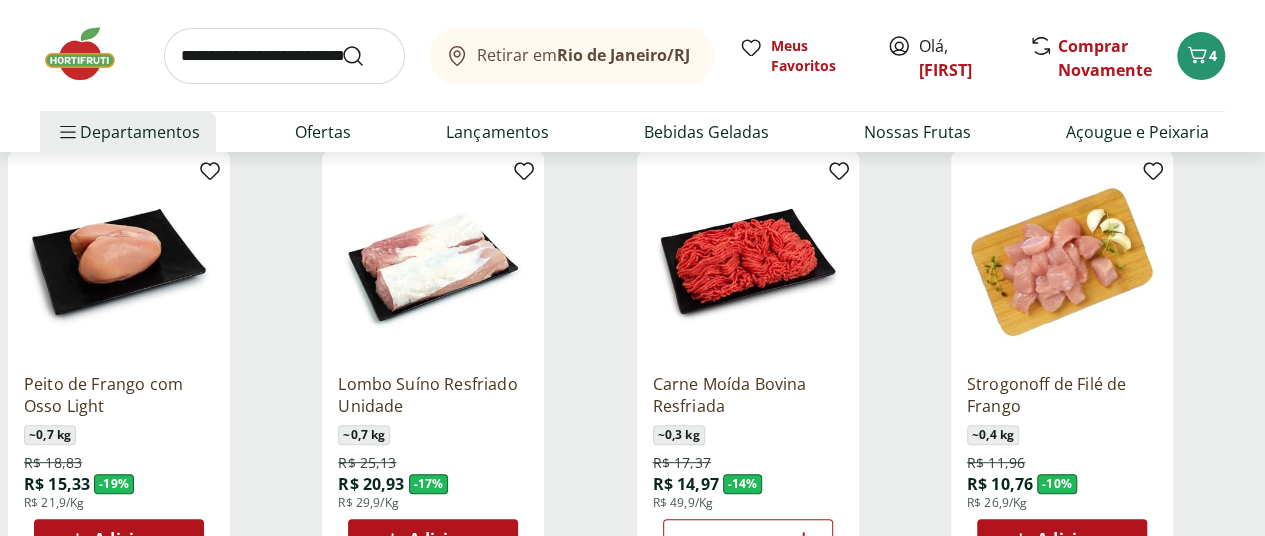 click 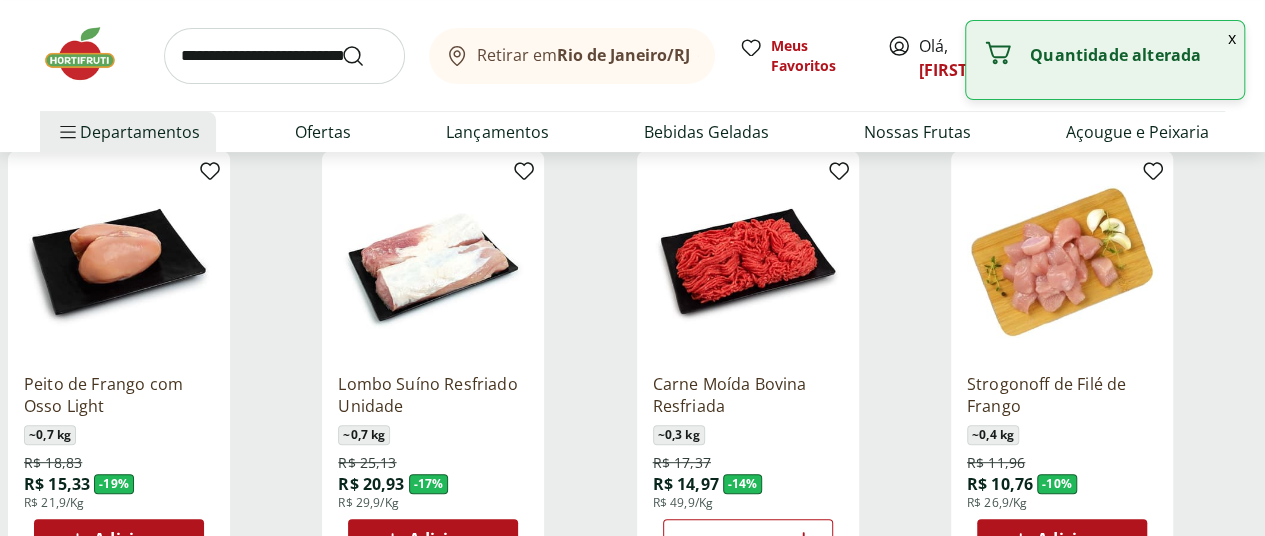 click on "Adicionar" at bounding box center [448, 539] 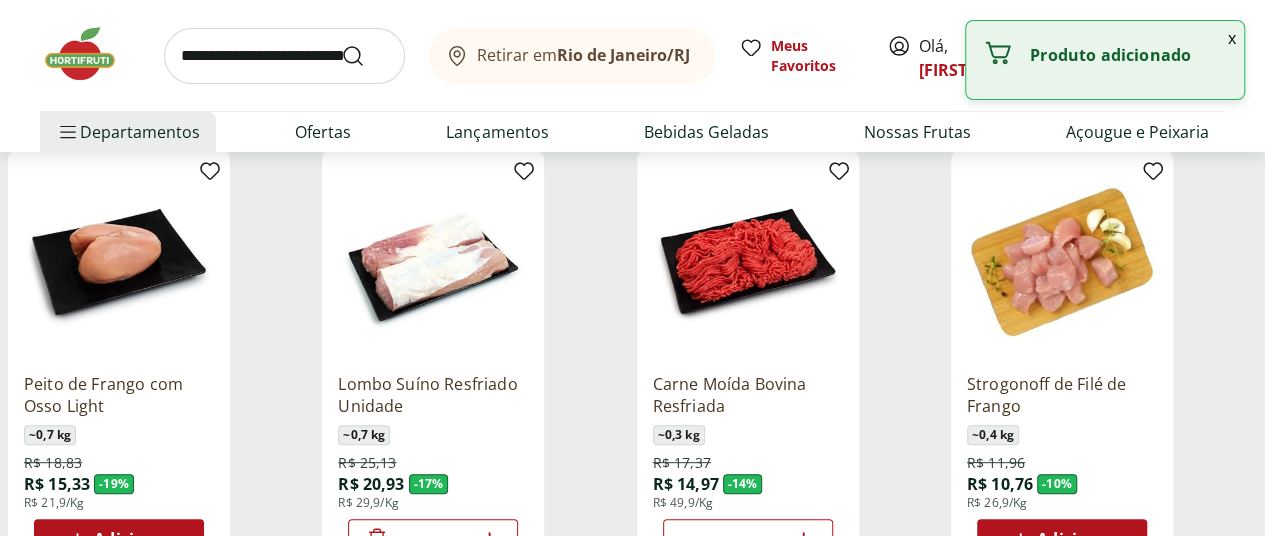 click on "*" at bounding box center [433, 539] 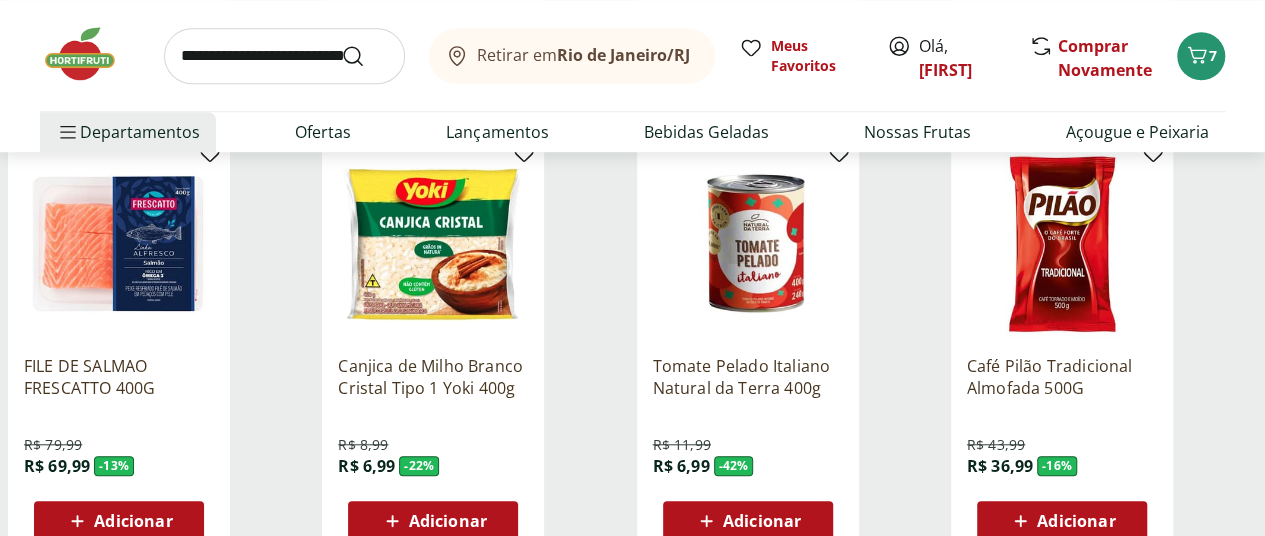 scroll, scrollTop: 699, scrollLeft: 2, axis: both 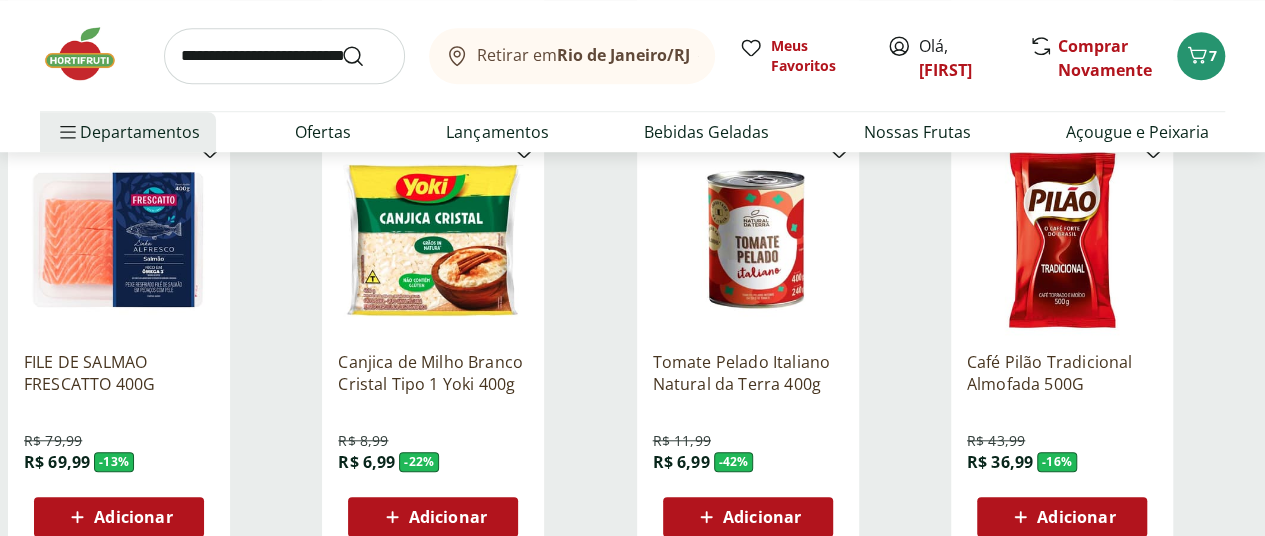 click on "Adicionar" at bounding box center [762, 517] 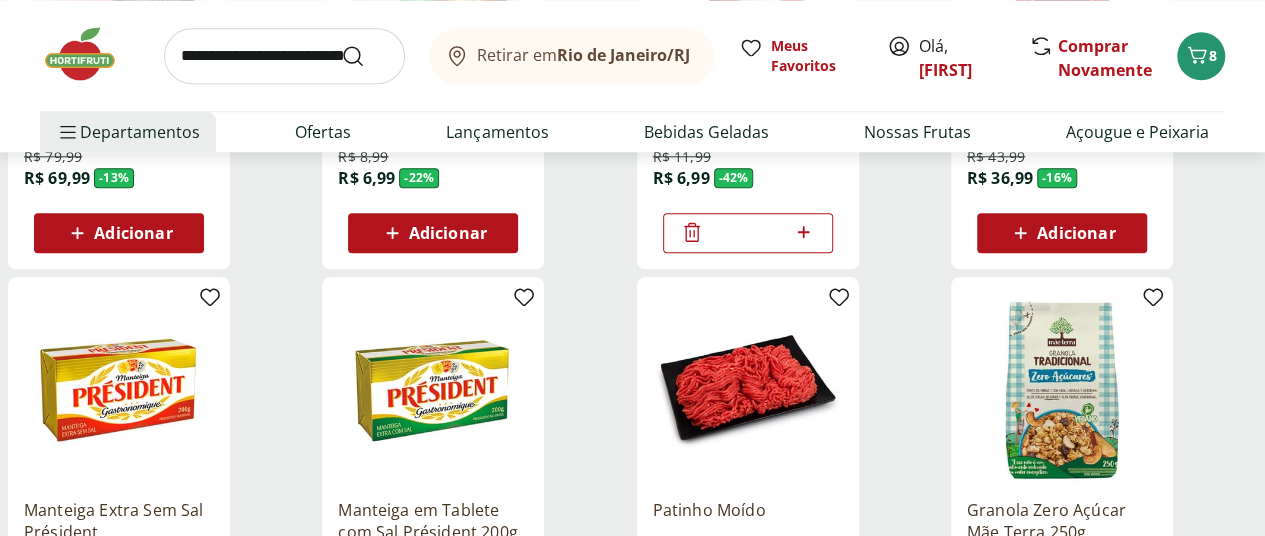 scroll, scrollTop: 1131, scrollLeft: 8, axis: both 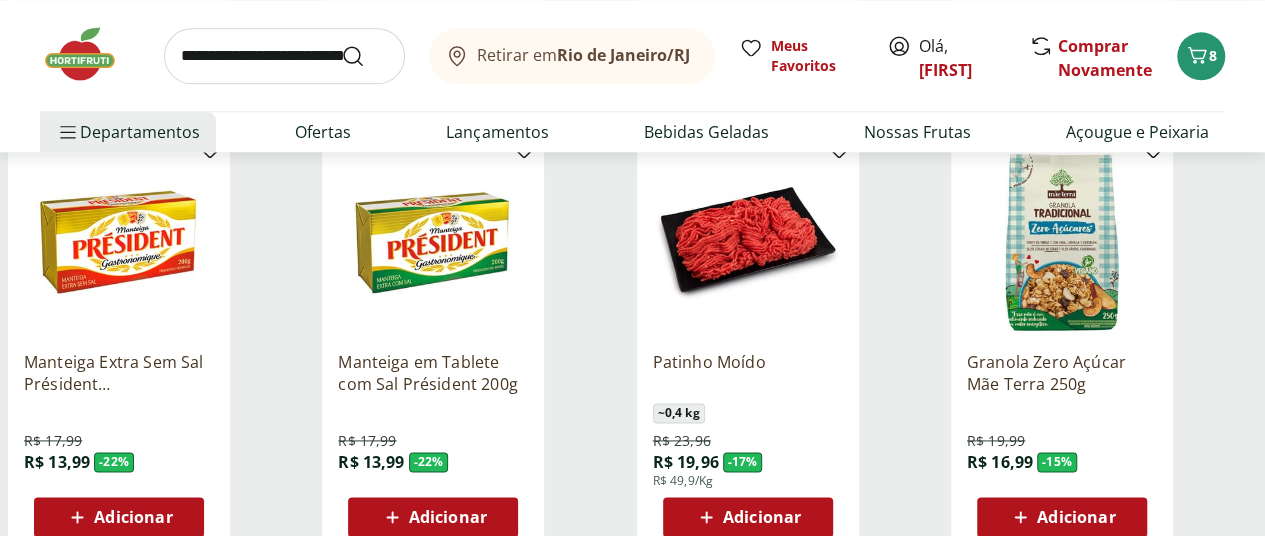 click on "Adicionar" at bounding box center (748, 517) 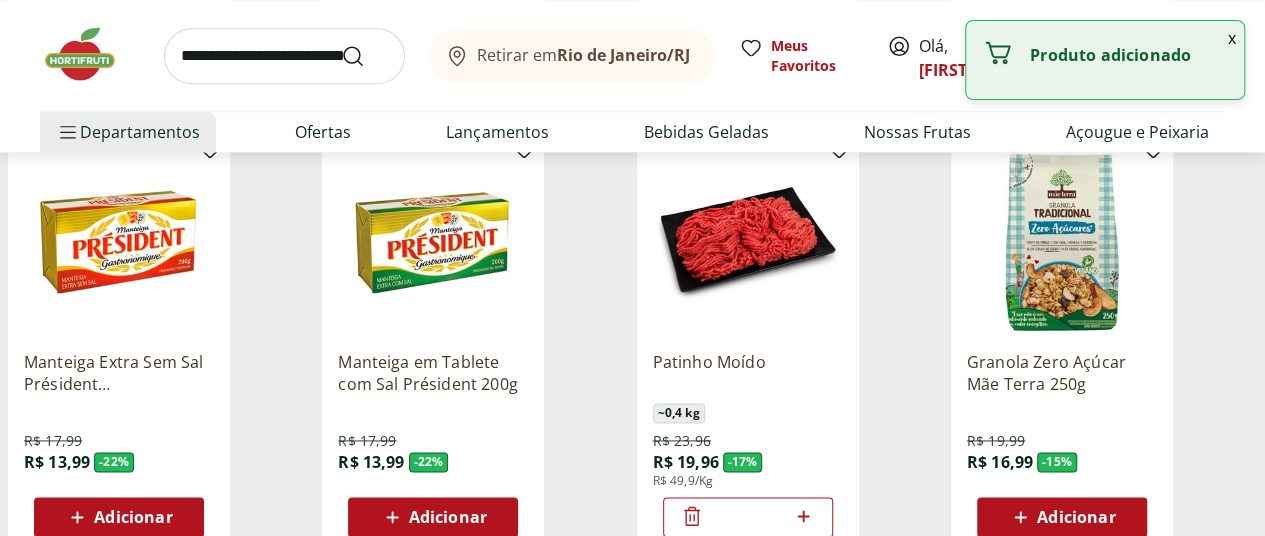 click on "*" at bounding box center [748, 517] 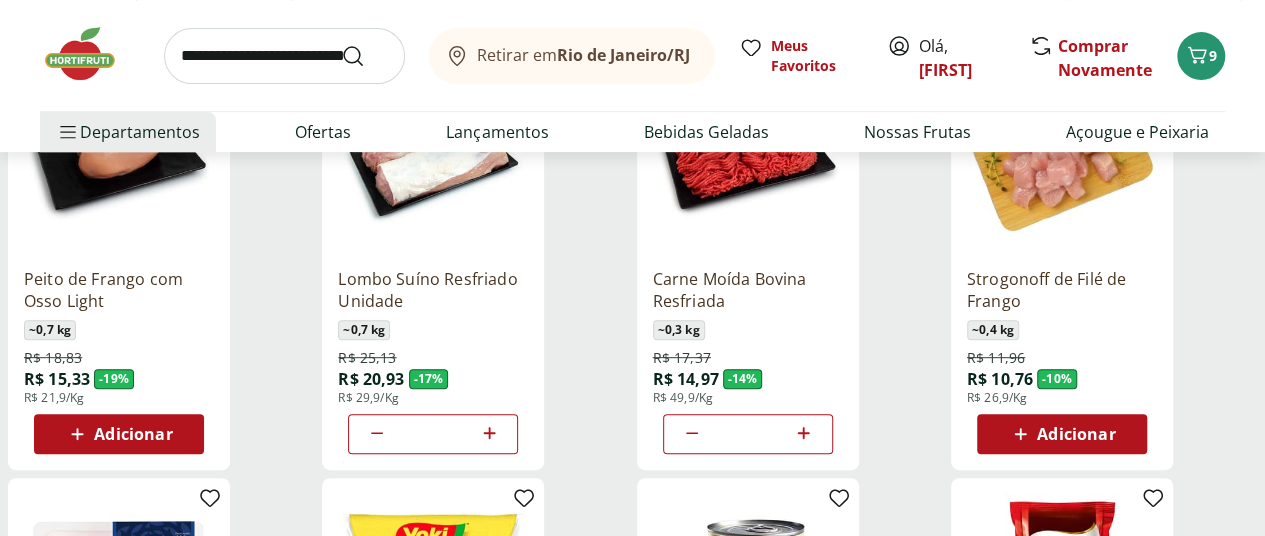 scroll, scrollTop: 357, scrollLeft: 8, axis: both 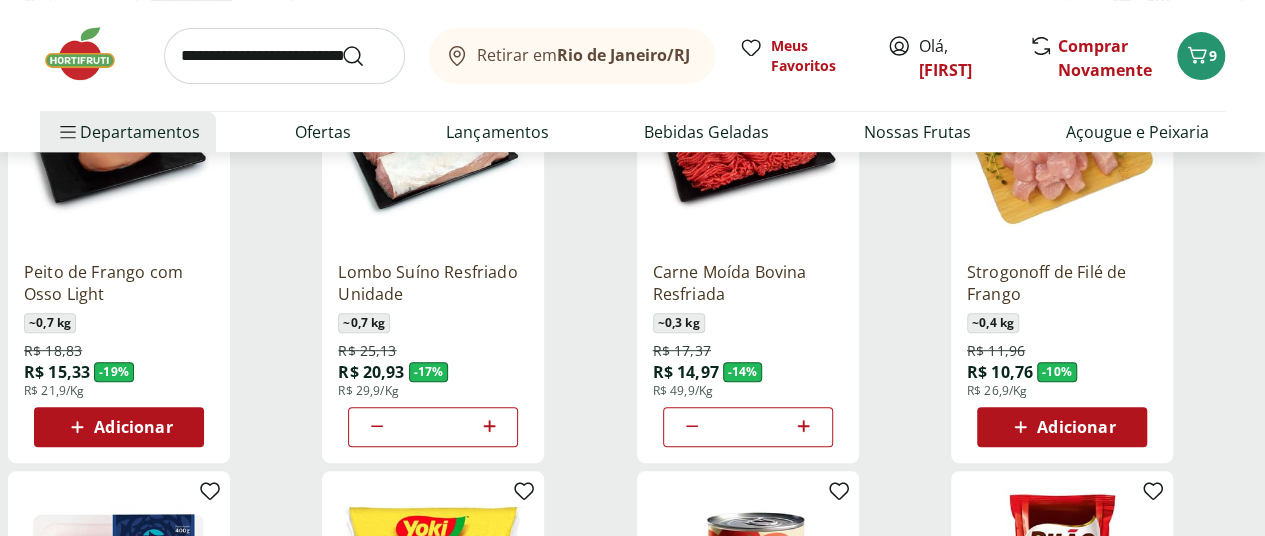 click 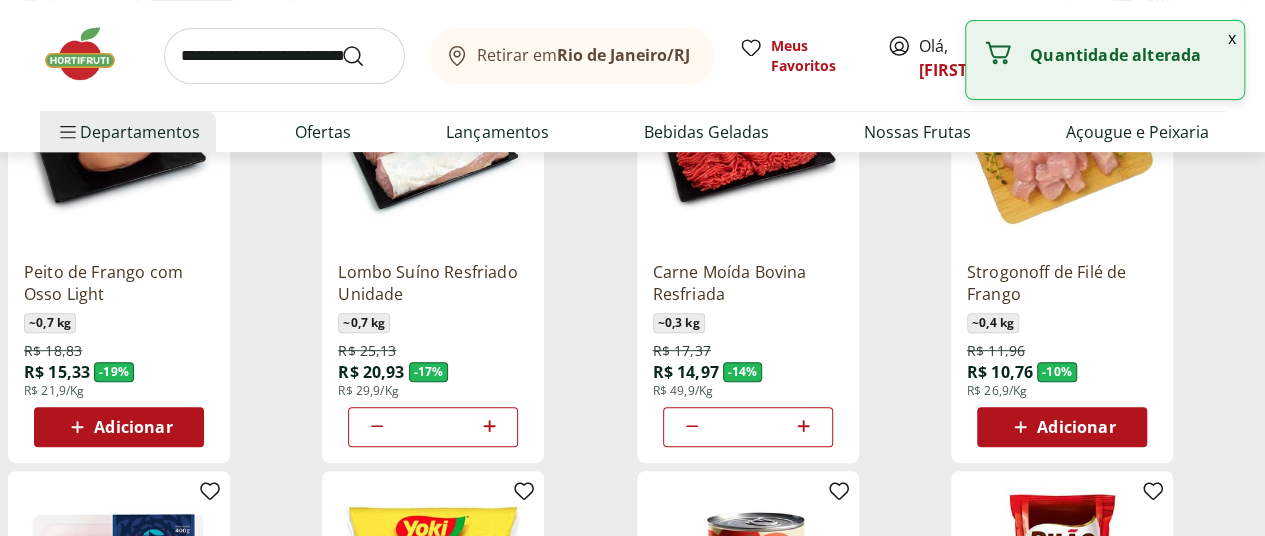 click 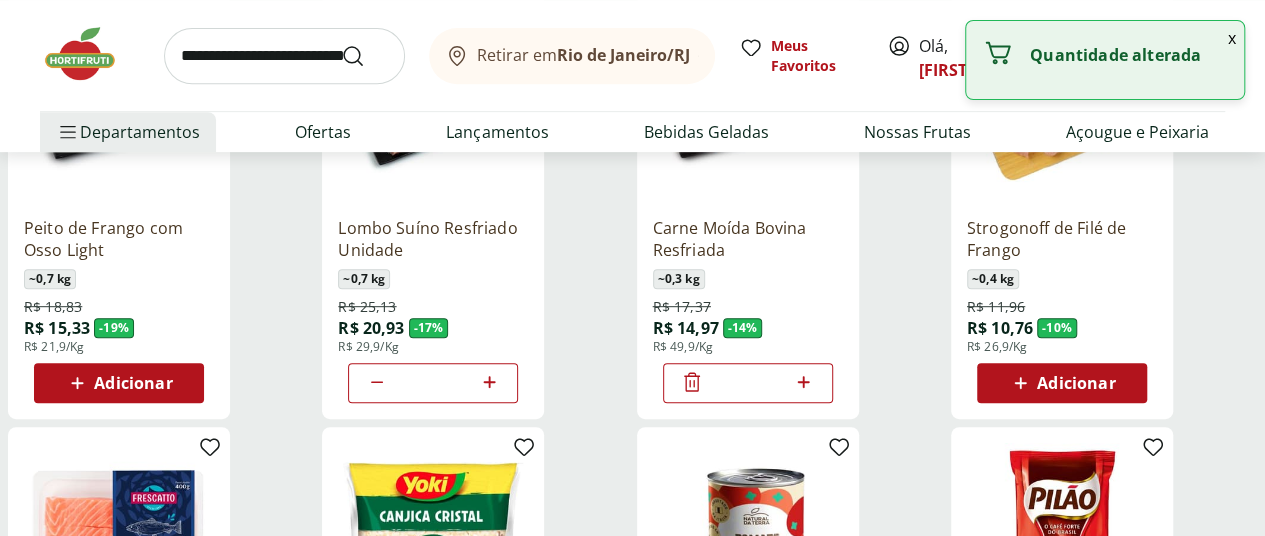 scroll, scrollTop: 402, scrollLeft: 8, axis: both 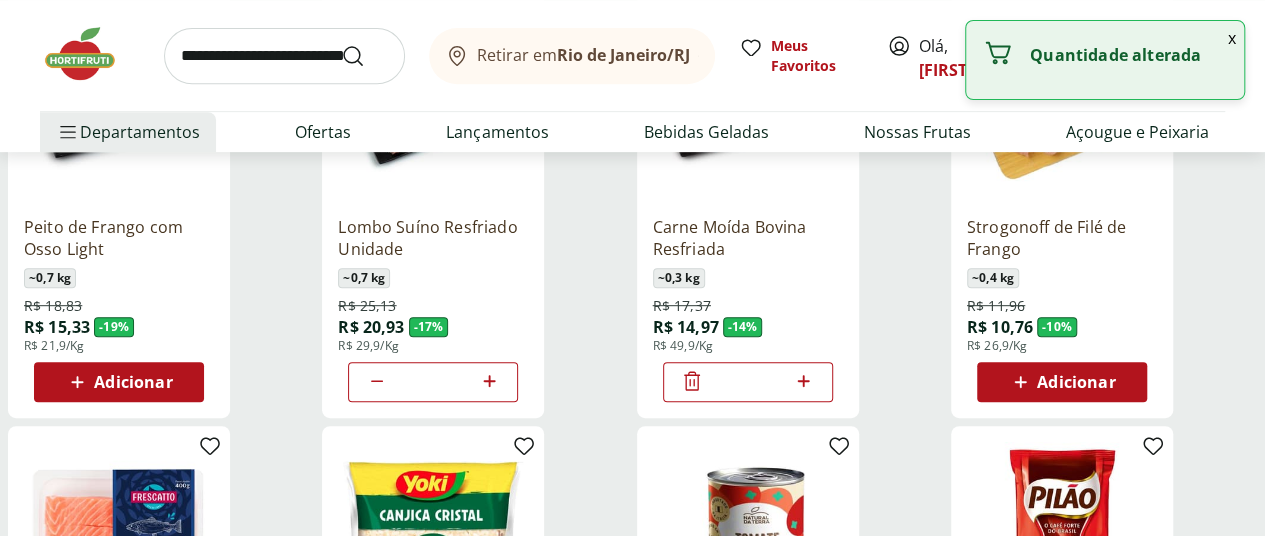 click 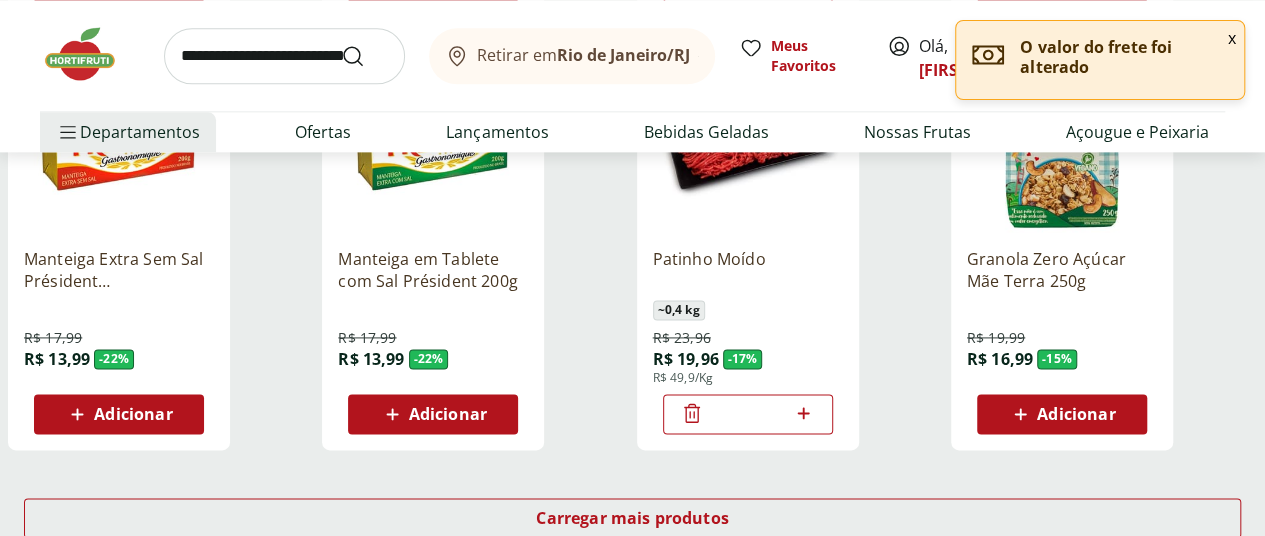scroll, scrollTop: 1243, scrollLeft: 8, axis: both 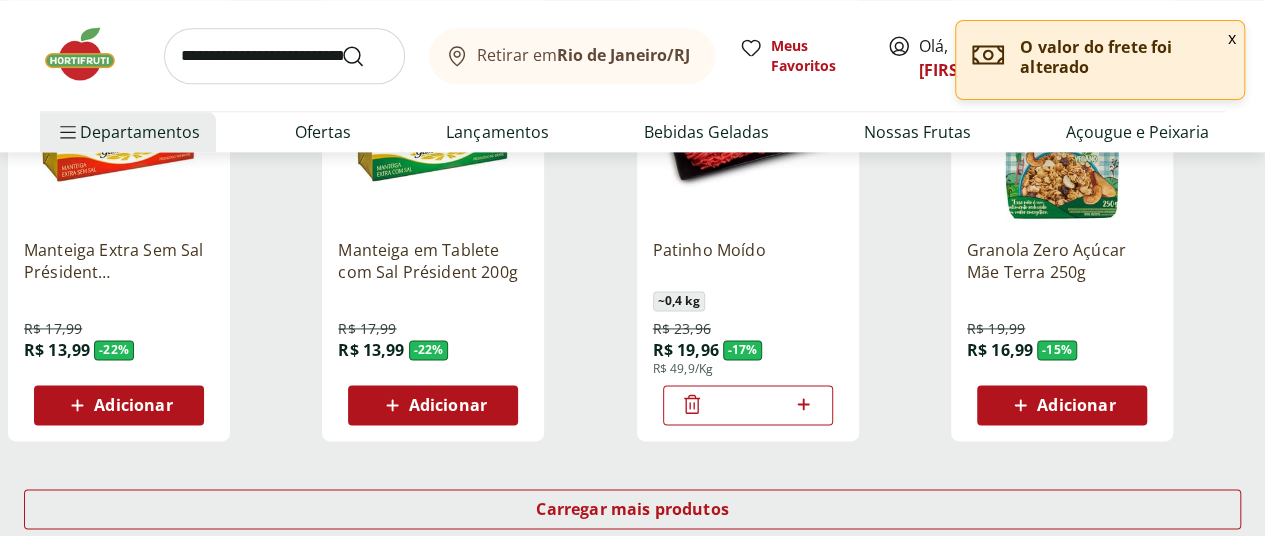 click 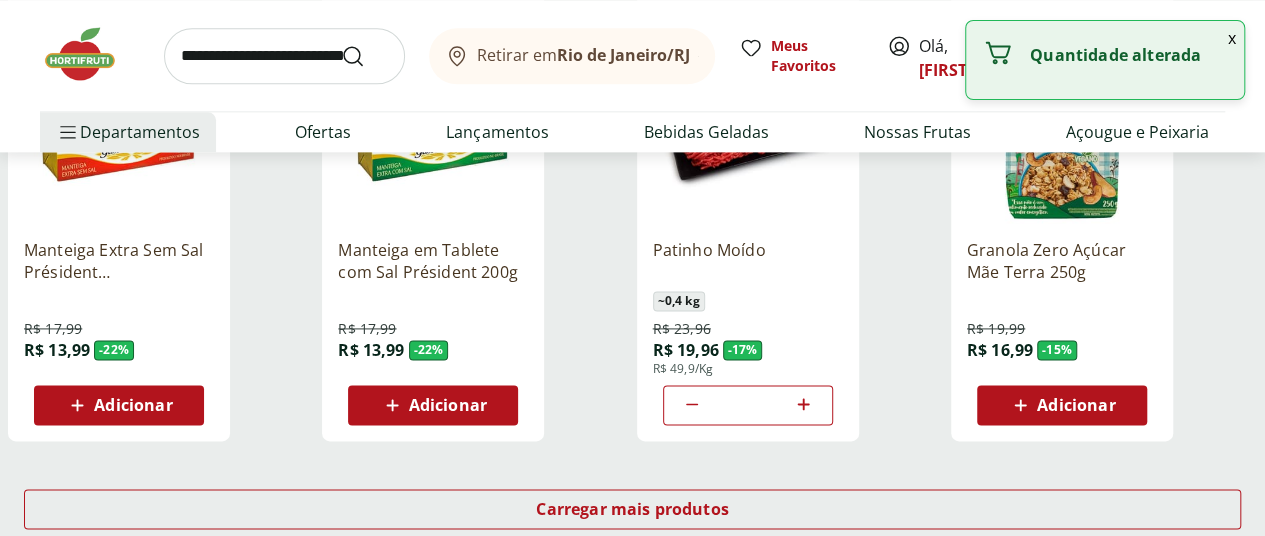 click 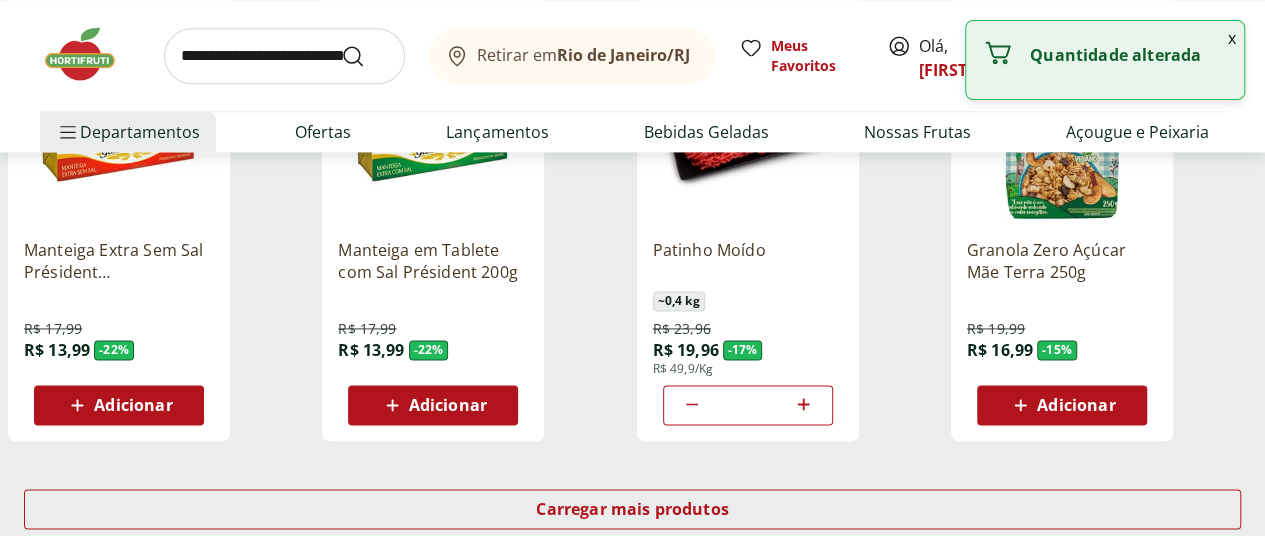 click 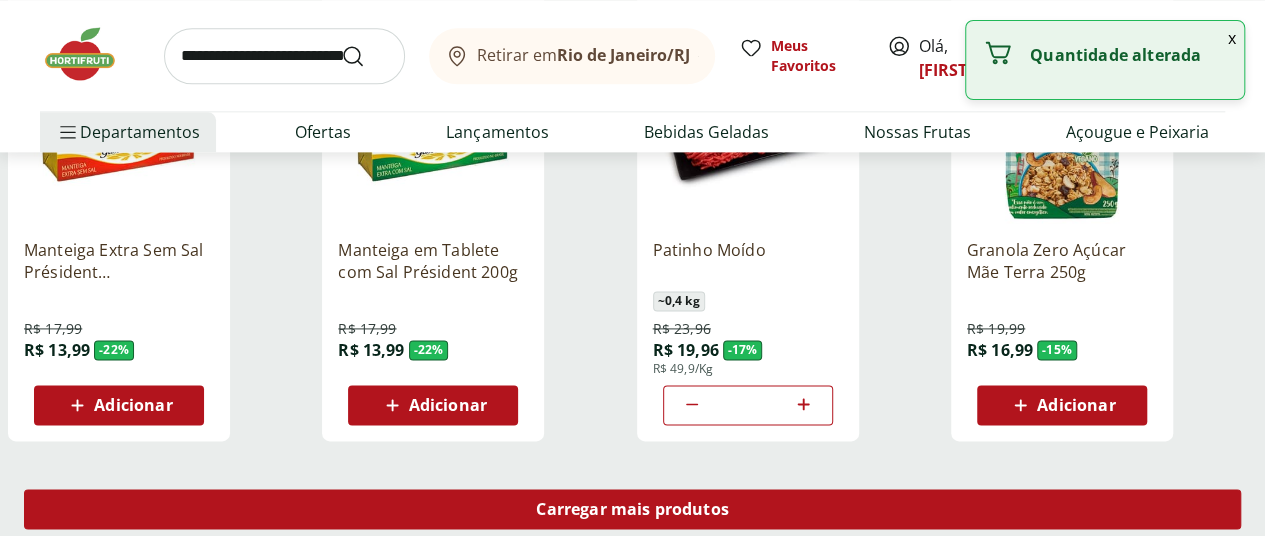 click on "Carregar mais produtos" at bounding box center [632, 509] 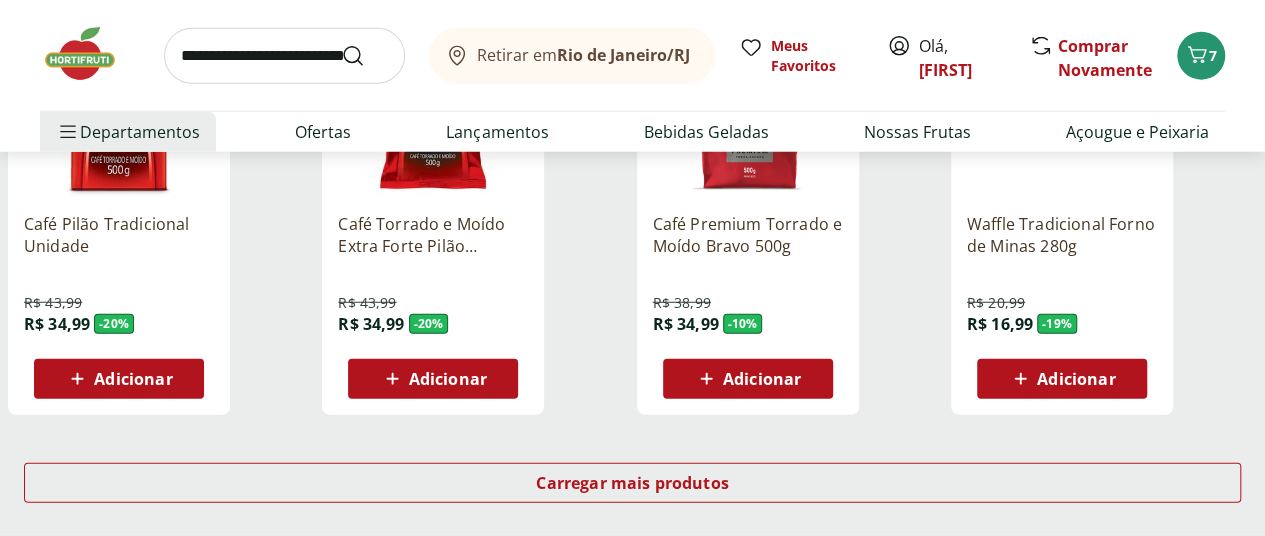 scroll, scrollTop: 2589, scrollLeft: 0, axis: vertical 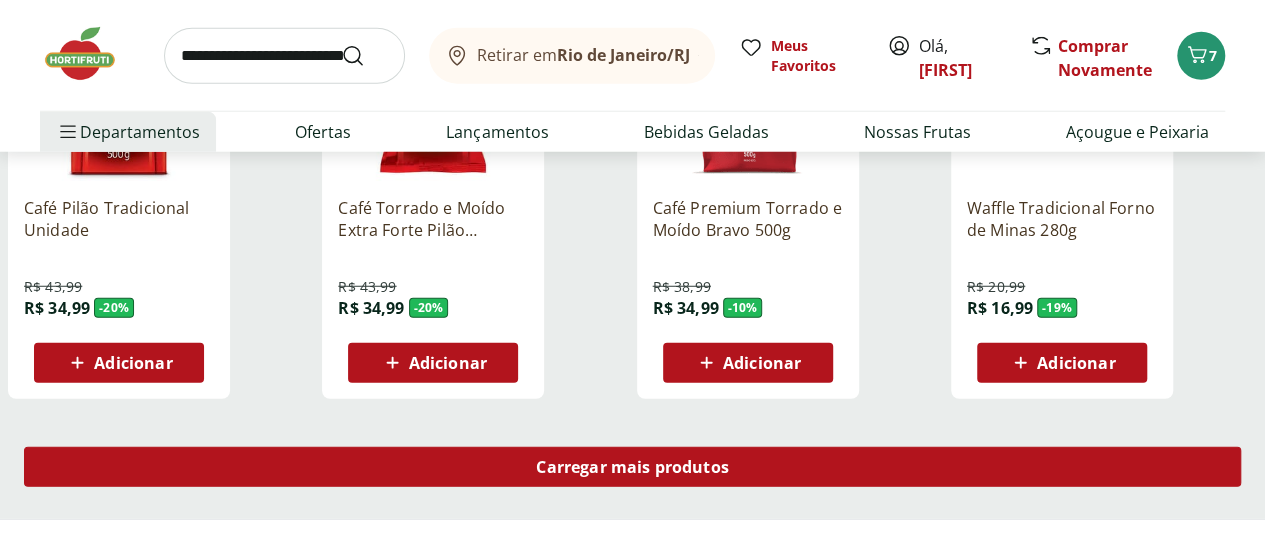 click on "Carregar mais produtos" at bounding box center [632, 467] 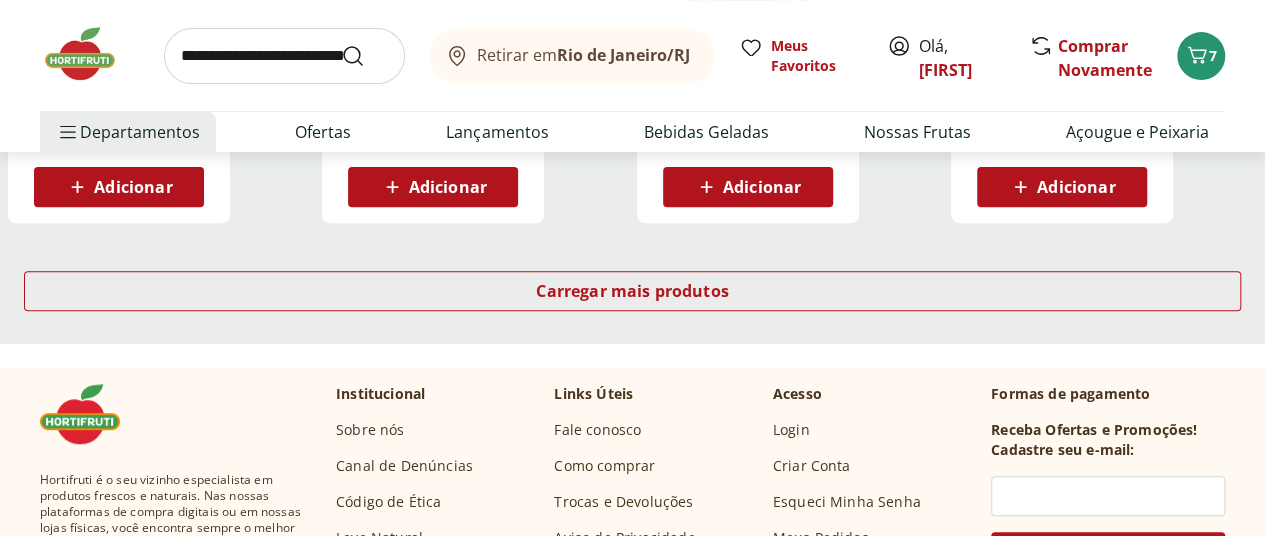 scroll, scrollTop: 4075, scrollLeft: 0, axis: vertical 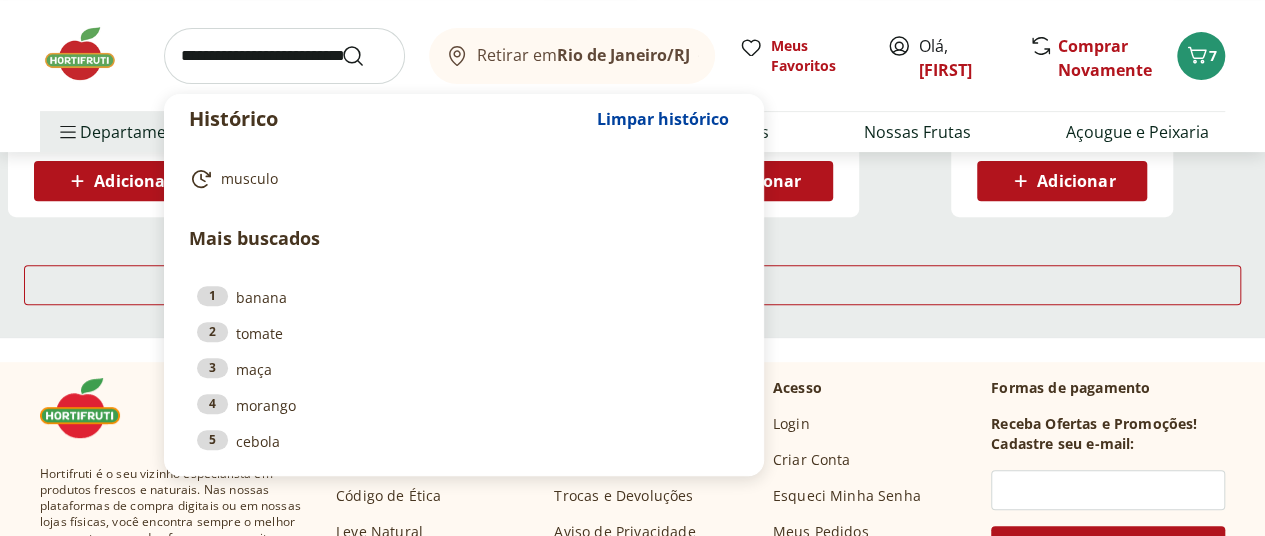 click at bounding box center (284, 56) 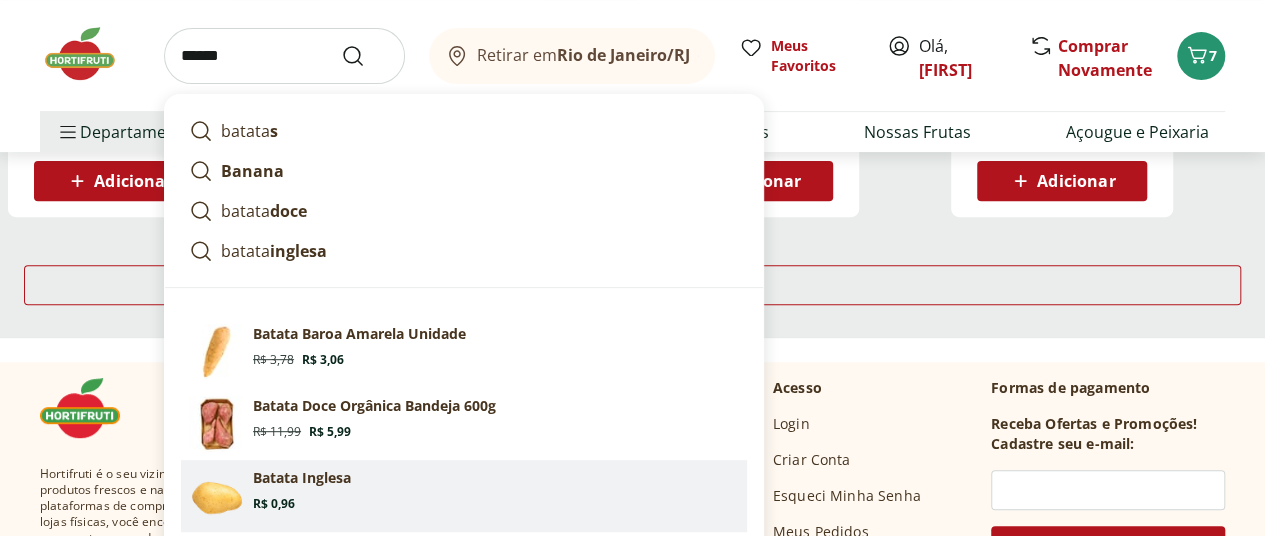 click on "Batata Inglesa Price: R$ 0,96" at bounding box center [496, 490] 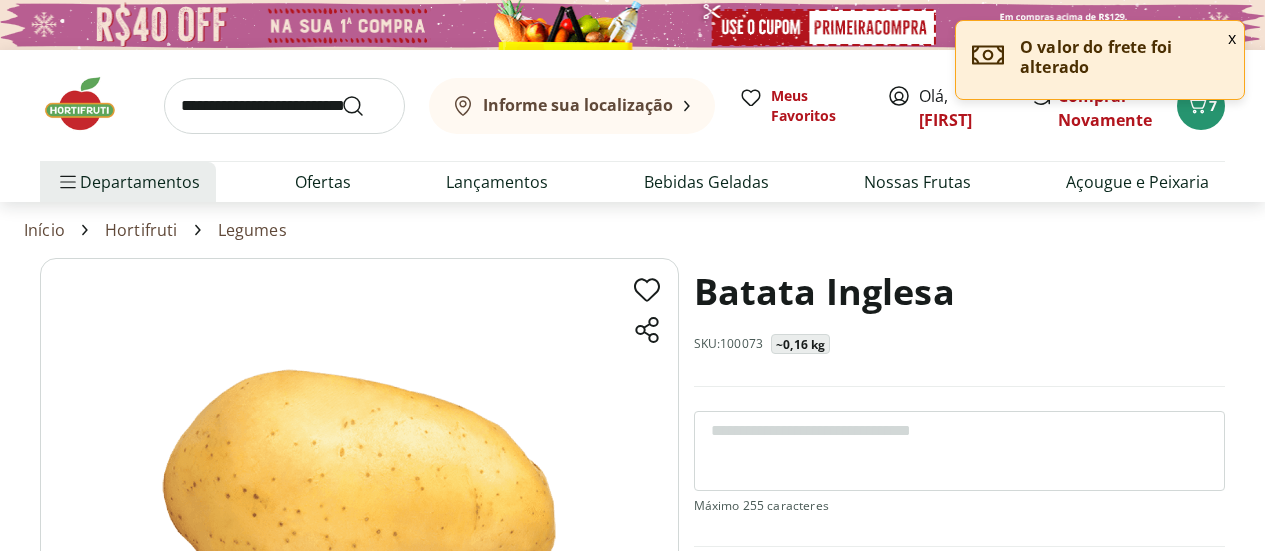 scroll, scrollTop: 0, scrollLeft: 0, axis: both 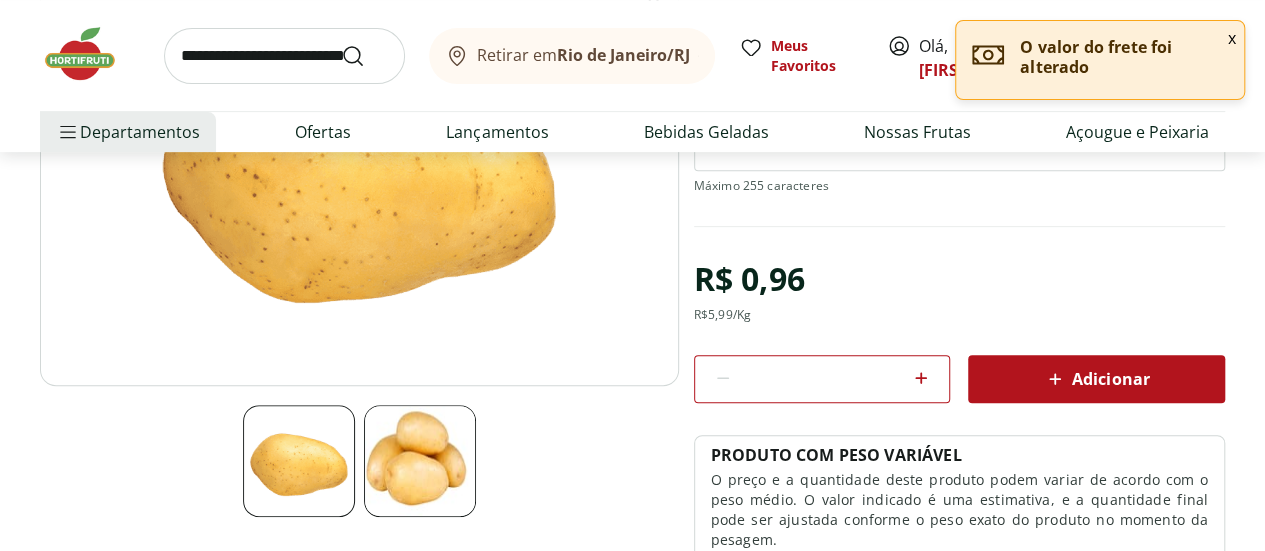 click 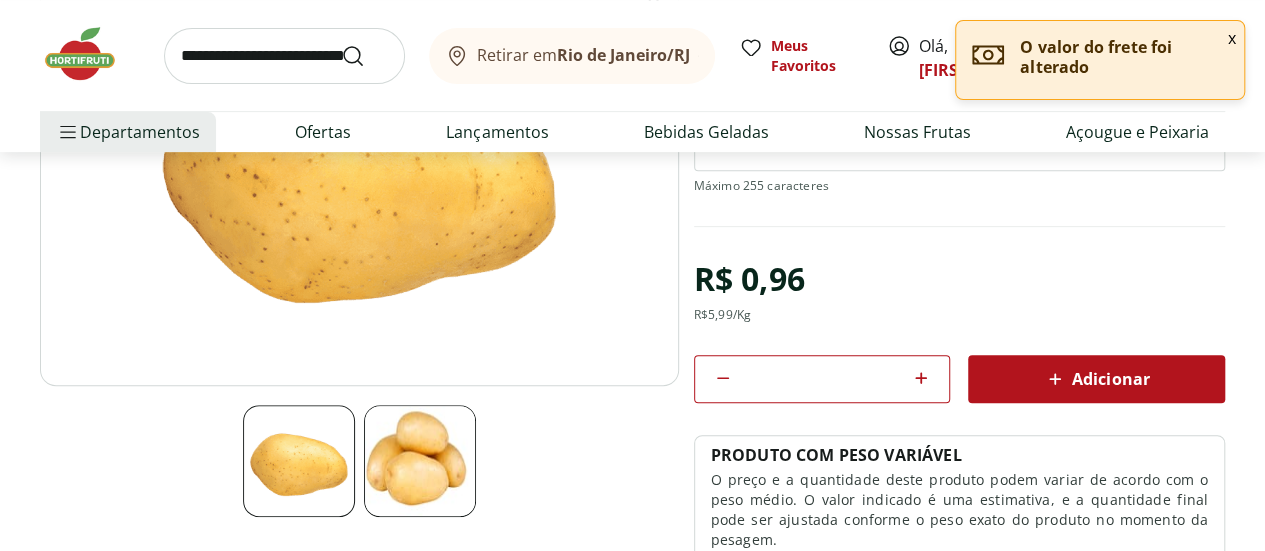 click 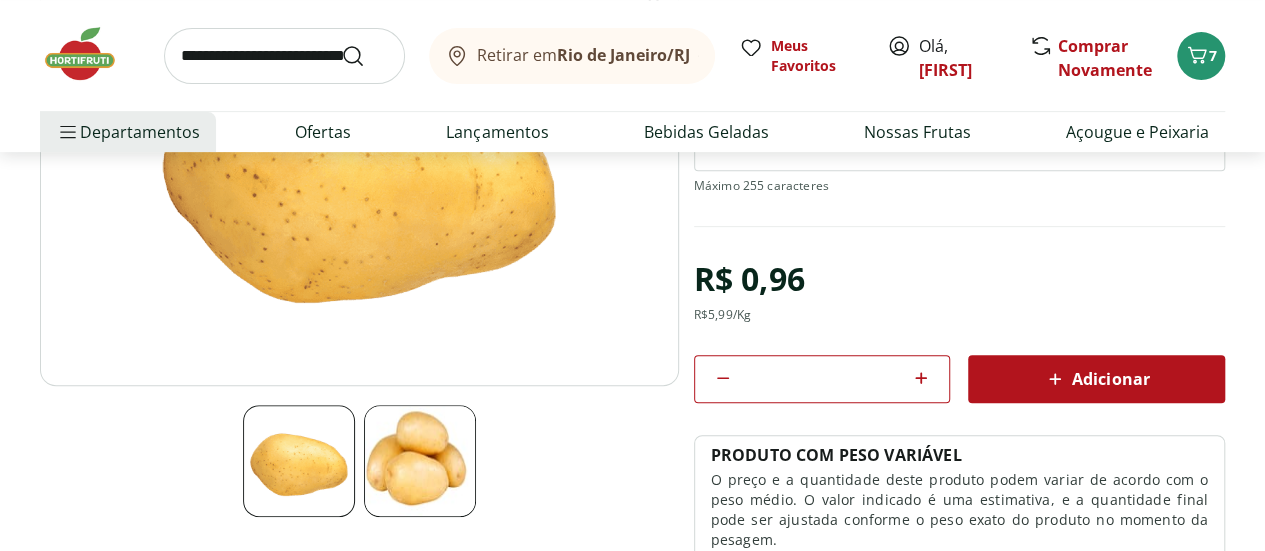 click on "R$ 0,96 R$  5,99 /Kg * Adicionar PRODUTO COM PESO VARIÁVEL O preço e a quantidade deste produto podem variar de acordo com o peso médio. O valor indicado é uma estimativa, e a quantidade final pode ser ajustada conforme o peso exato do produto no momento da pesagem." at bounding box center [959, 405] 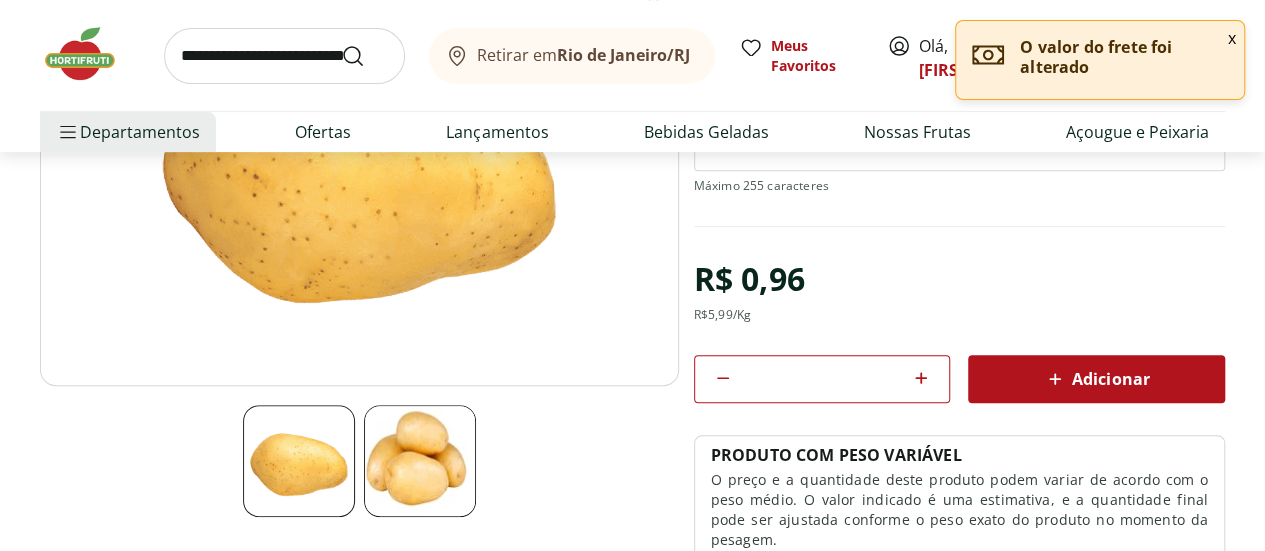 click 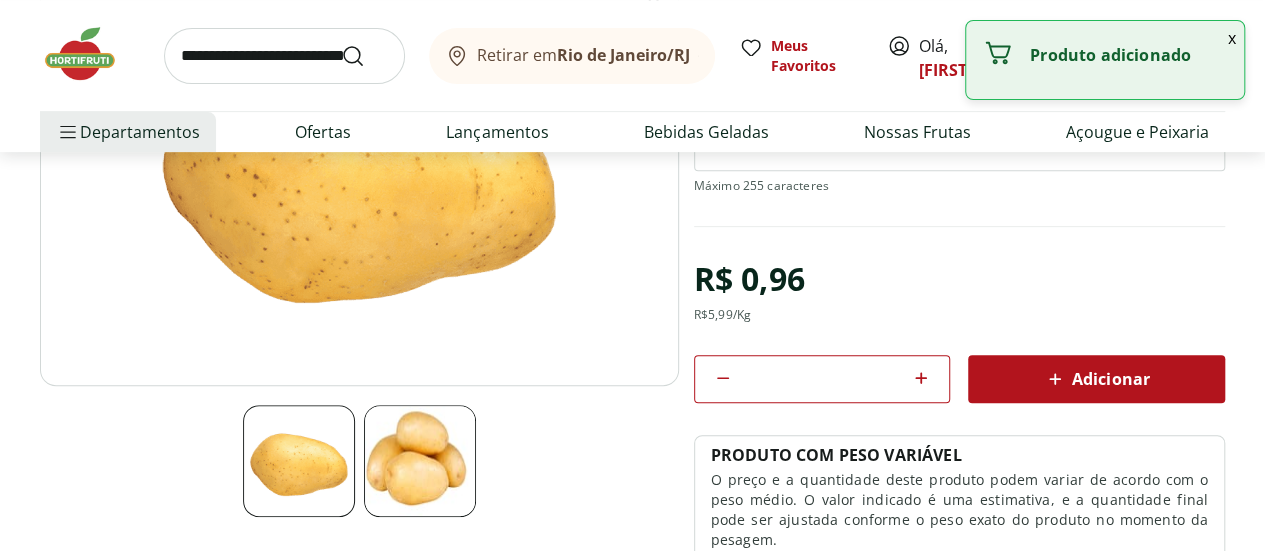 click at bounding box center [284, 56] 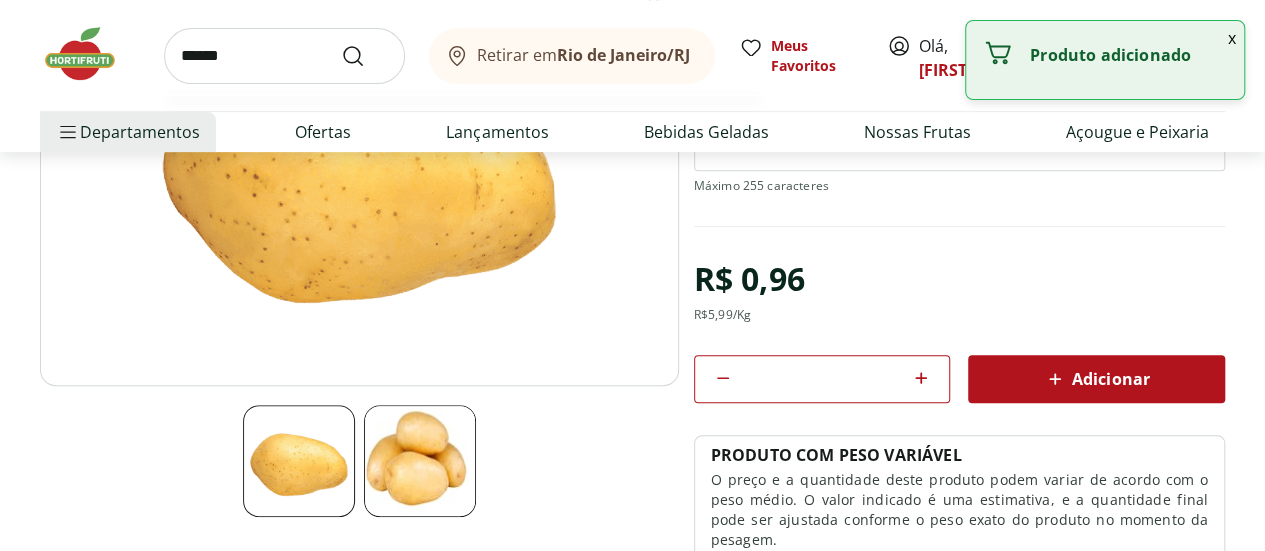 type on "******" 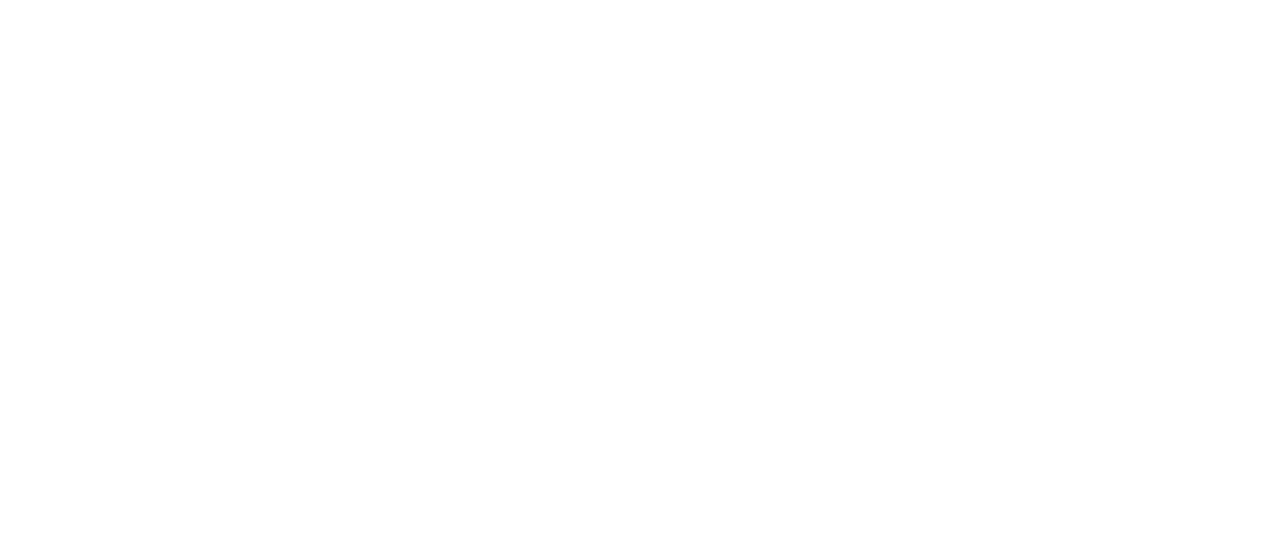 scroll, scrollTop: 0, scrollLeft: 0, axis: both 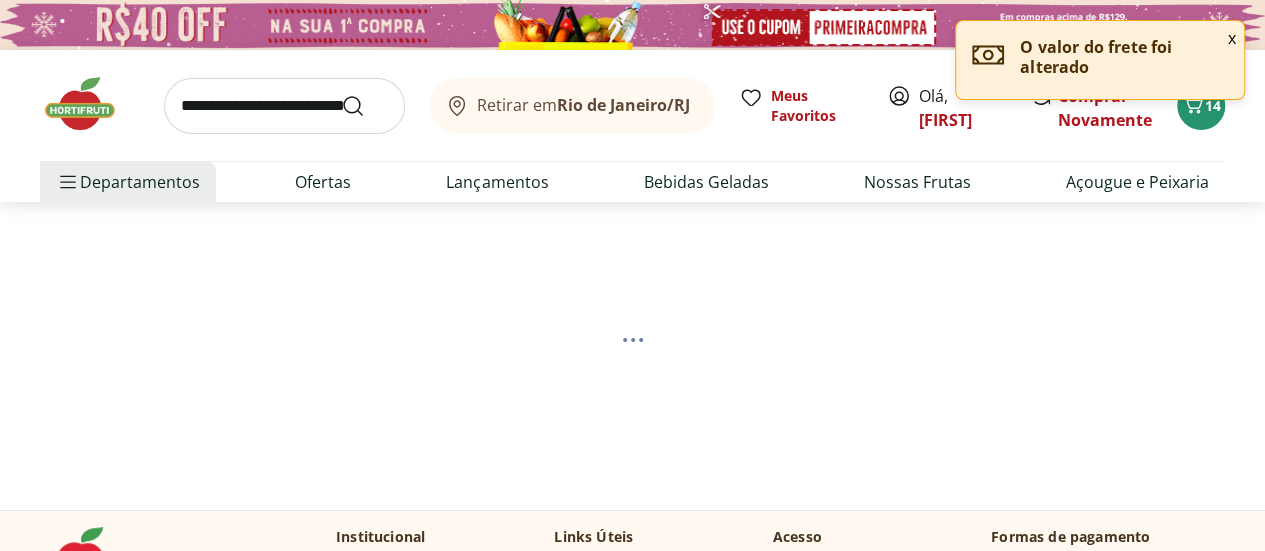 select on "**********" 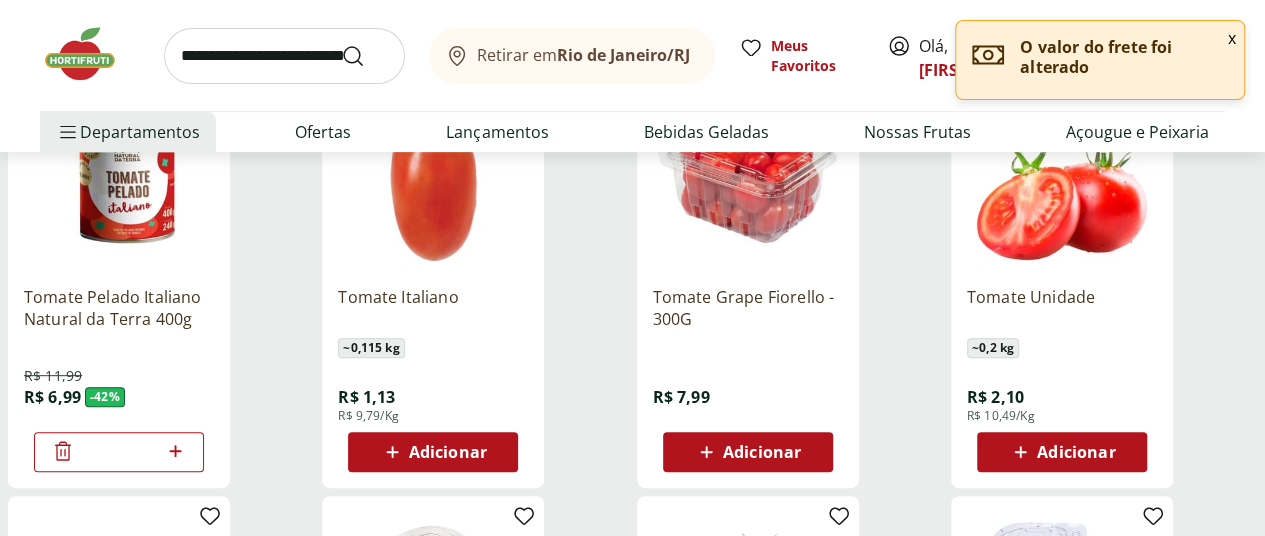 scroll, scrollTop: 335, scrollLeft: 0, axis: vertical 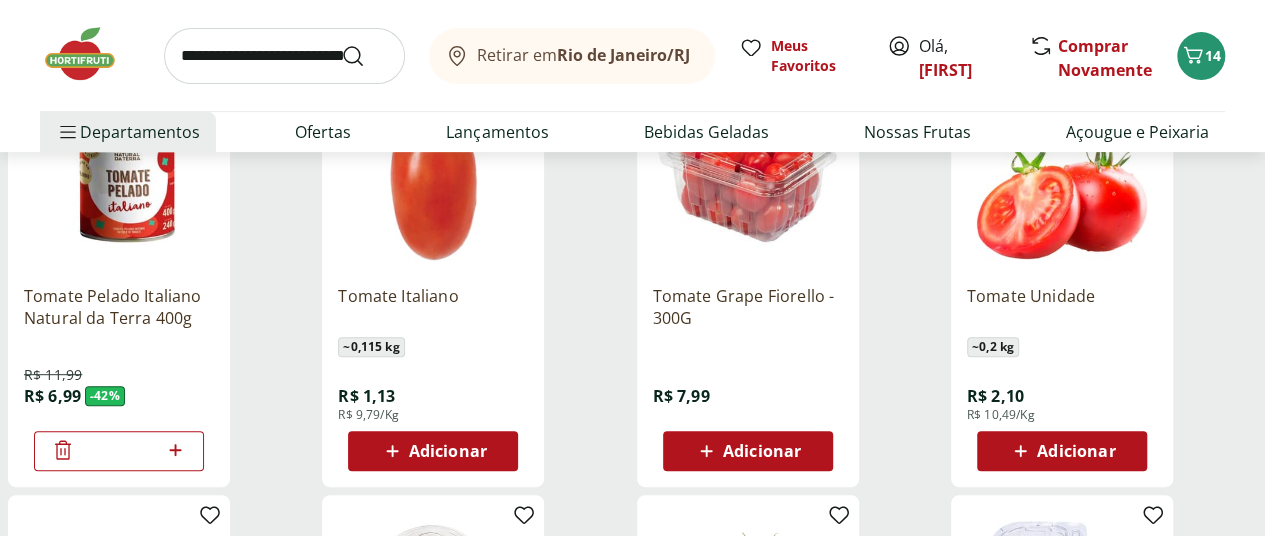 click on "Adicionar" at bounding box center [1076, 451] 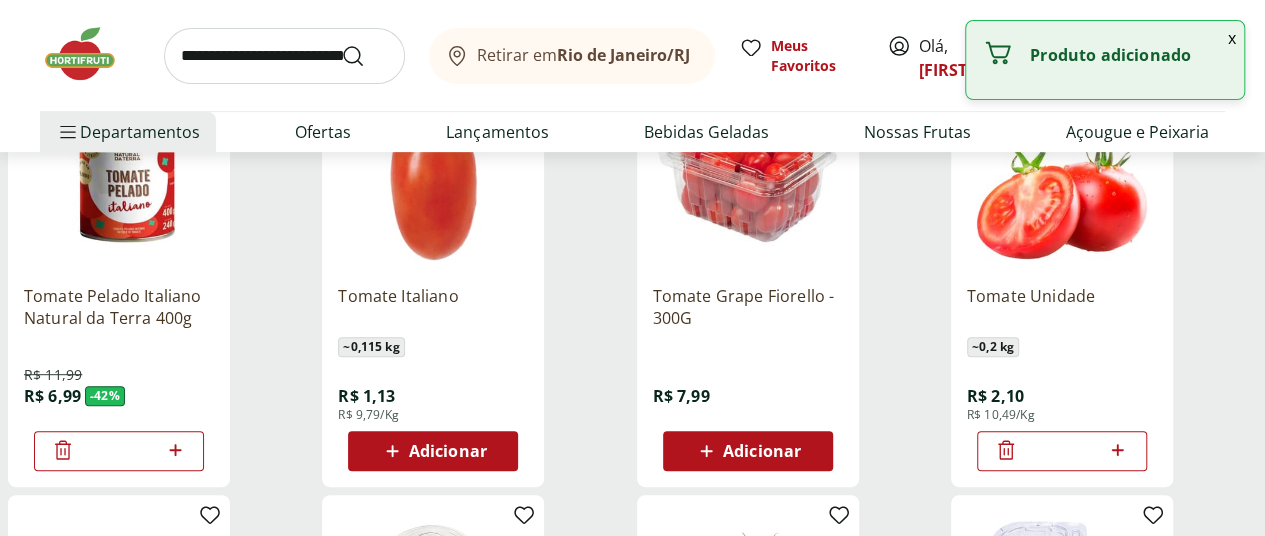click 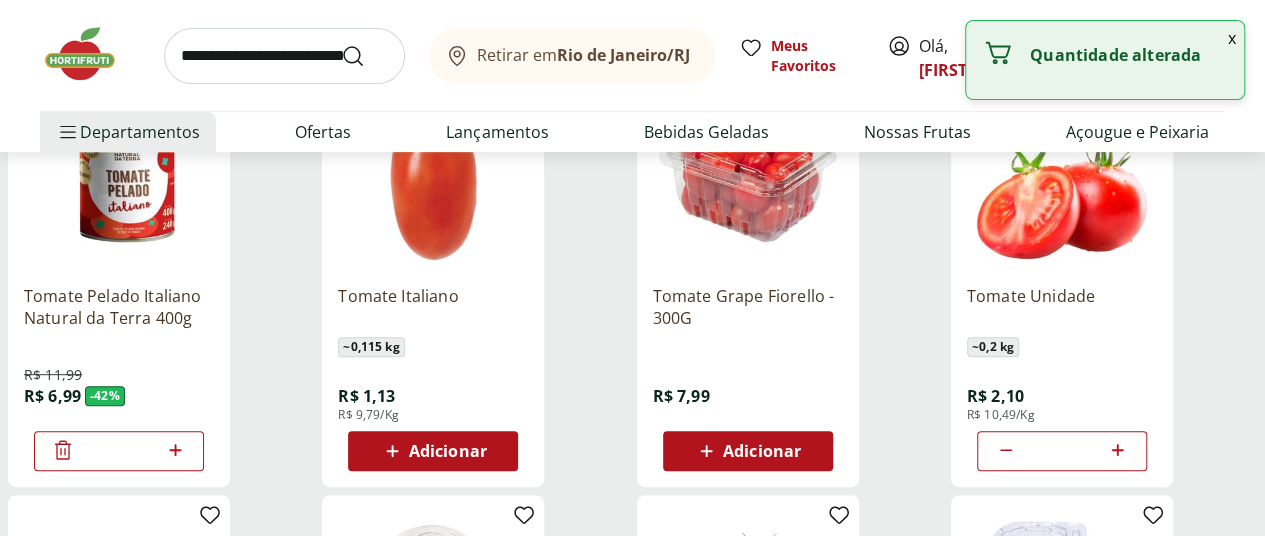 click 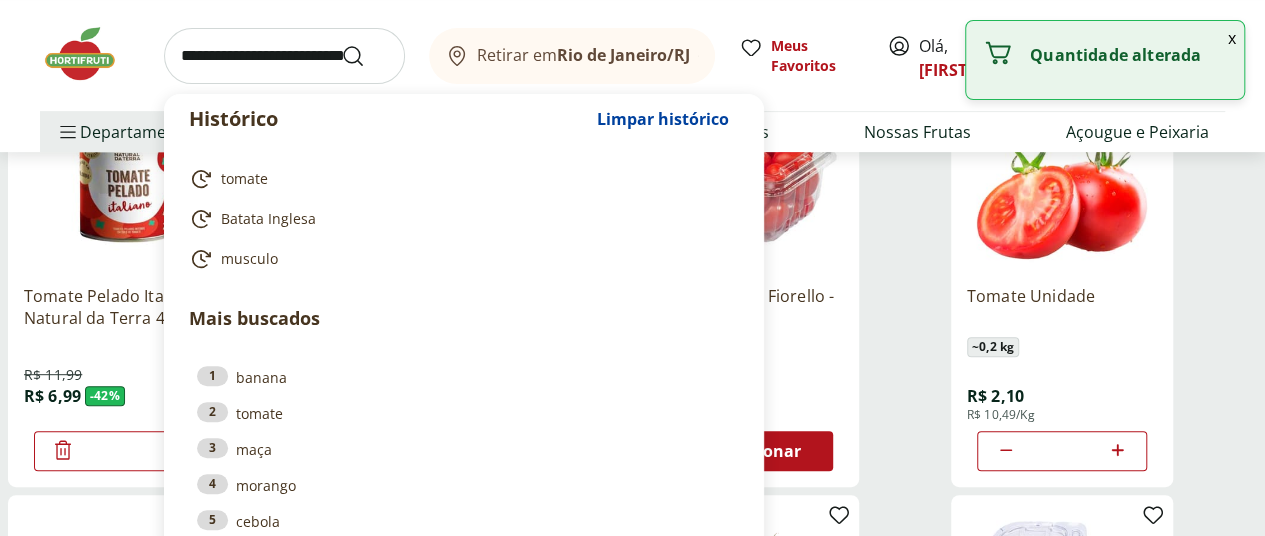 click at bounding box center [284, 56] 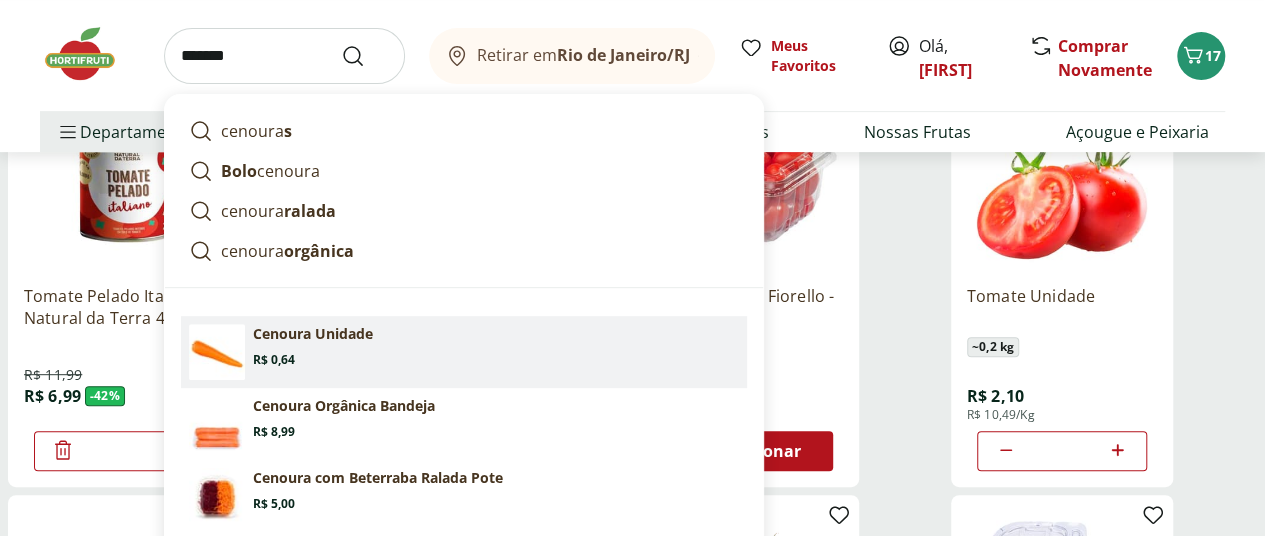 click on "Cenoura Unidade Price: R$ 0,64" at bounding box center (464, 352) 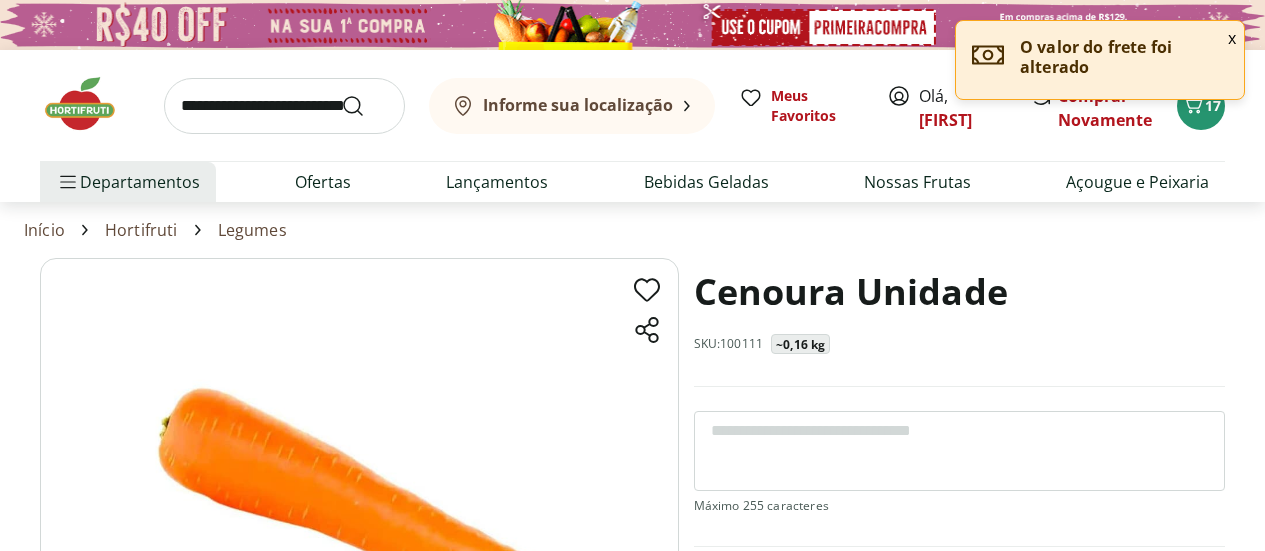 scroll, scrollTop: 0, scrollLeft: 0, axis: both 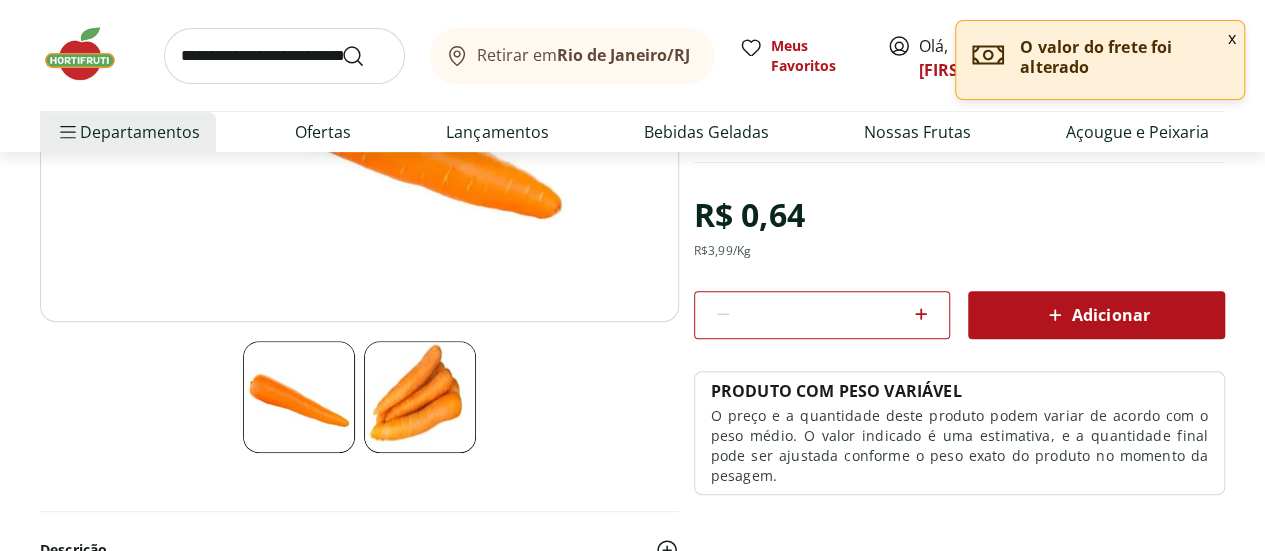 click on "*" at bounding box center [822, 315] 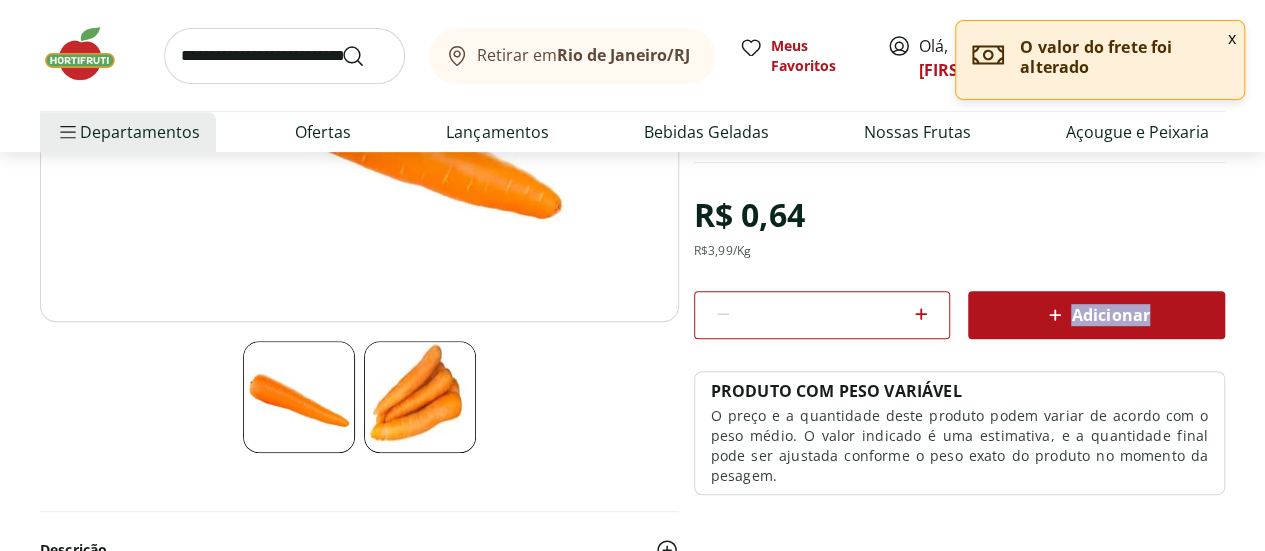 click on "*" at bounding box center (822, 315) 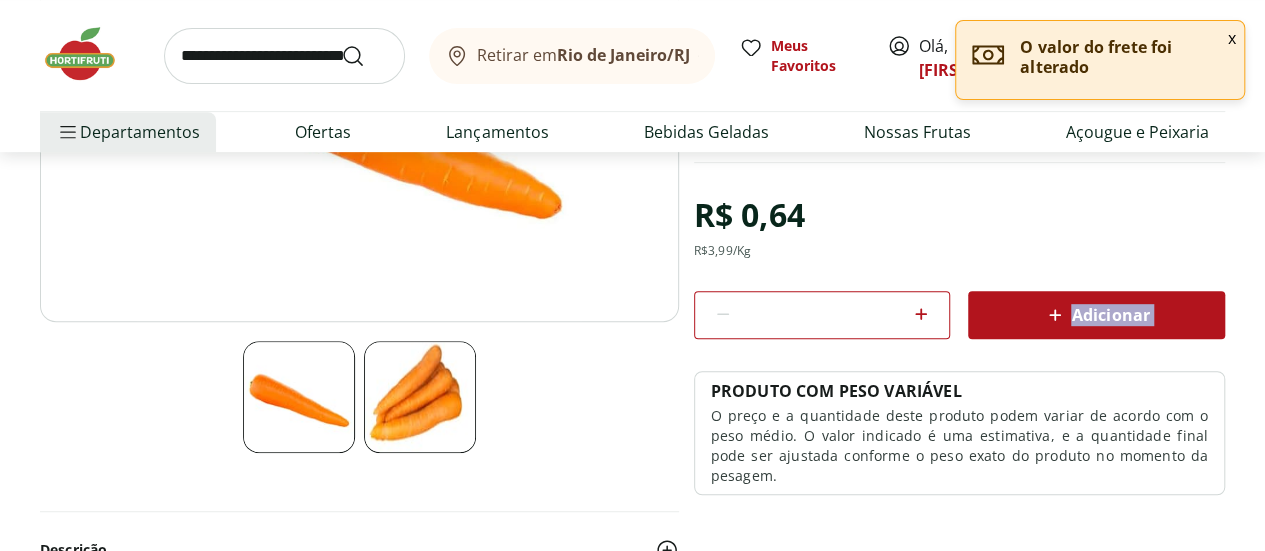 click on "*" at bounding box center (822, 315) 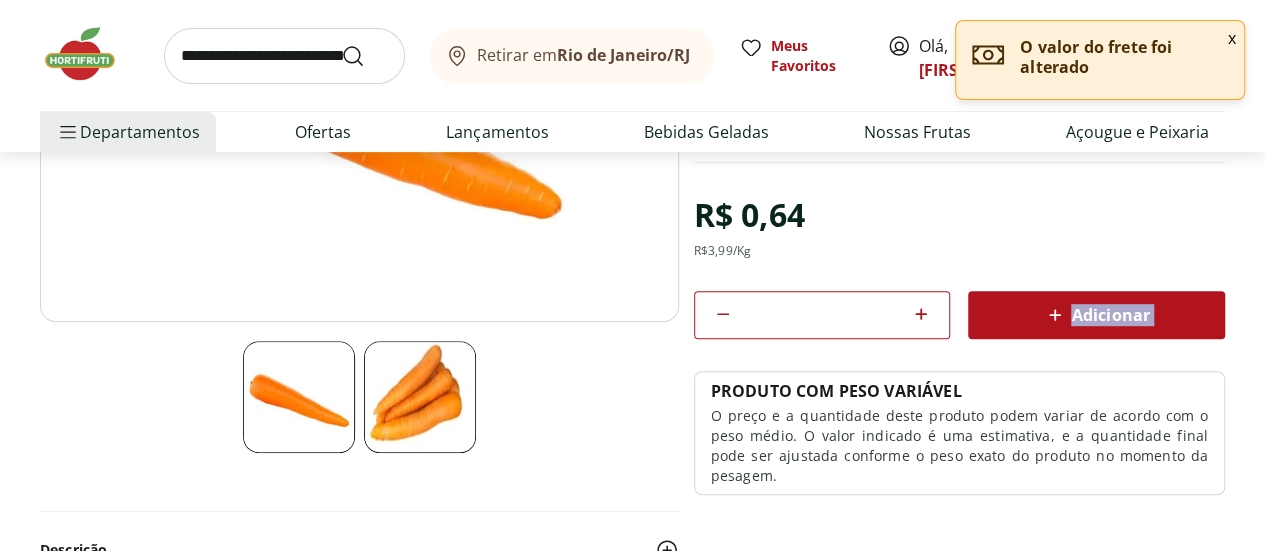 click 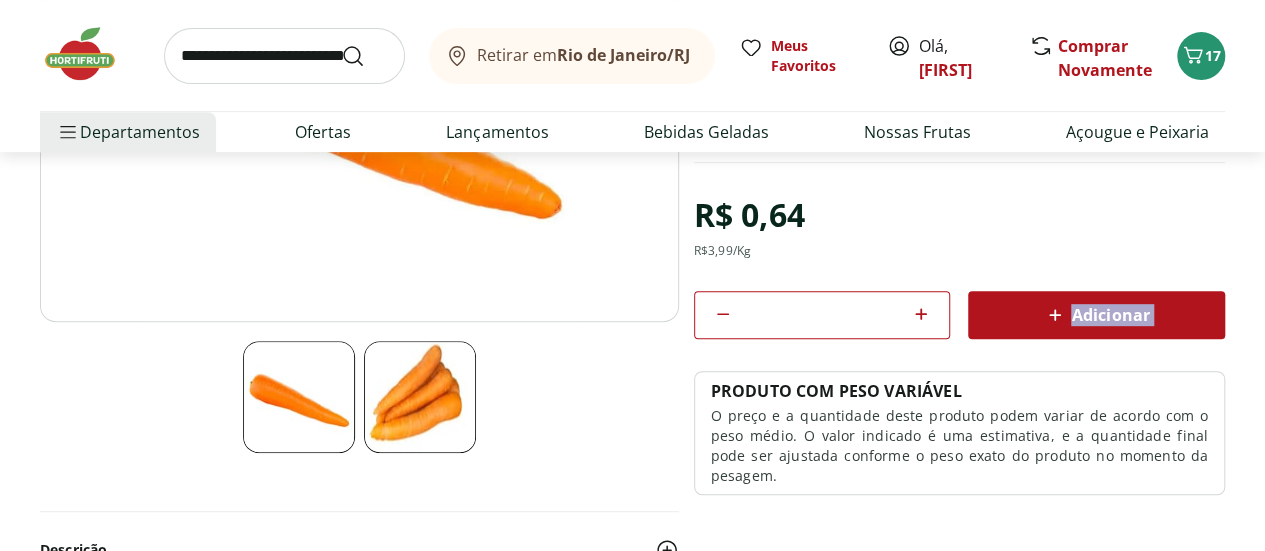 click 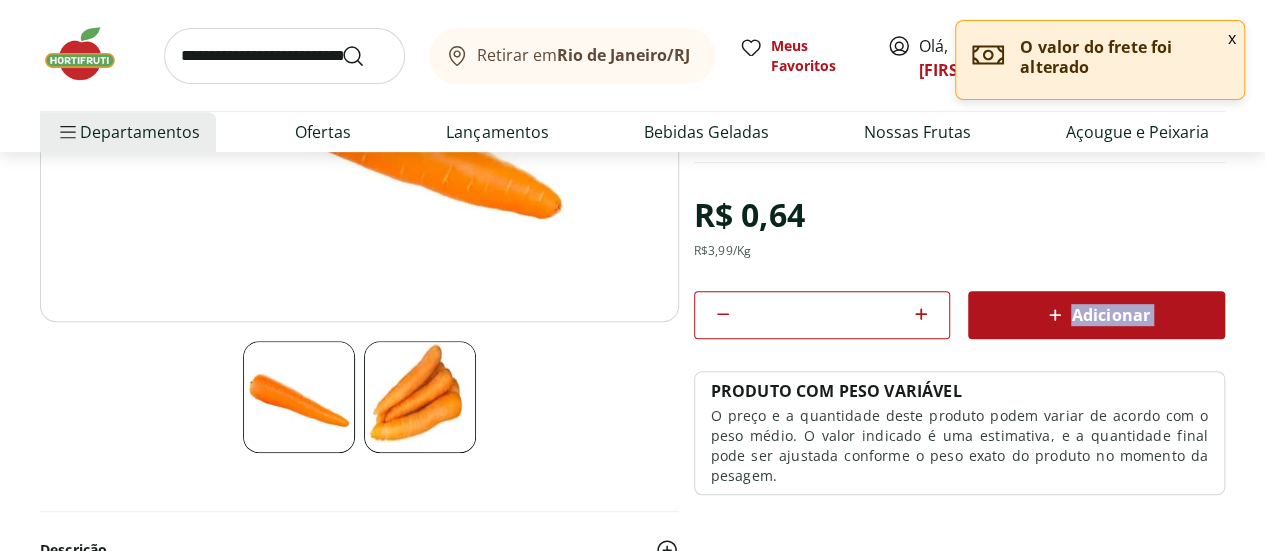 type on "*" 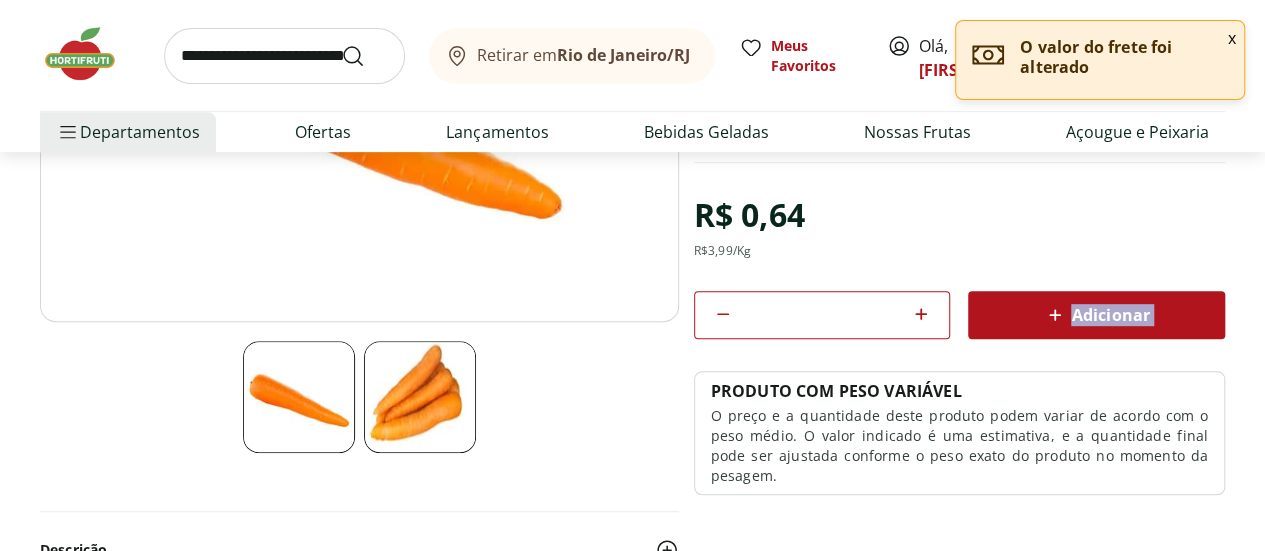 click on "Adicionar" at bounding box center (1096, 315) 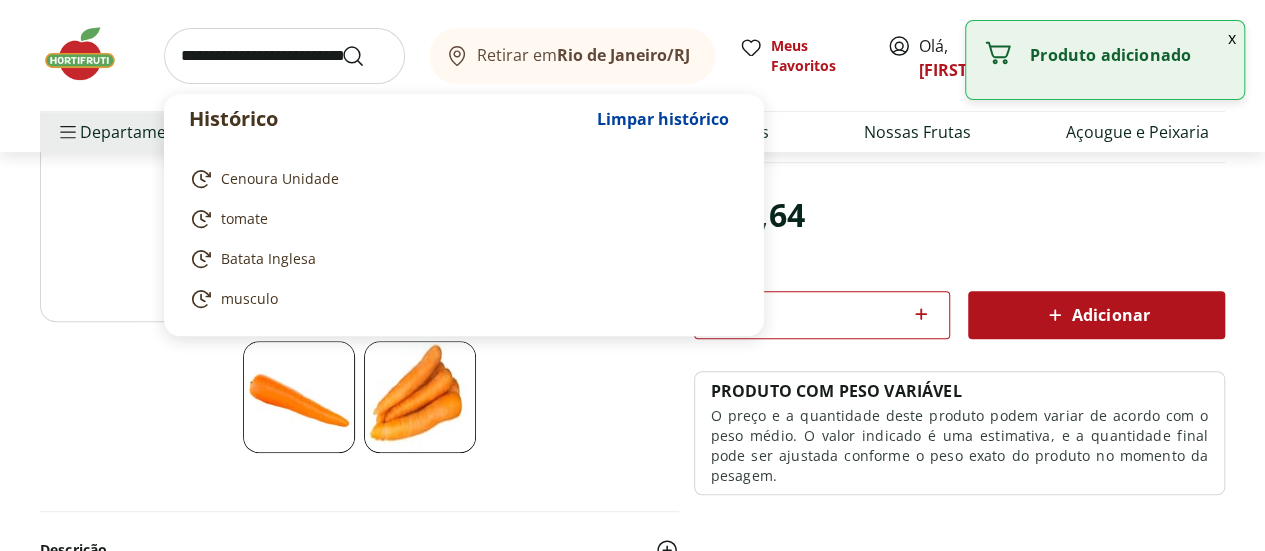 click at bounding box center [284, 56] 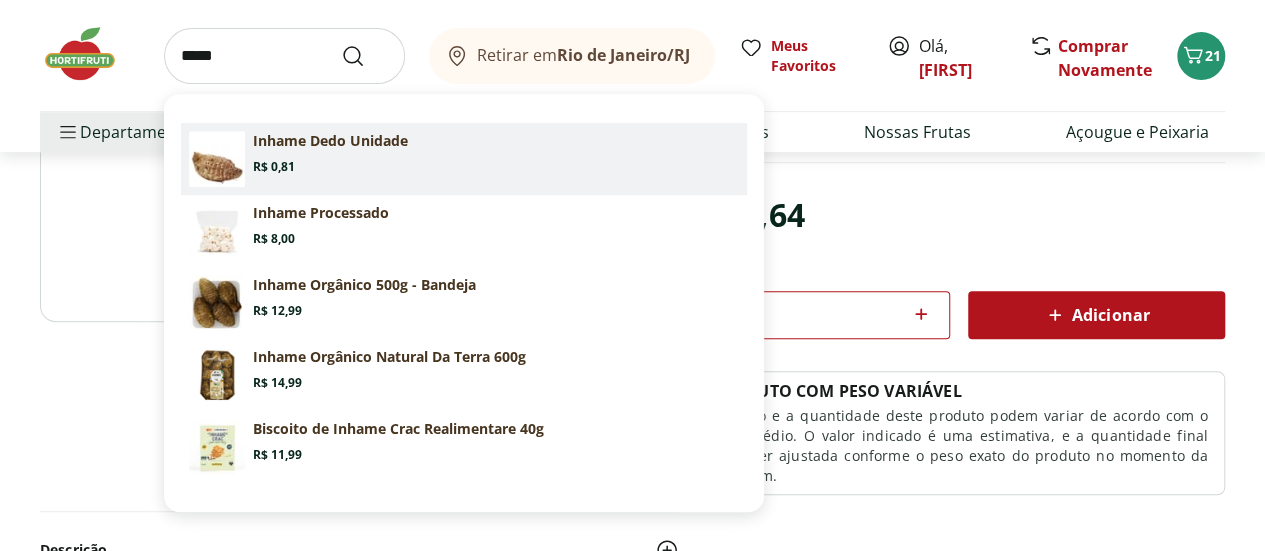 click on "Inhame Dedo Unidade Price: R$ 0,81" at bounding box center (496, 153) 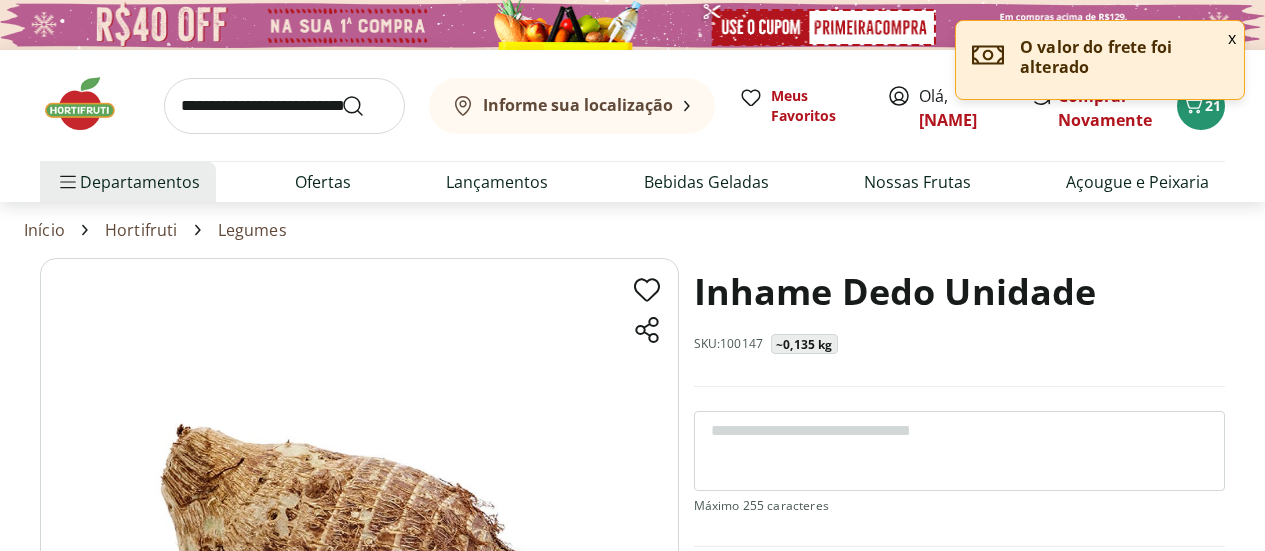 scroll, scrollTop: 0, scrollLeft: 0, axis: both 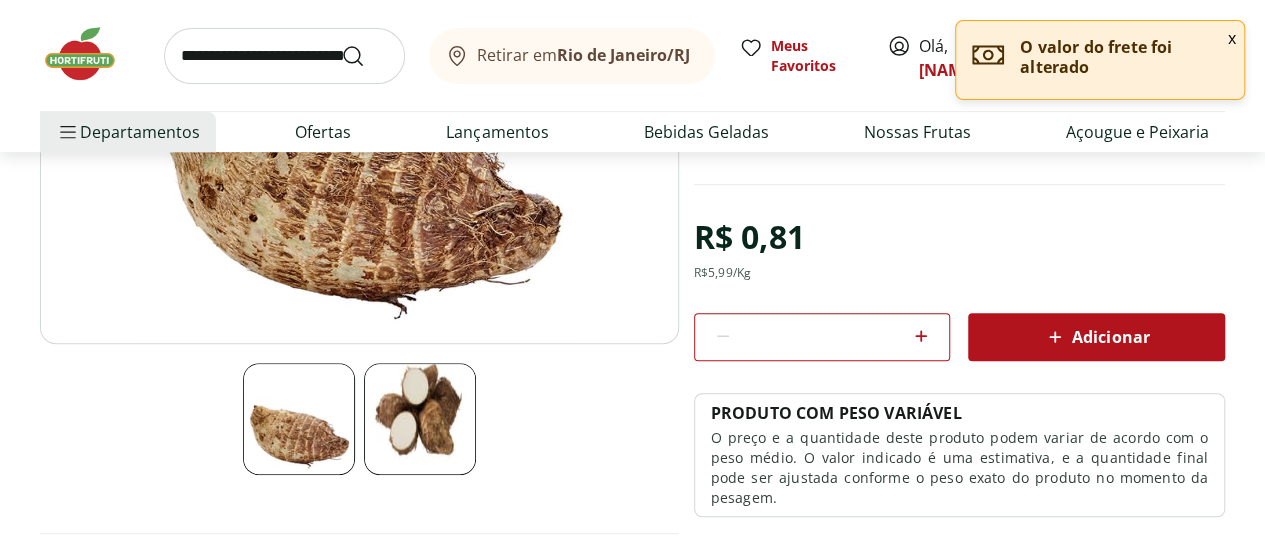 click 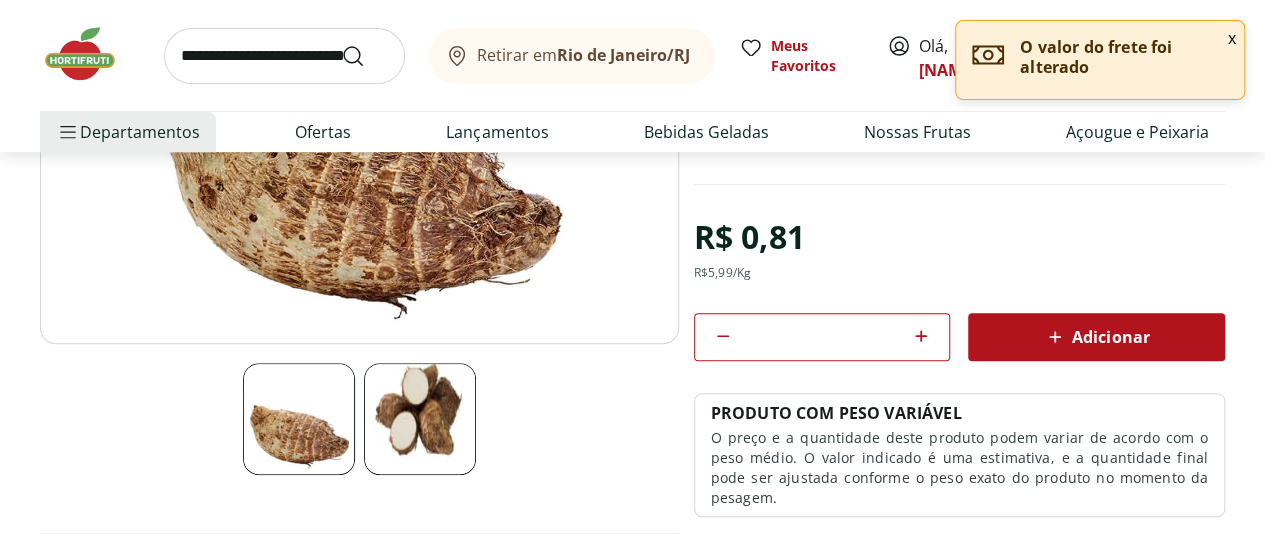 click 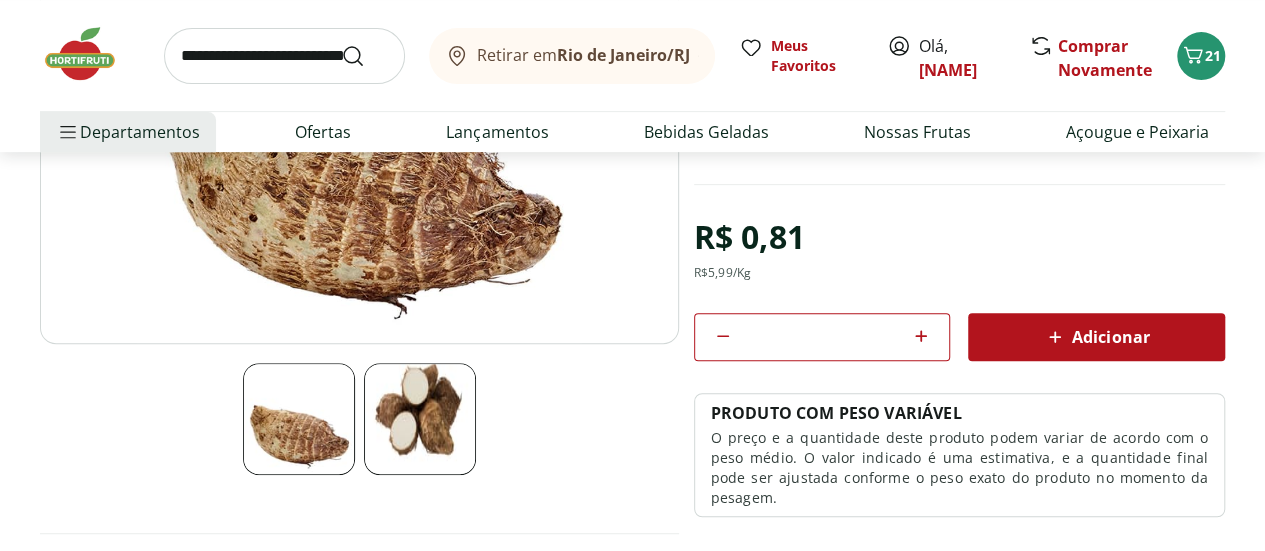 click on "Adicionar" at bounding box center (1096, 337) 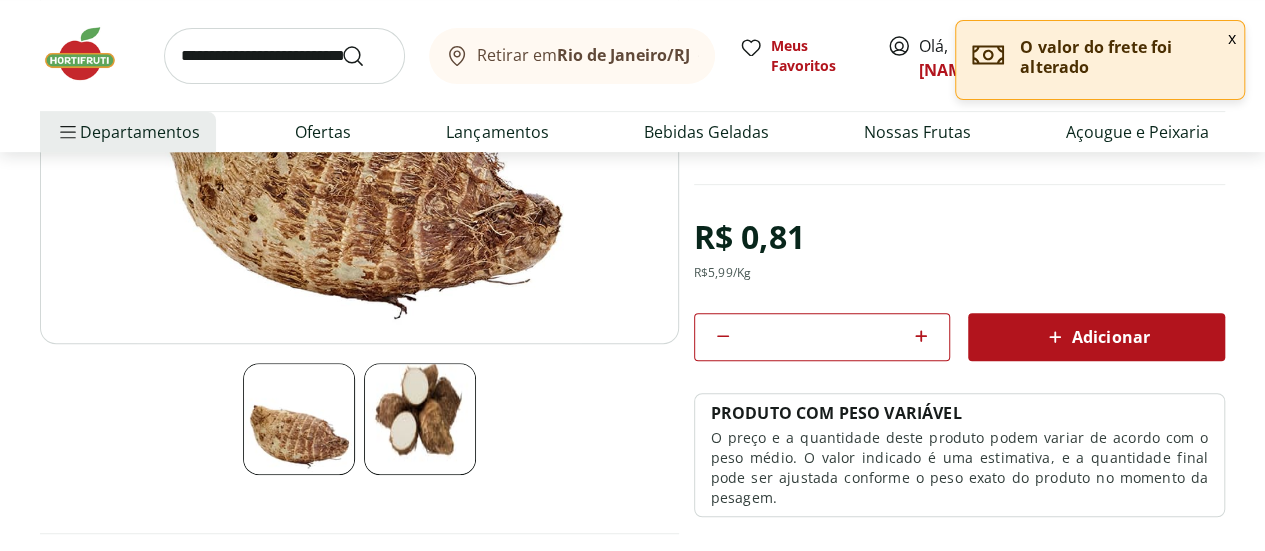 click at bounding box center (284, 56) 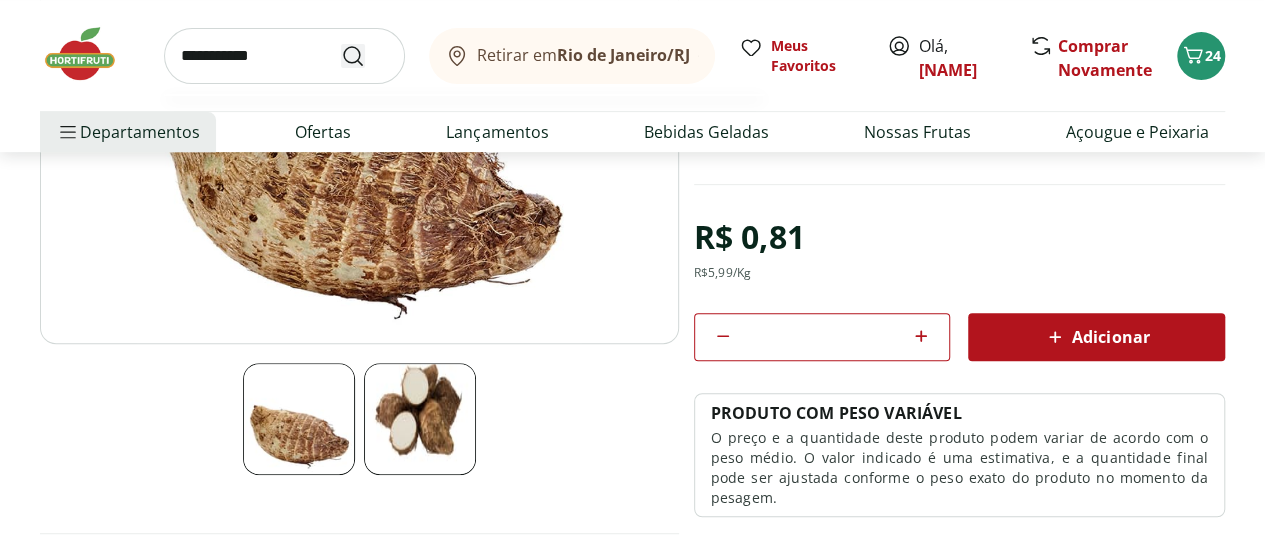 type on "**********" 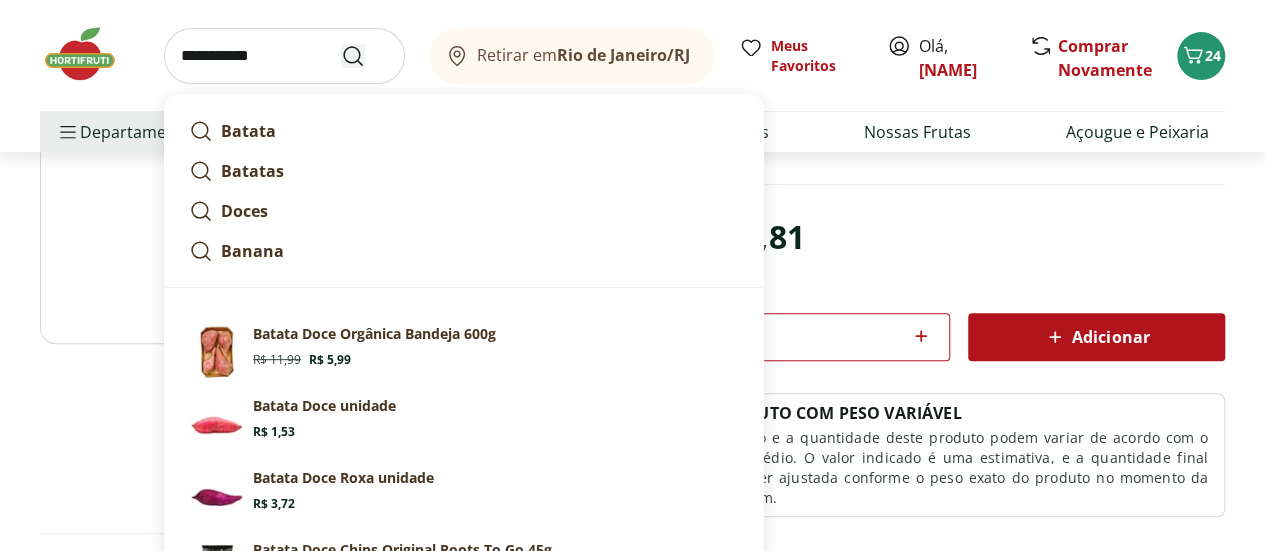 click 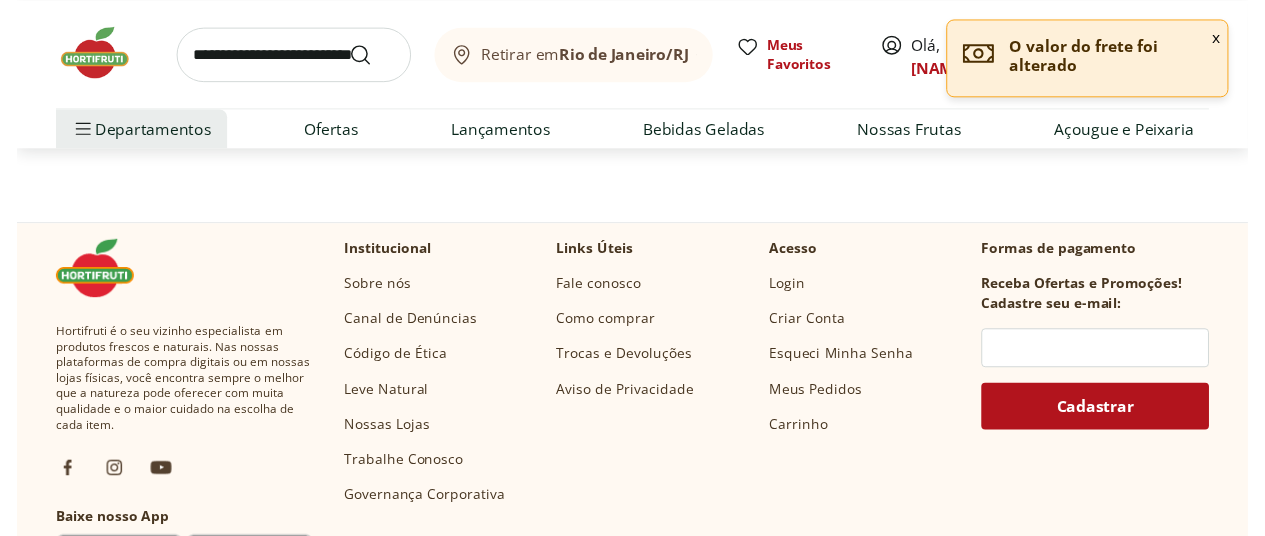 scroll, scrollTop: 0, scrollLeft: 0, axis: both 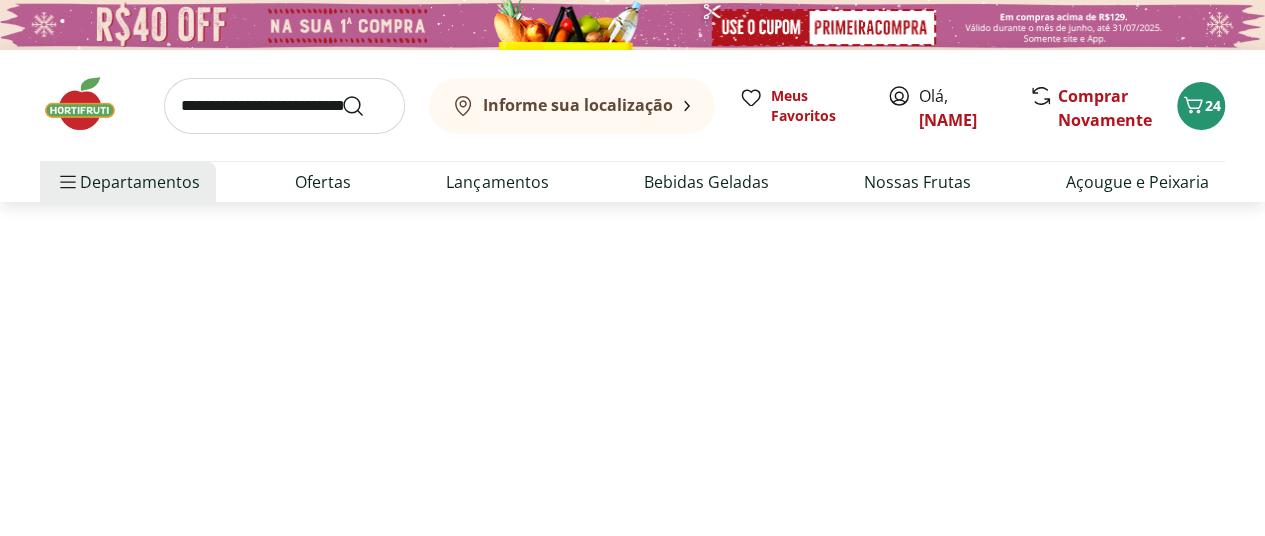 select on "**********" 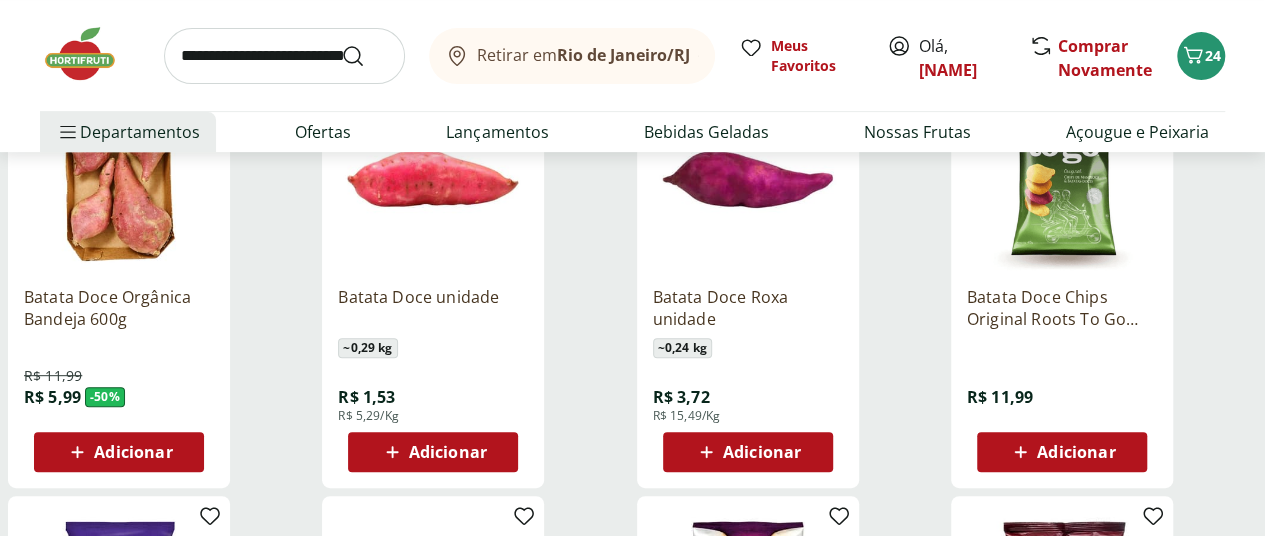 scroll, scrollTop: 338, scrollLeft: 0, axis: vertical 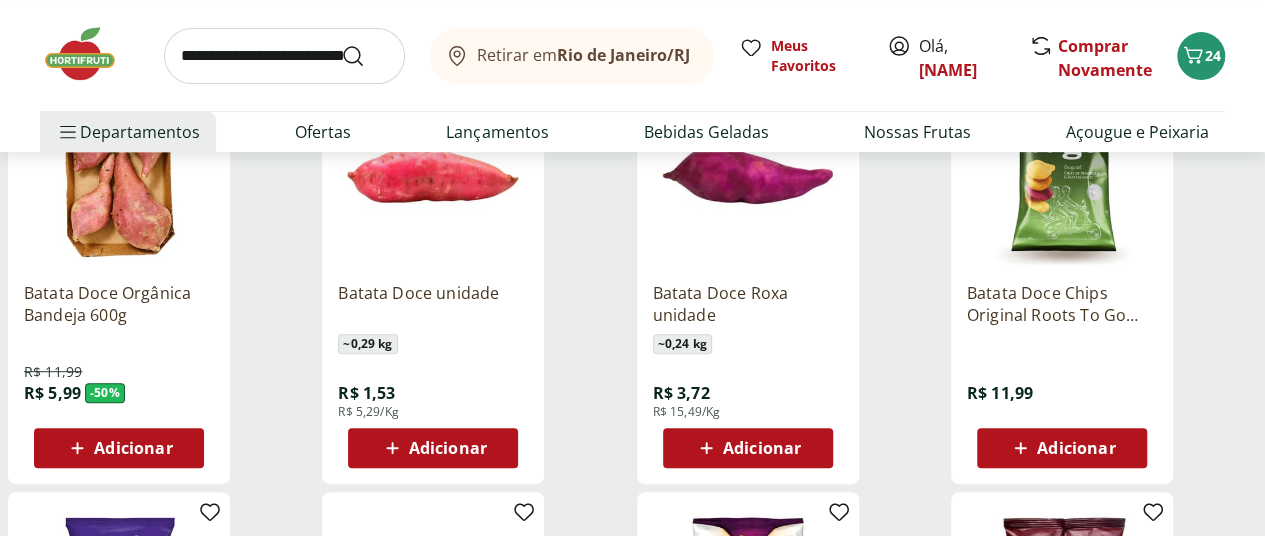 click on "Adicionar" at bounding box center (448, 448) 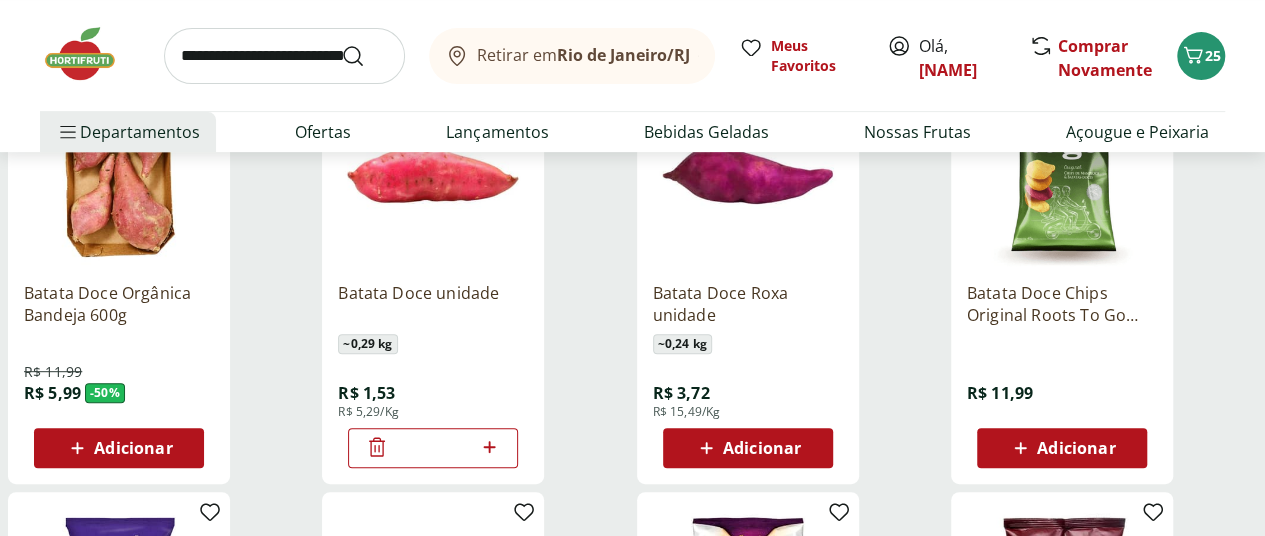 click 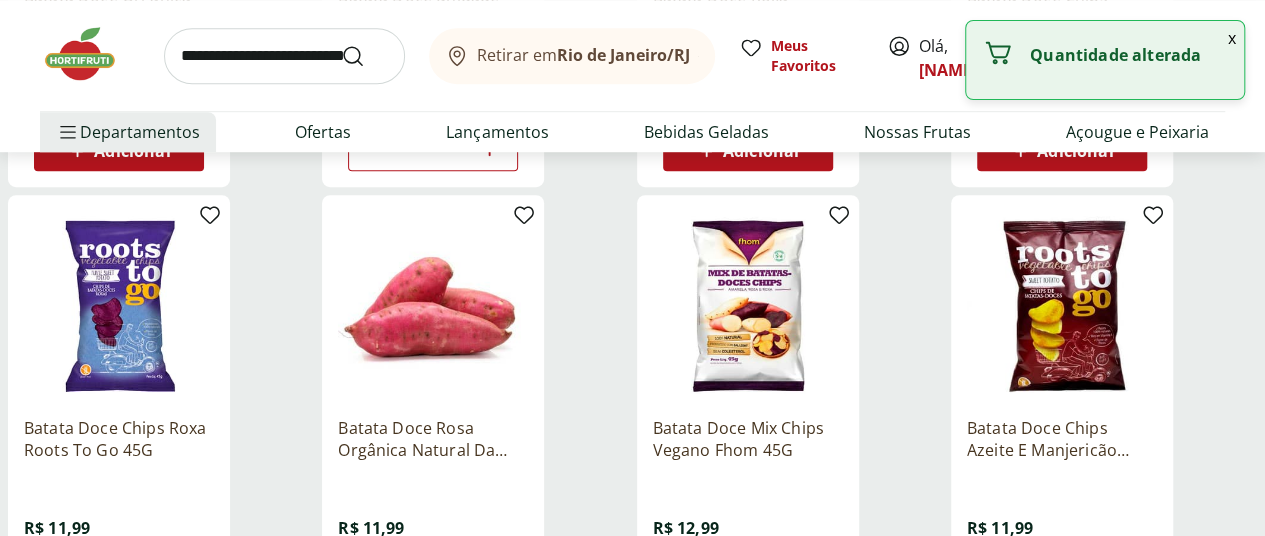 scroll, scrollTop: 632, scrollLeft: 0, axis: vertical 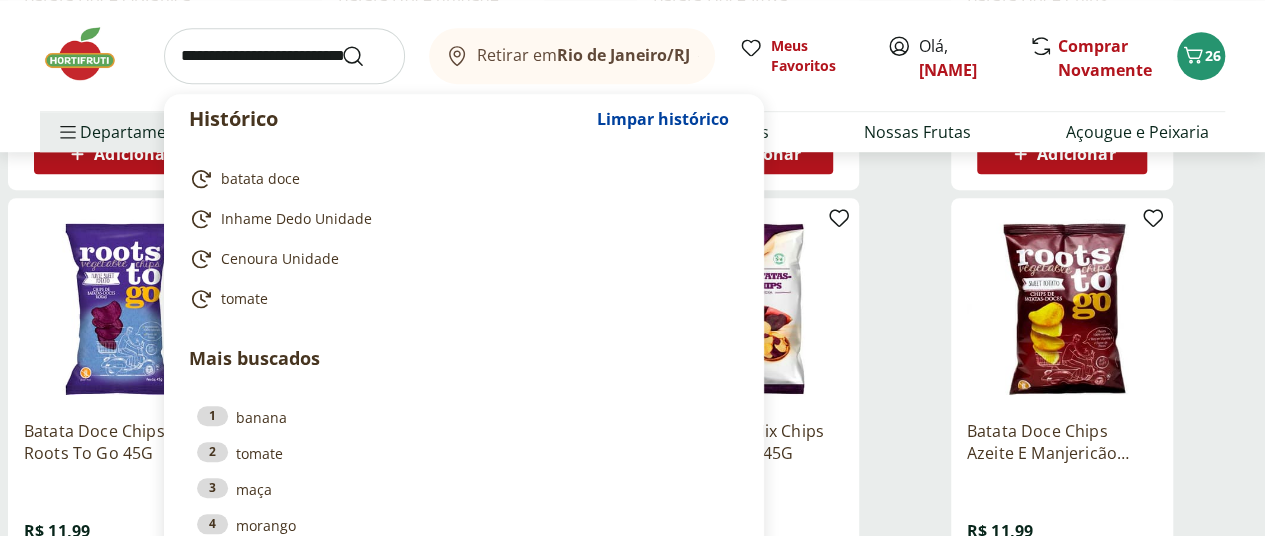 click at bounding box center [284, 56] 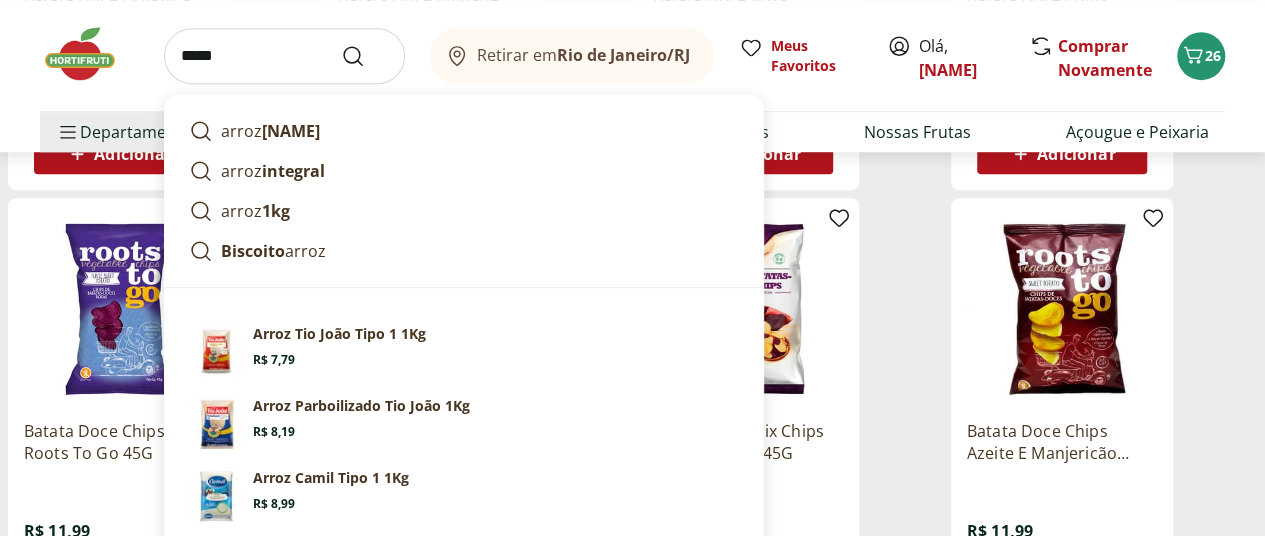 type on "*****" 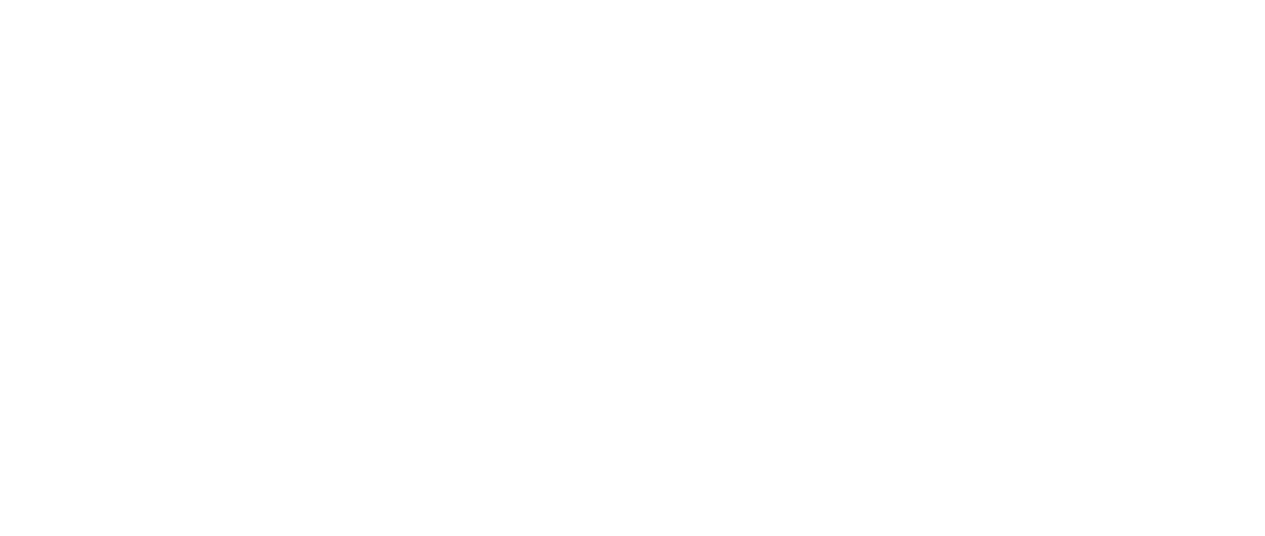scroll, scrollTop: 0, scrollLeft: 0, axis: both 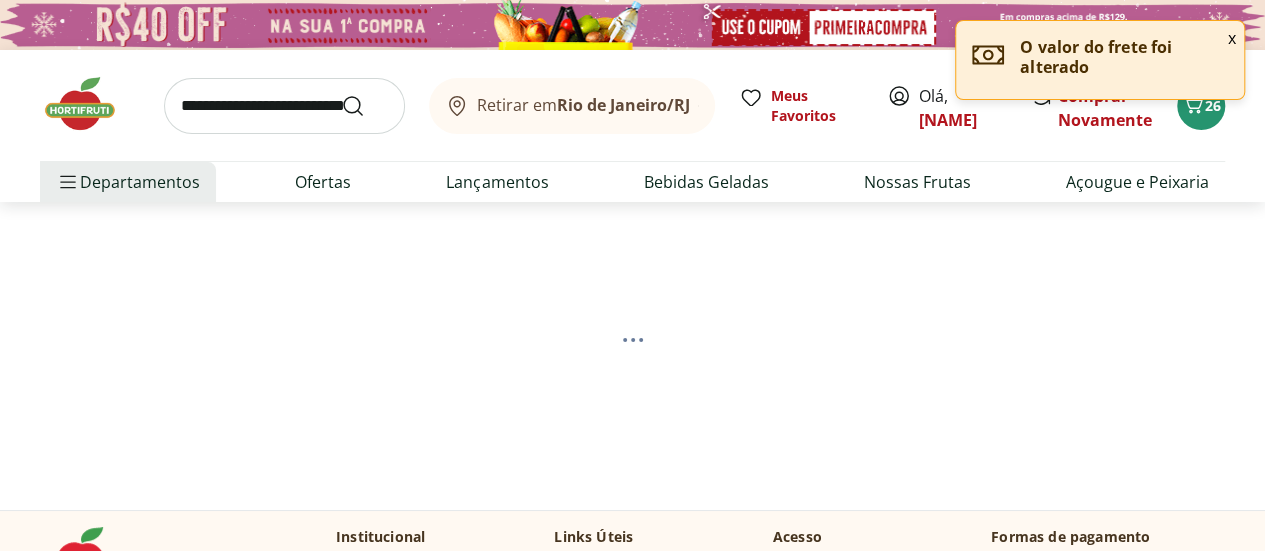 select on "**********" 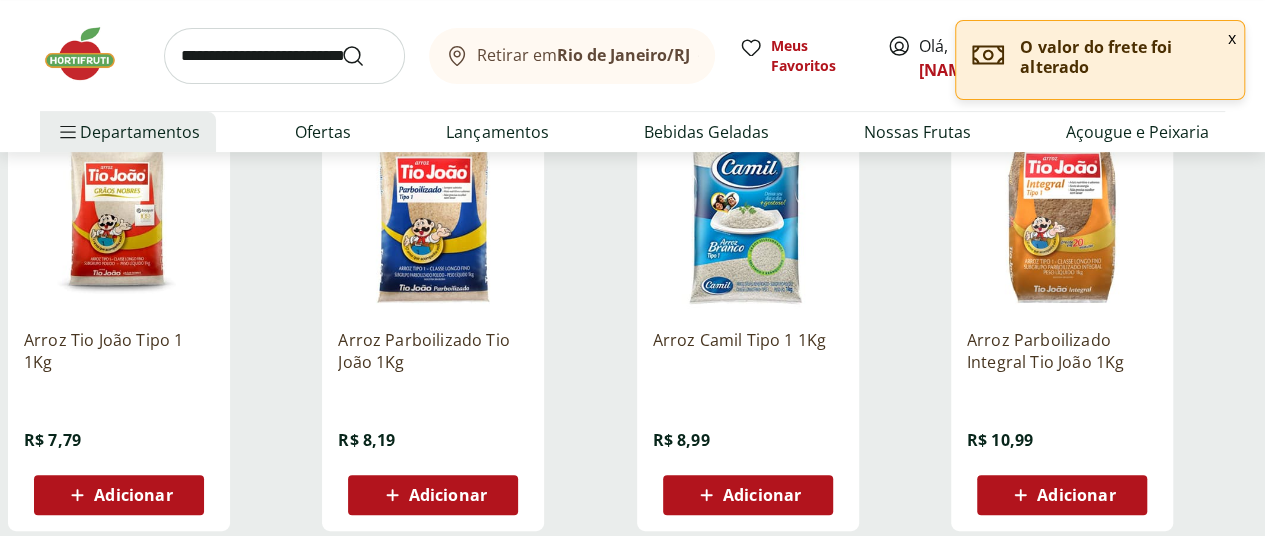 scroll, scrollTop: 290, scrollLeft: 0, axis: vertical 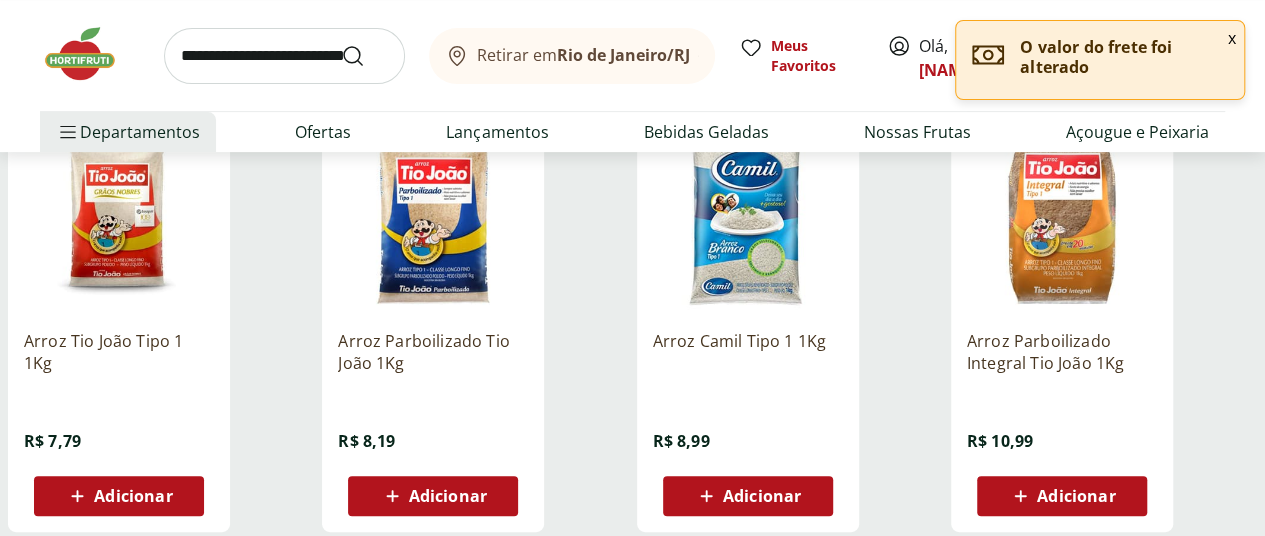 click on "Adicionar" at bounding box center (133, 496) 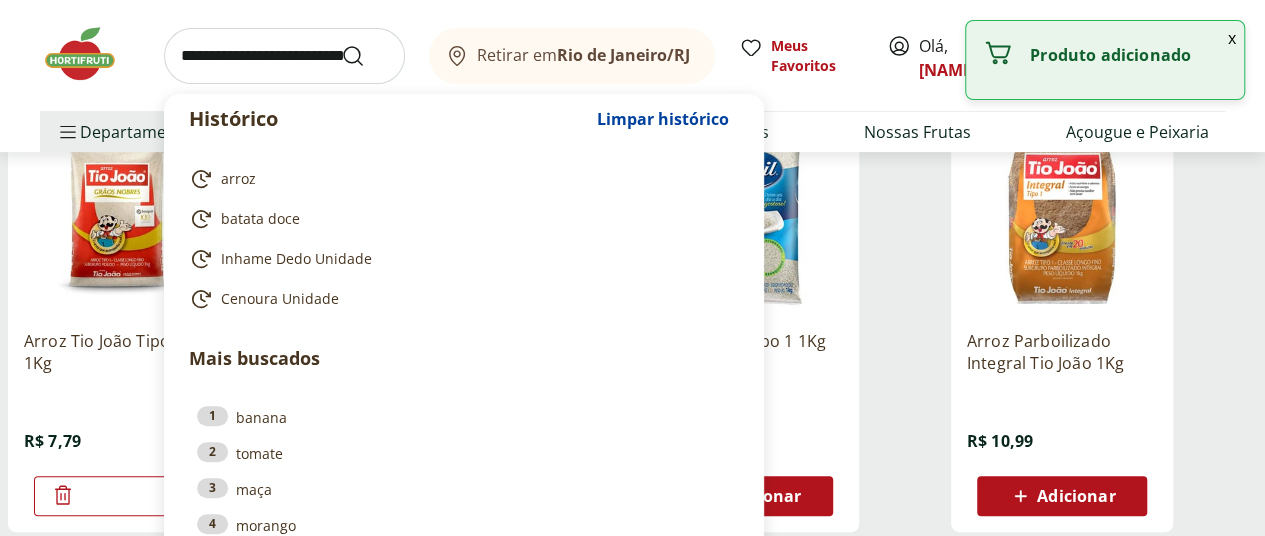 click at bounding box center [284, 56] 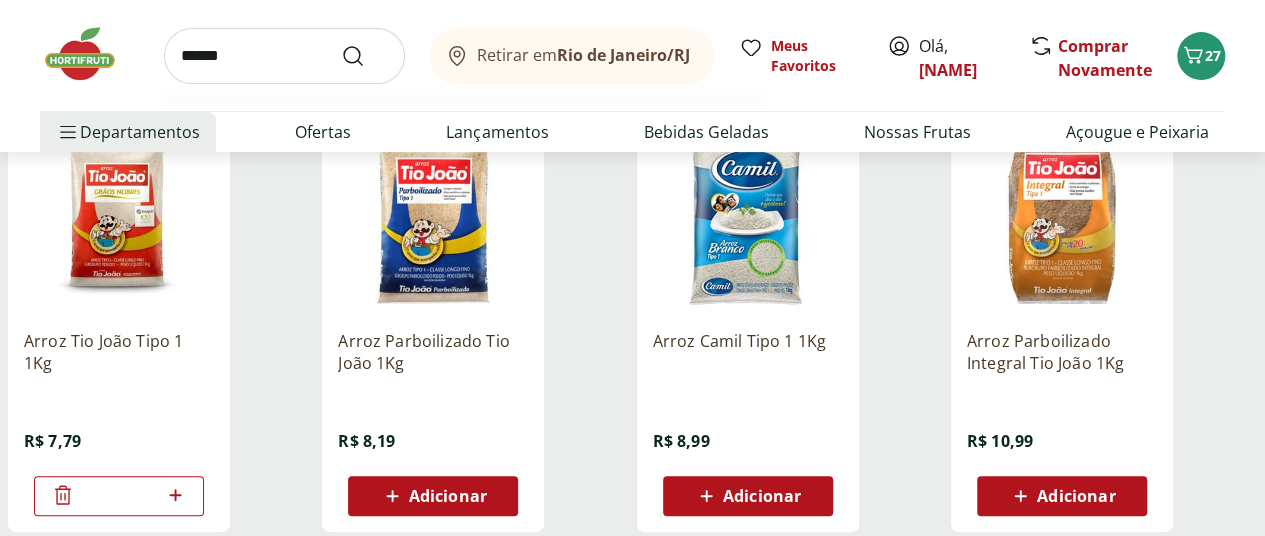 type on "******" 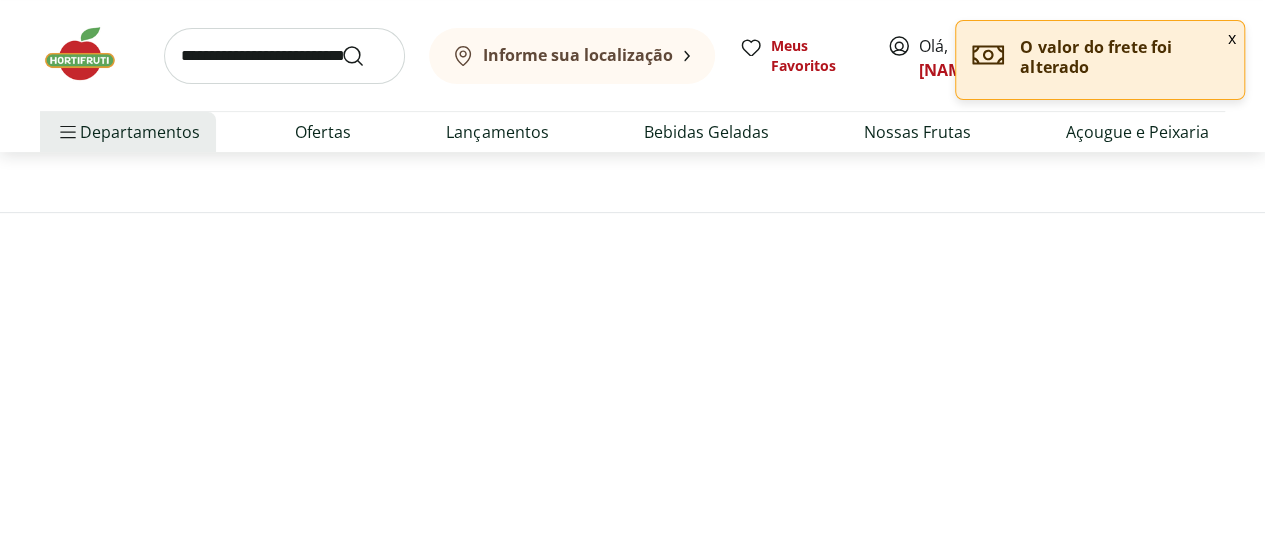 scroll, scrollTop: 0, scrollLeft: 0, axis: both 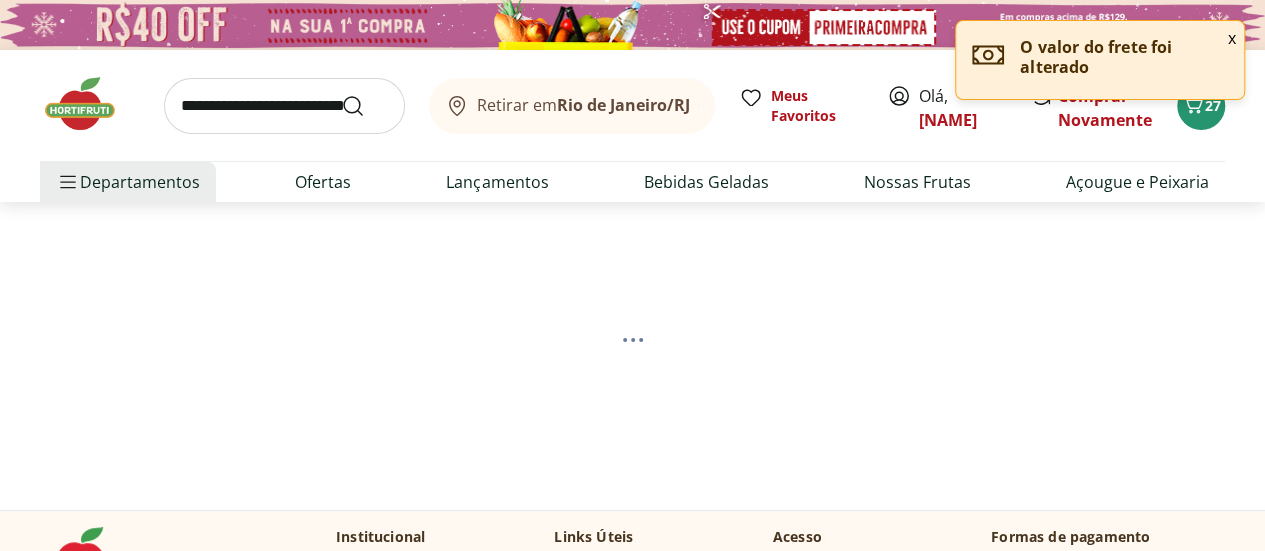 select on "**********" 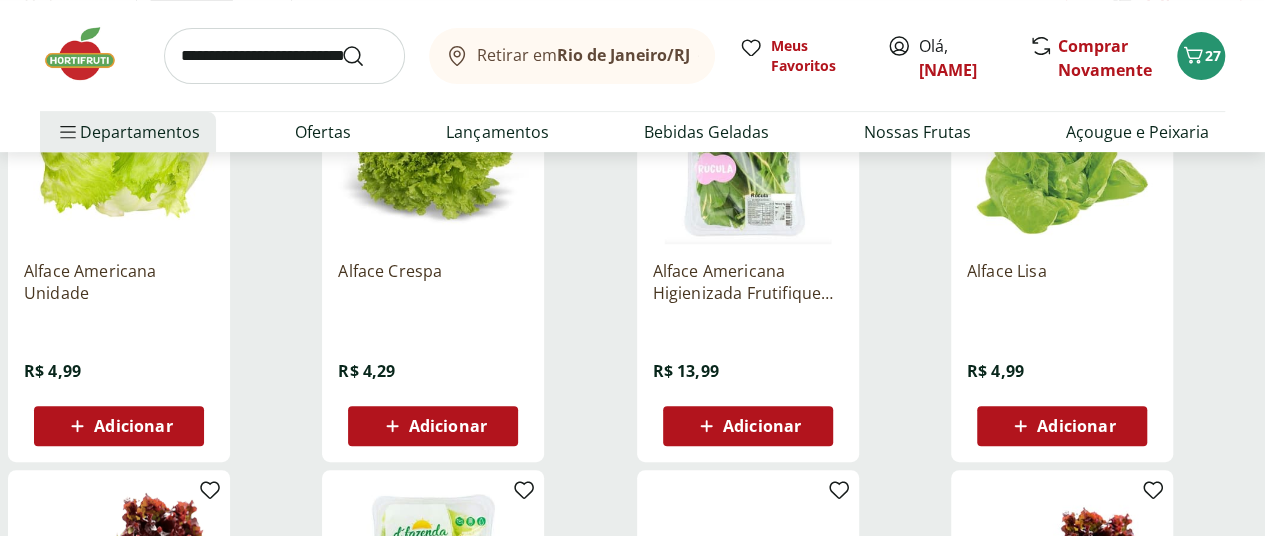 scroll, scrollTop: 368, scrollLeft: 0, axis: vertical 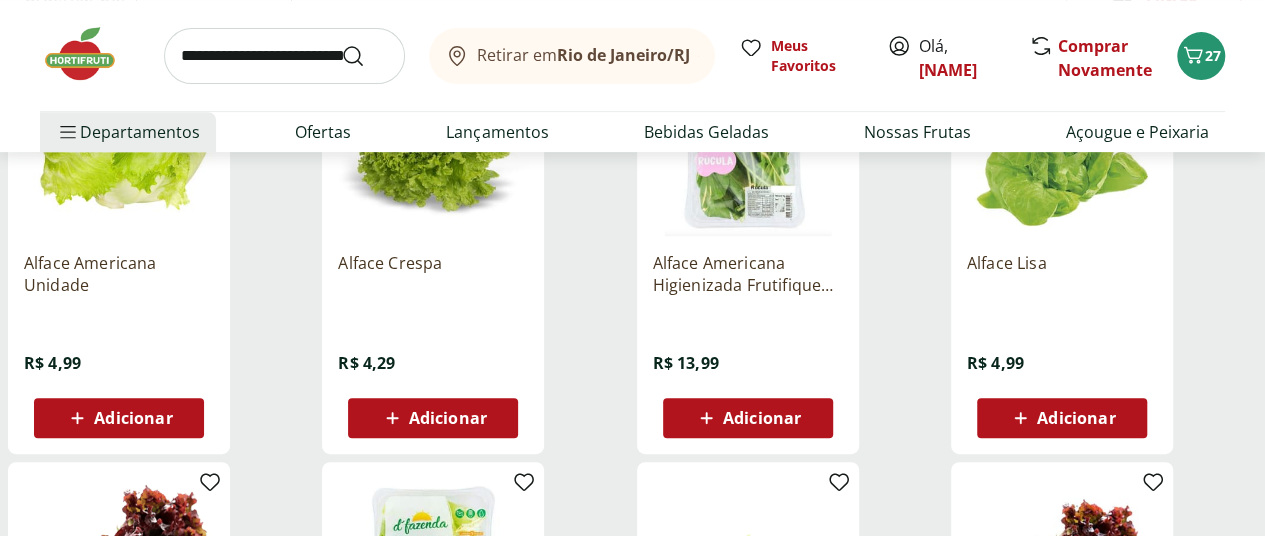 click on "Adicionar" at bounding box center (448, 418) 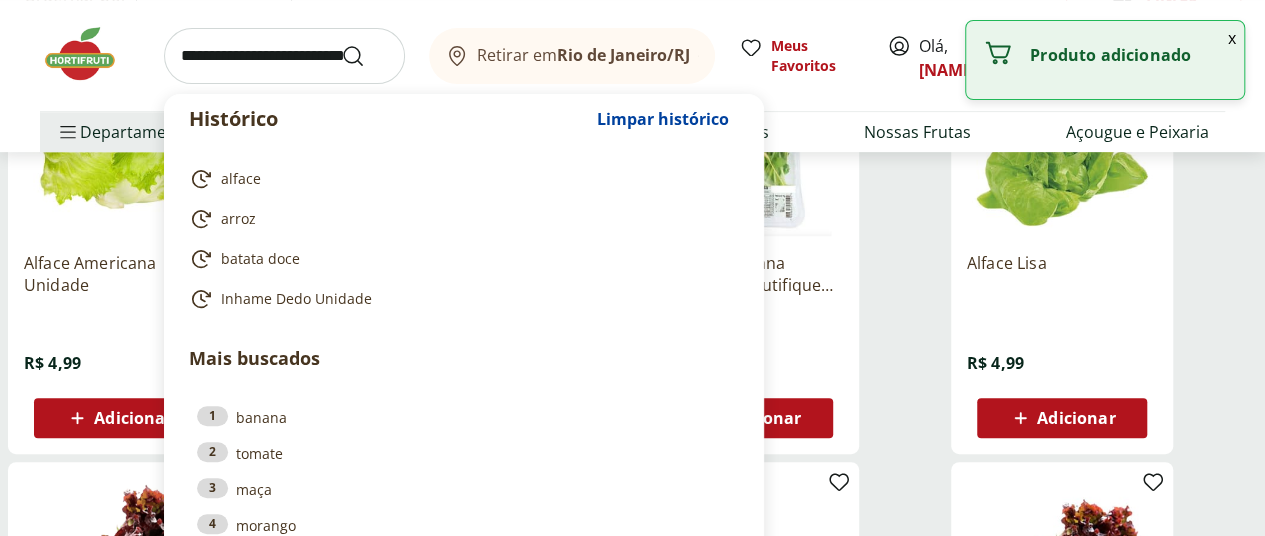 click at bounding box center (284, 56) 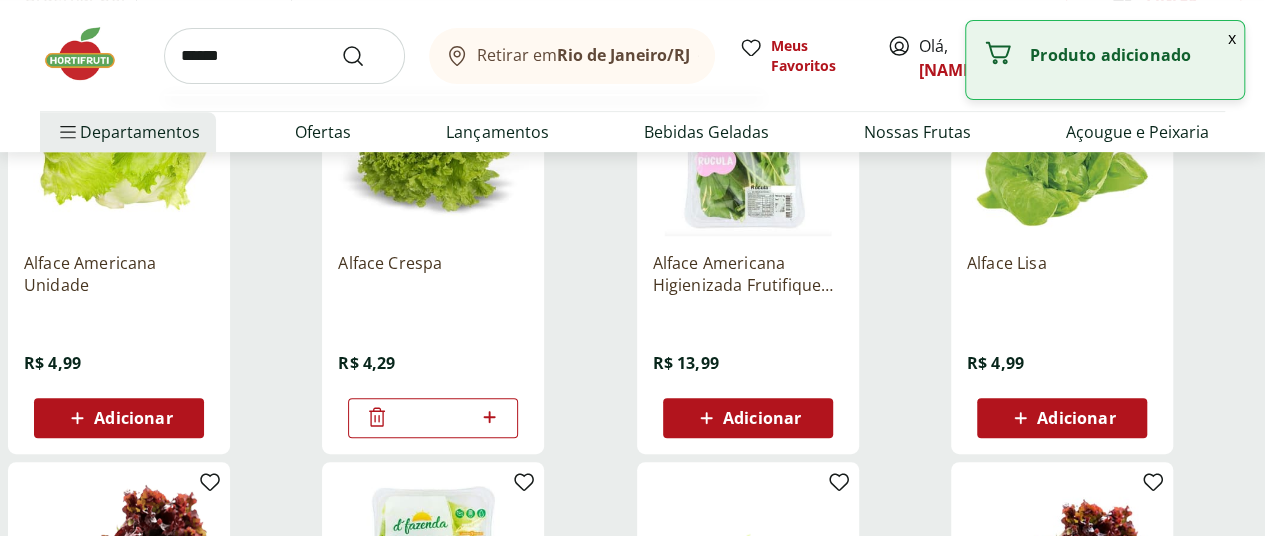 type on "******" 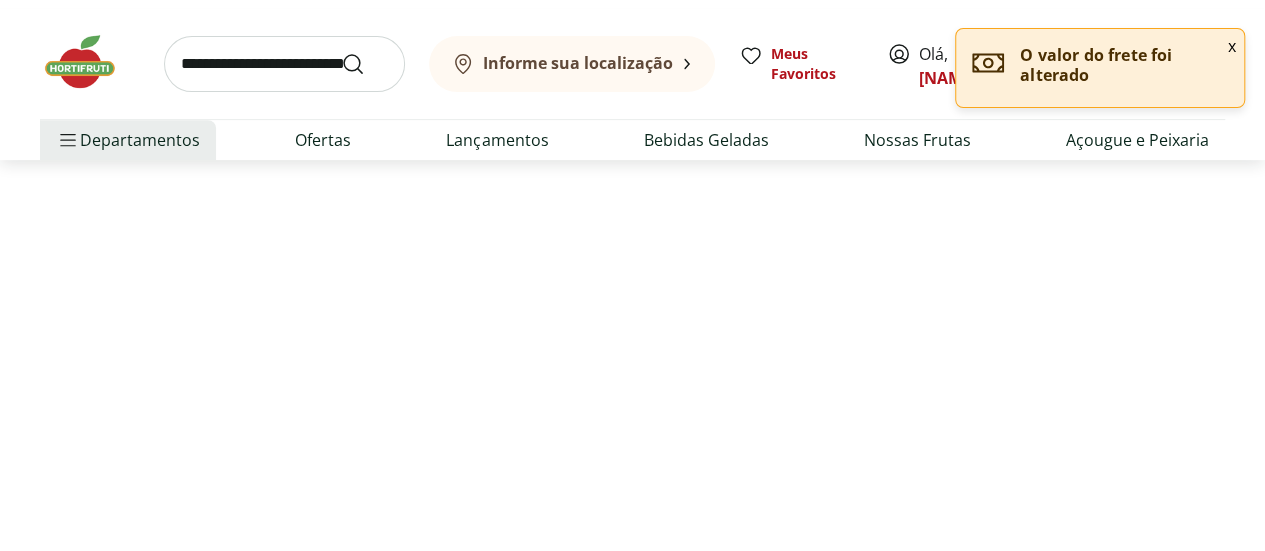 scroll, scrollTop: 0, scrollLeft: 0, axis: both 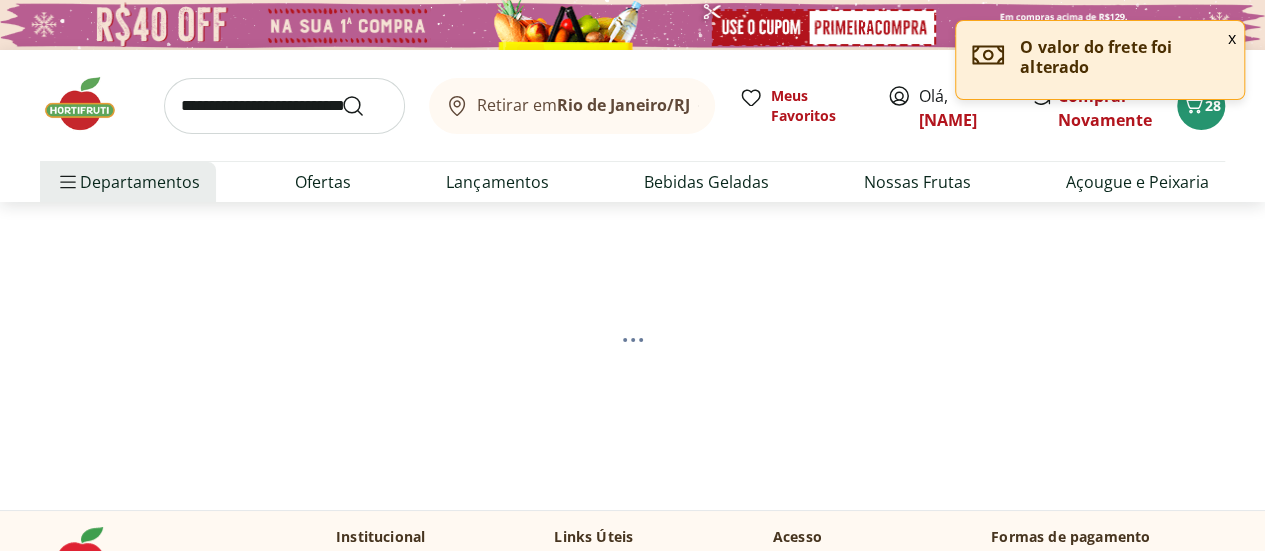 select on "**********" 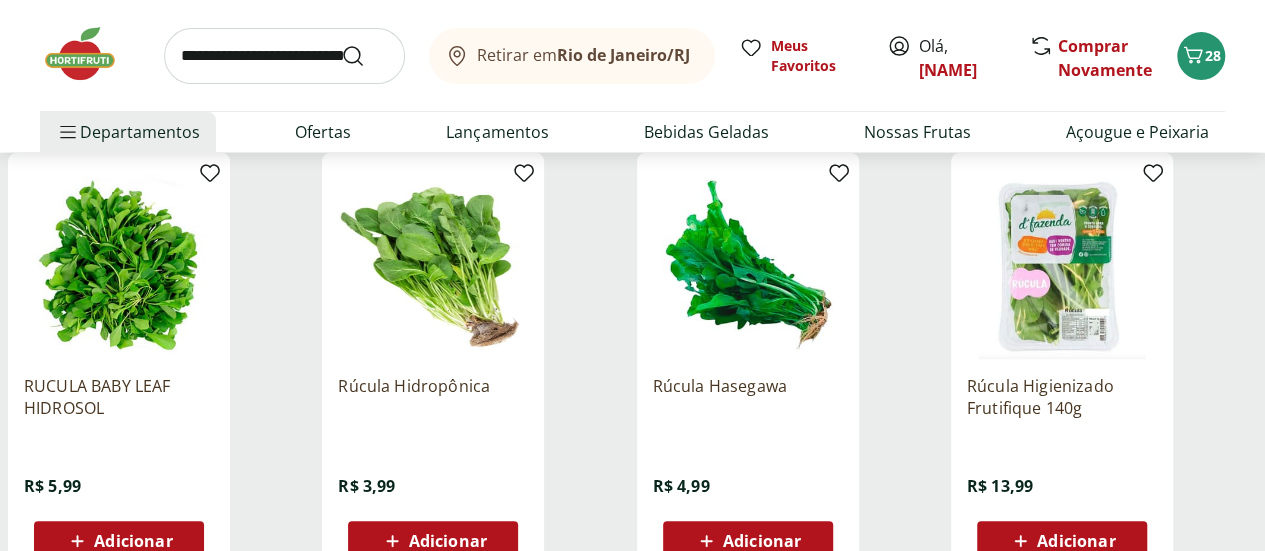 scroll, scrollTop: 302, scrollLeft: 0, axis: vertical 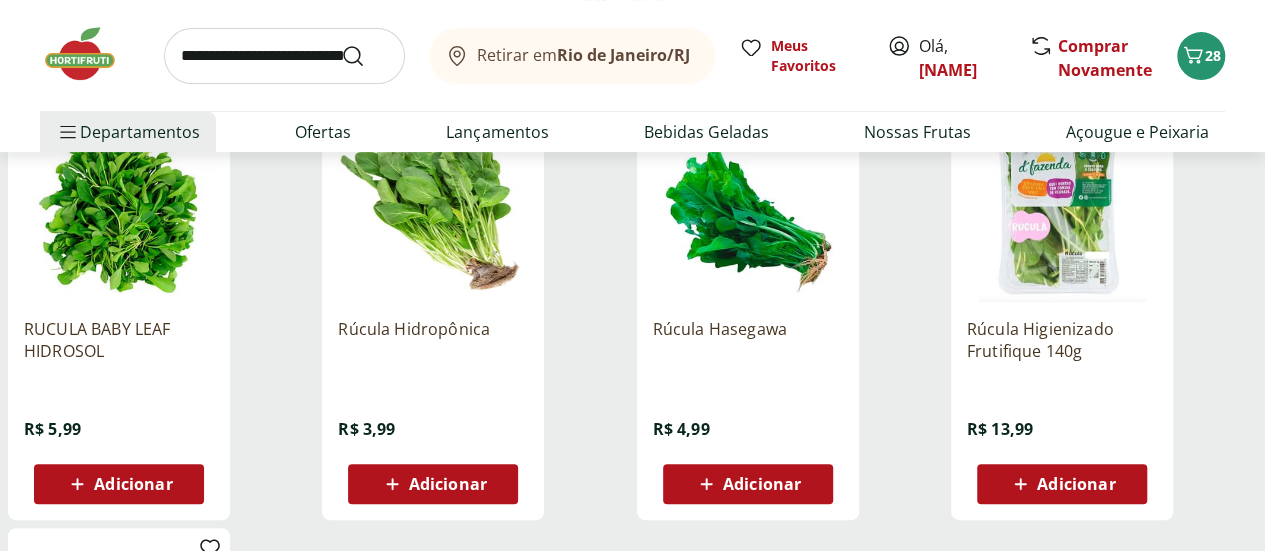 click on "Adicionar" at bounding box center [448, 484] 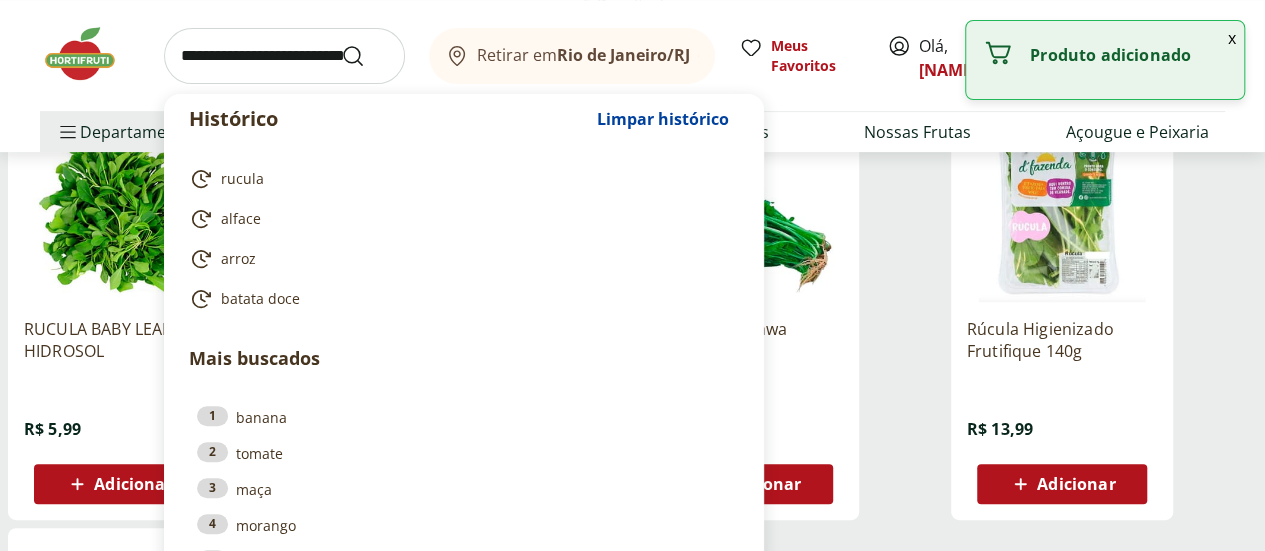 click at bounding box center [284, 56] 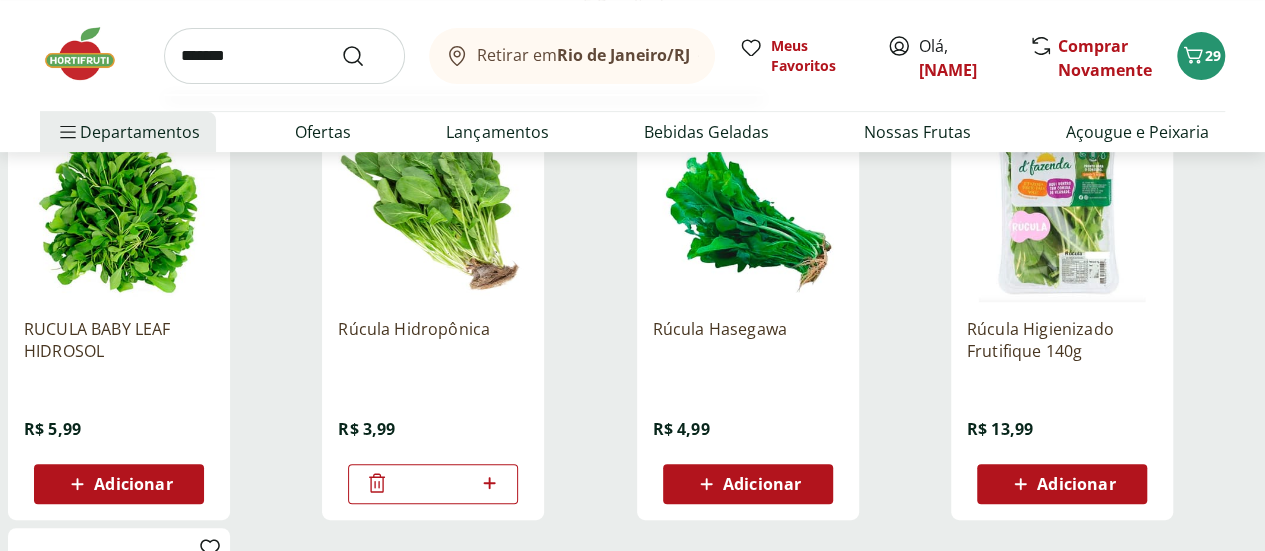 type on "*******" 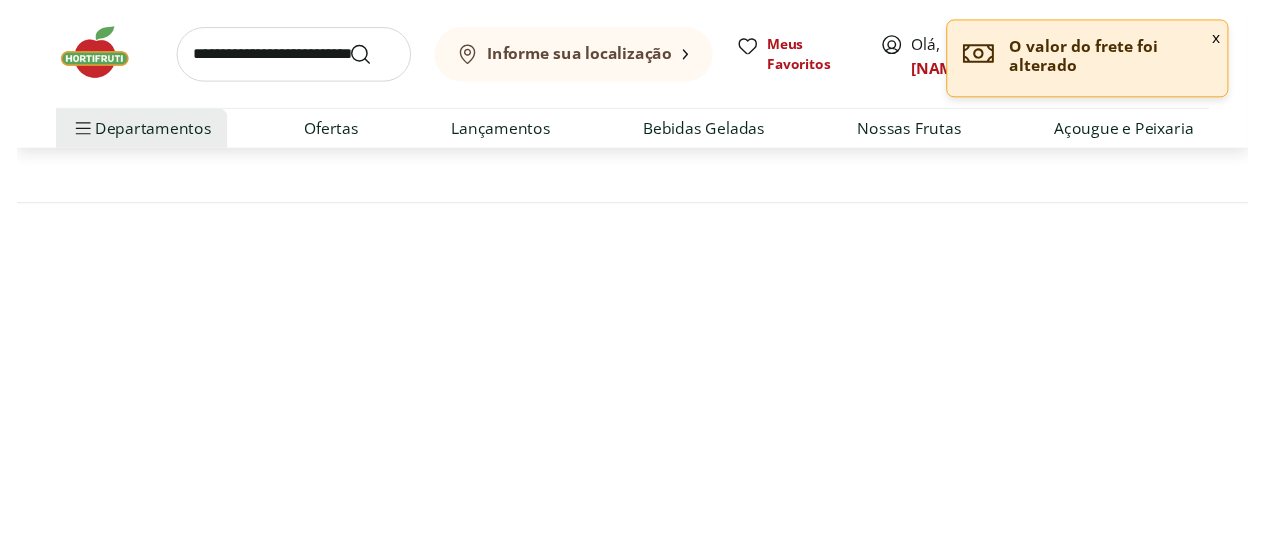 scroll, scrollTop: 0, scrollLeft: 0, axis: both 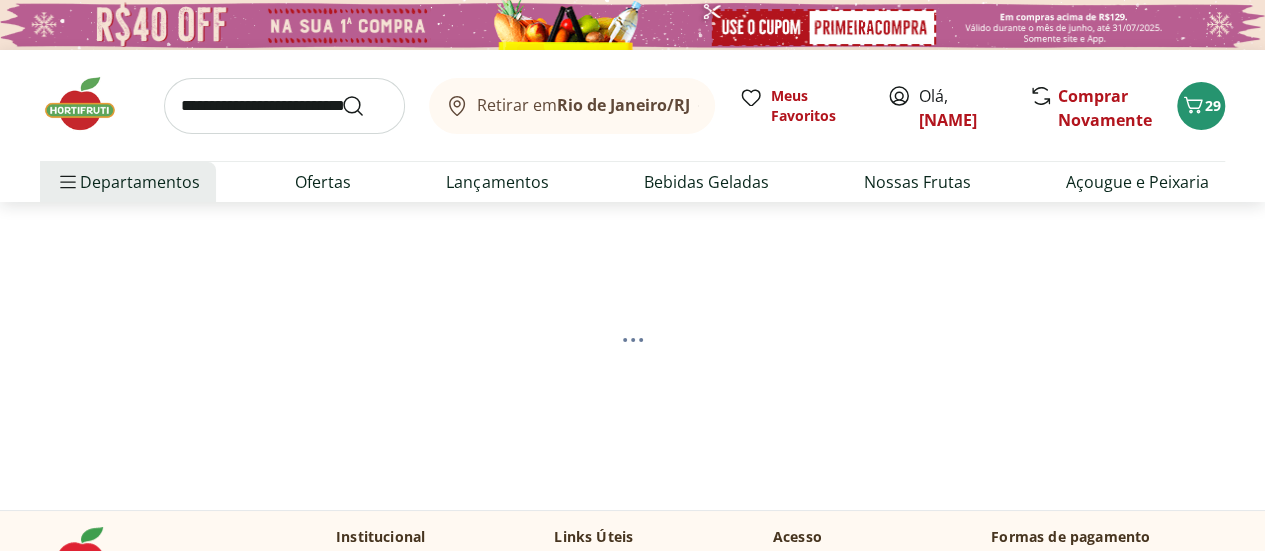 select on "**********" 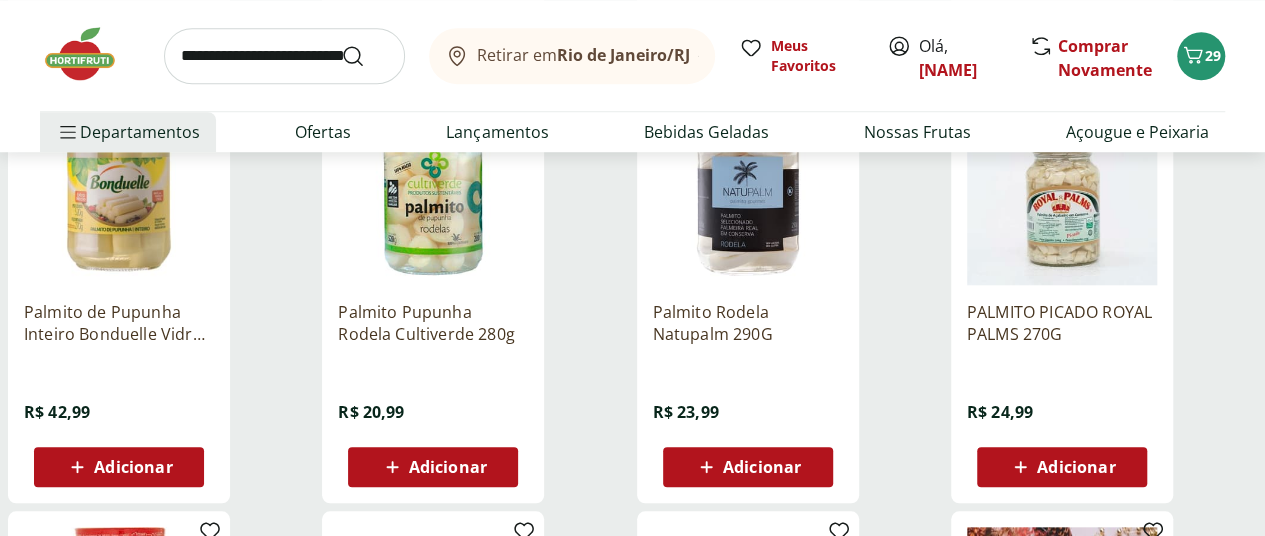 scroll, scrollTop: 749, scrollLeft: 8, axis: both 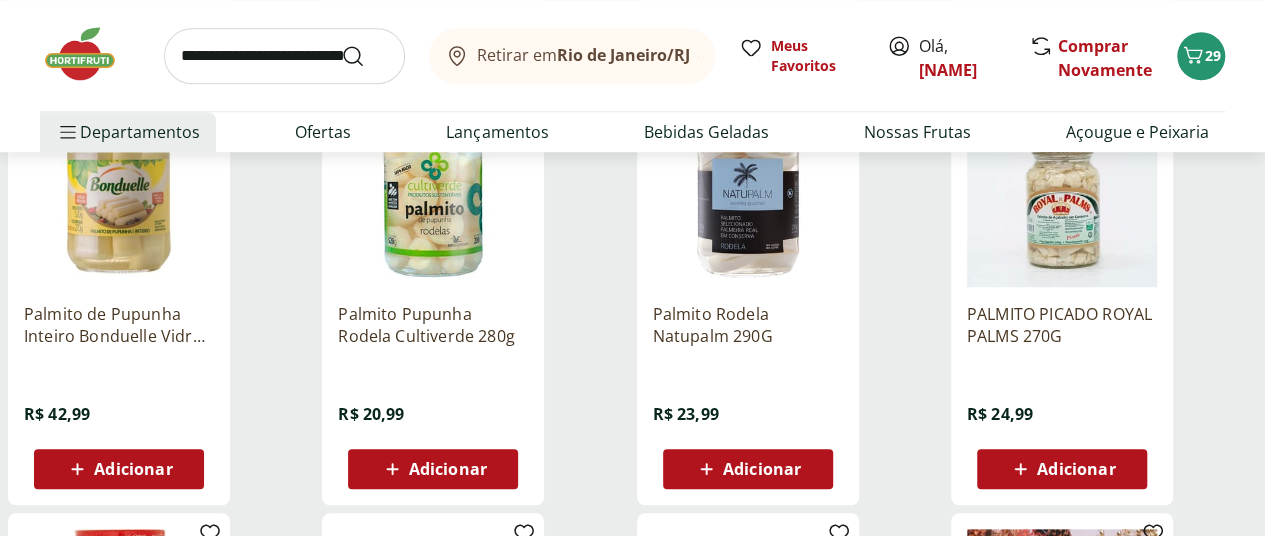 click on "Adicionar" at bounding box center (448, 469) 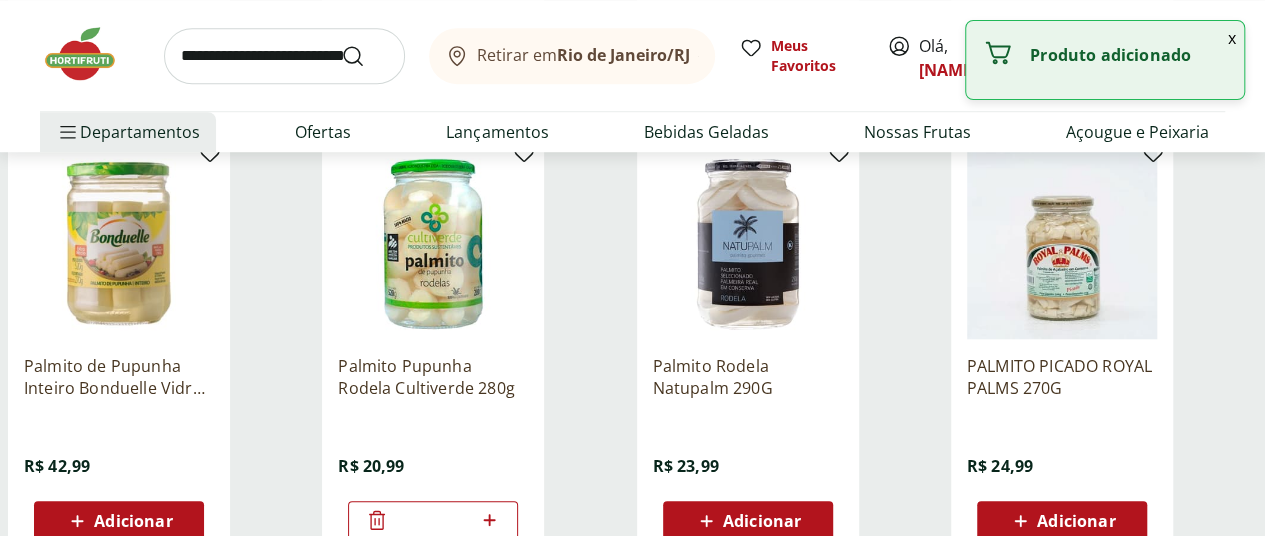 scroll, scrollTop: 654, scrollLeft: 8, axis: both 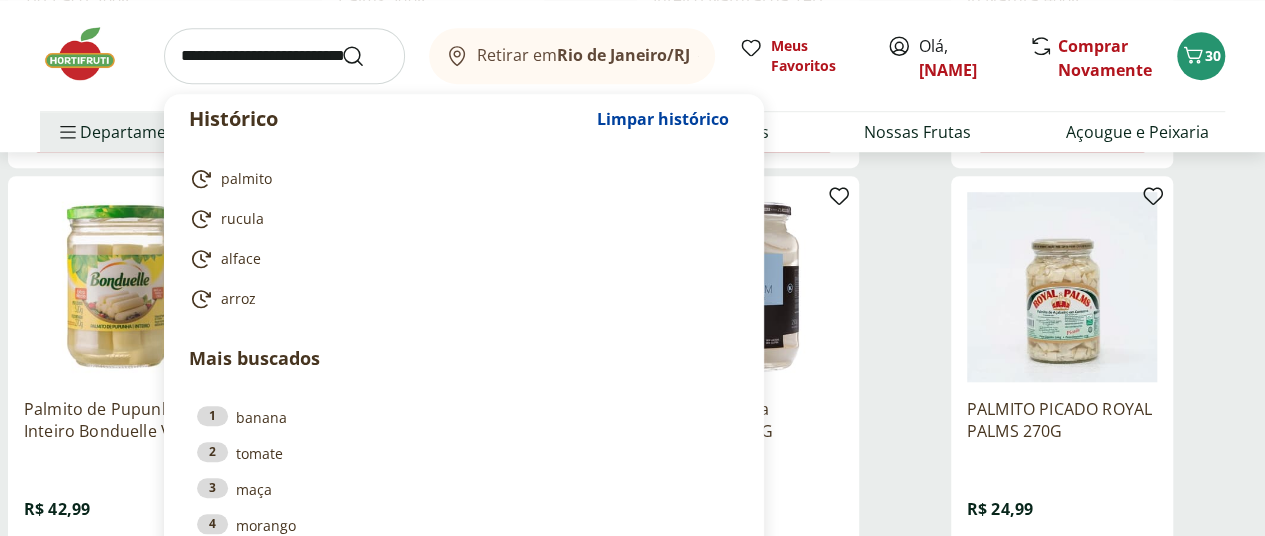 click at bounding box center [284, 56] 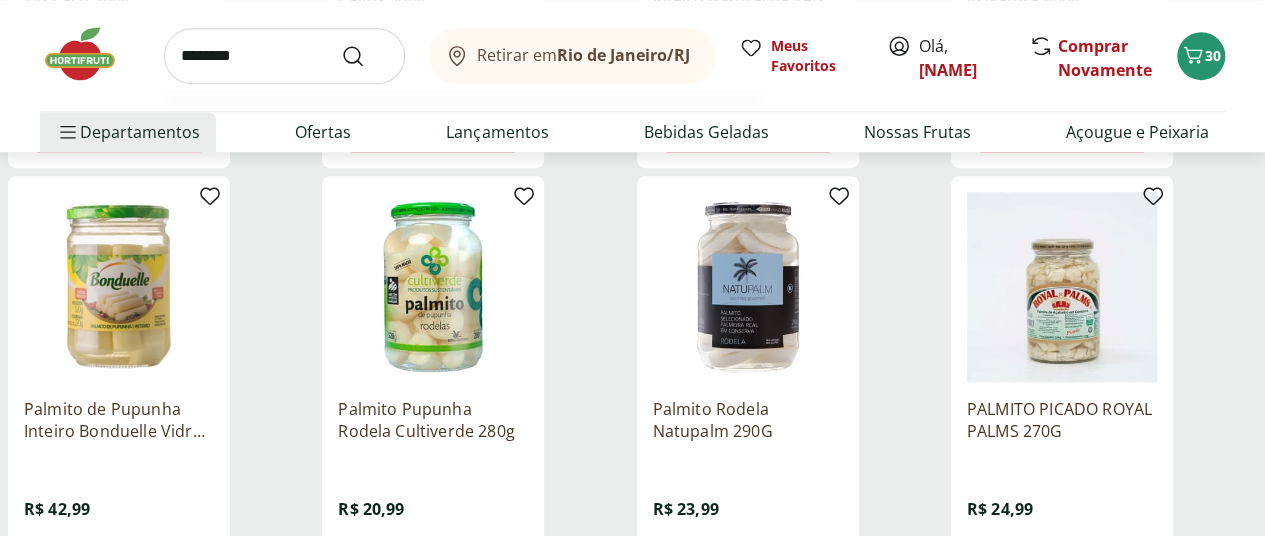 type on "********" 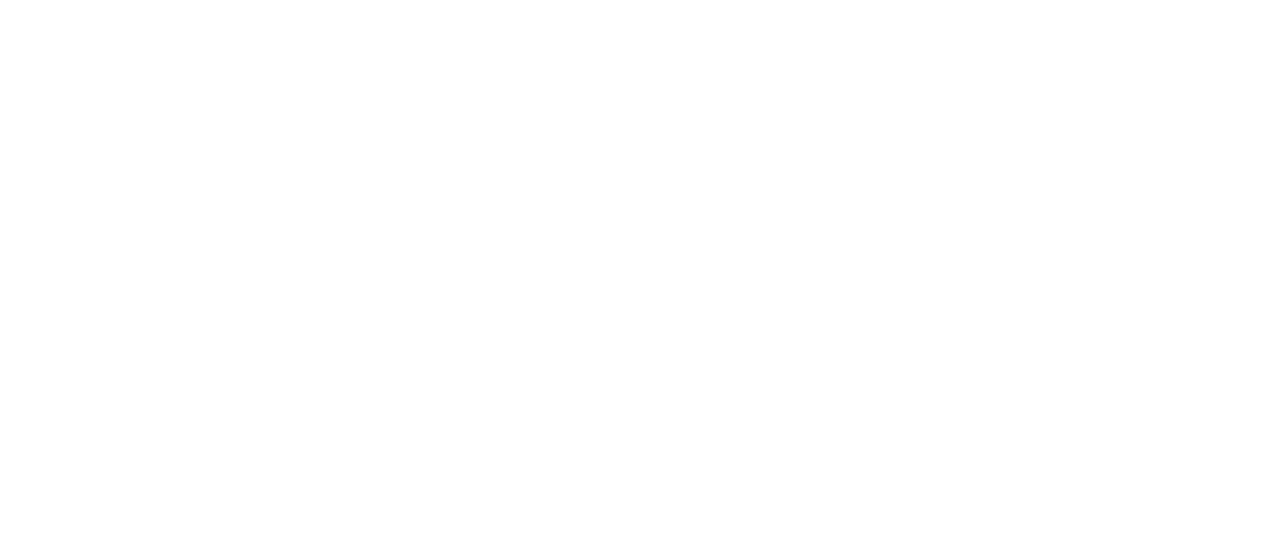 scroll, scrollTop: 0, scrollLeft: 0, axis: both 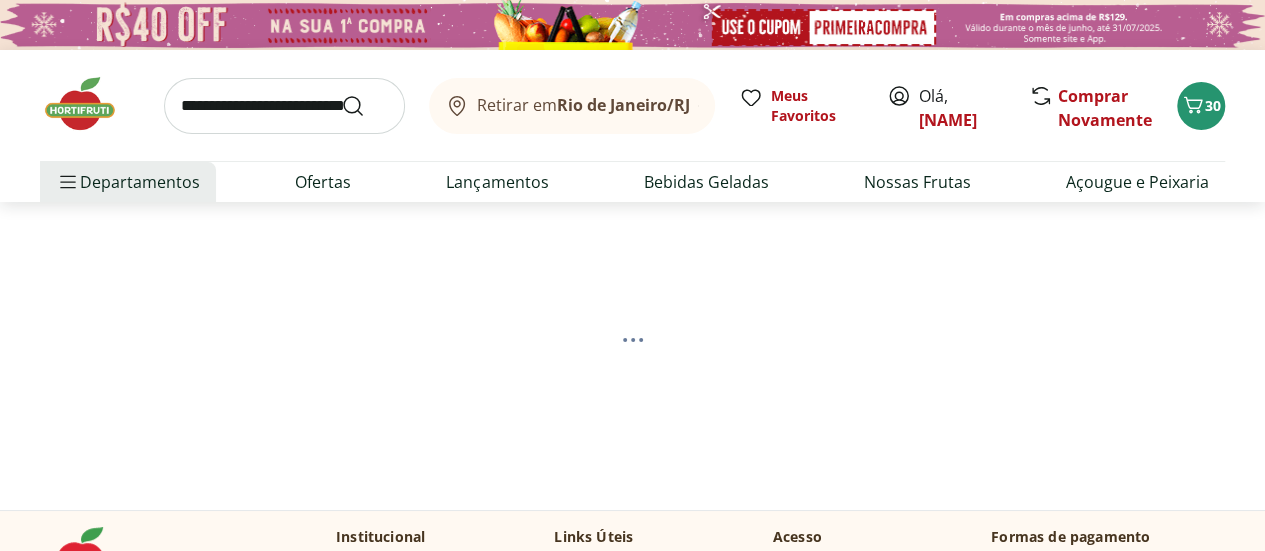 select on "**********" 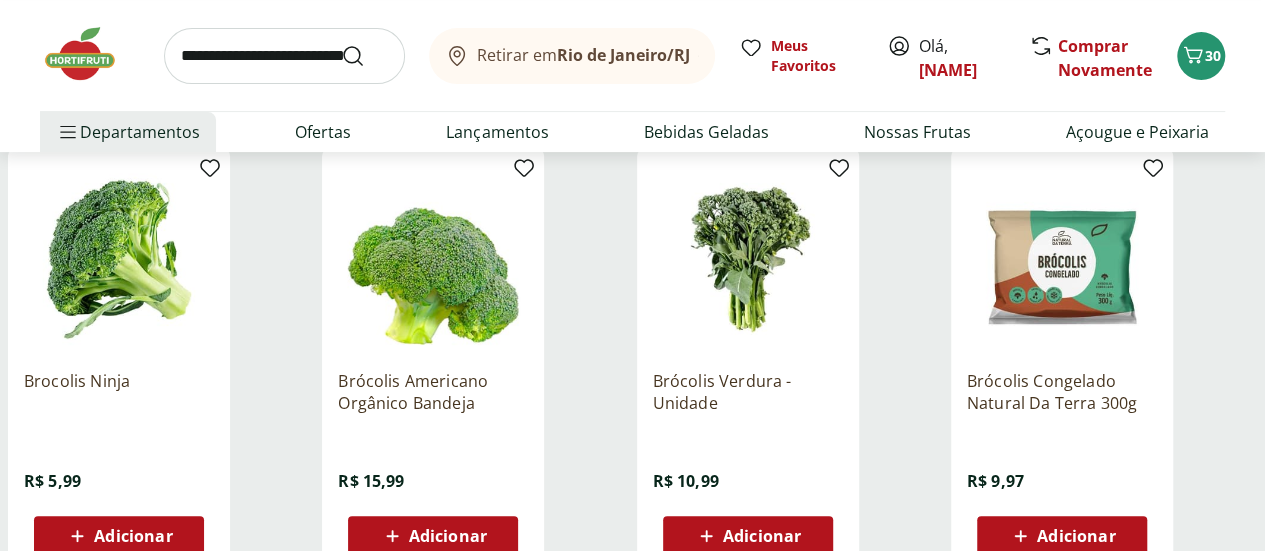scroll, scrollTop: 248, scrollLeft: 0, axis: vertical 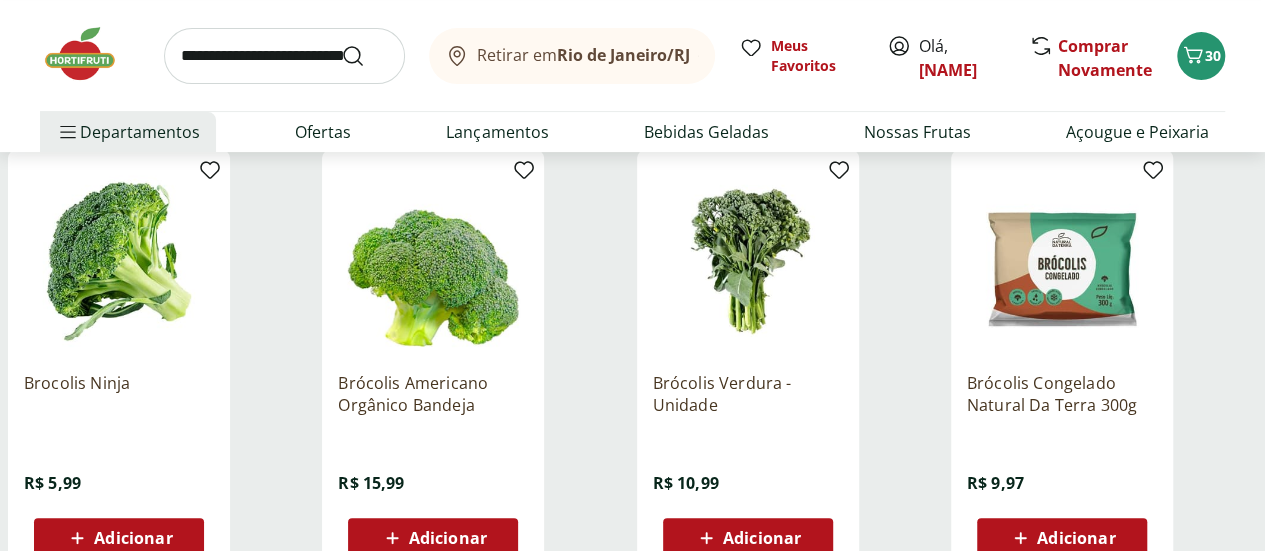 click on "Adicionar" at bounding box center [119, 538] 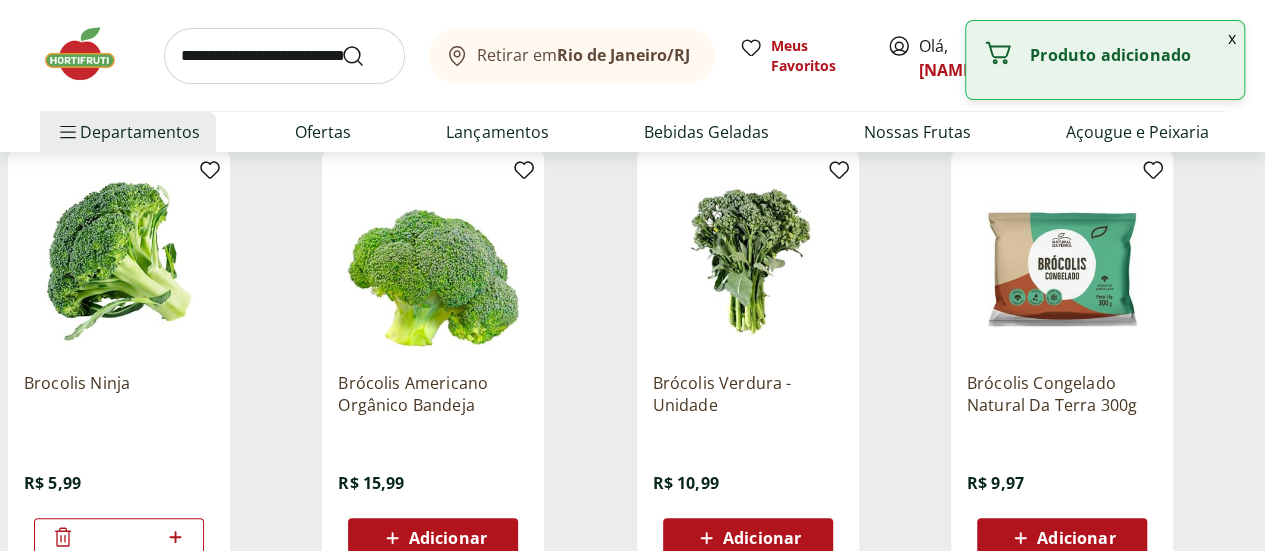 scroll, scrollTop: 0, scrollLeft: 0, axis: both 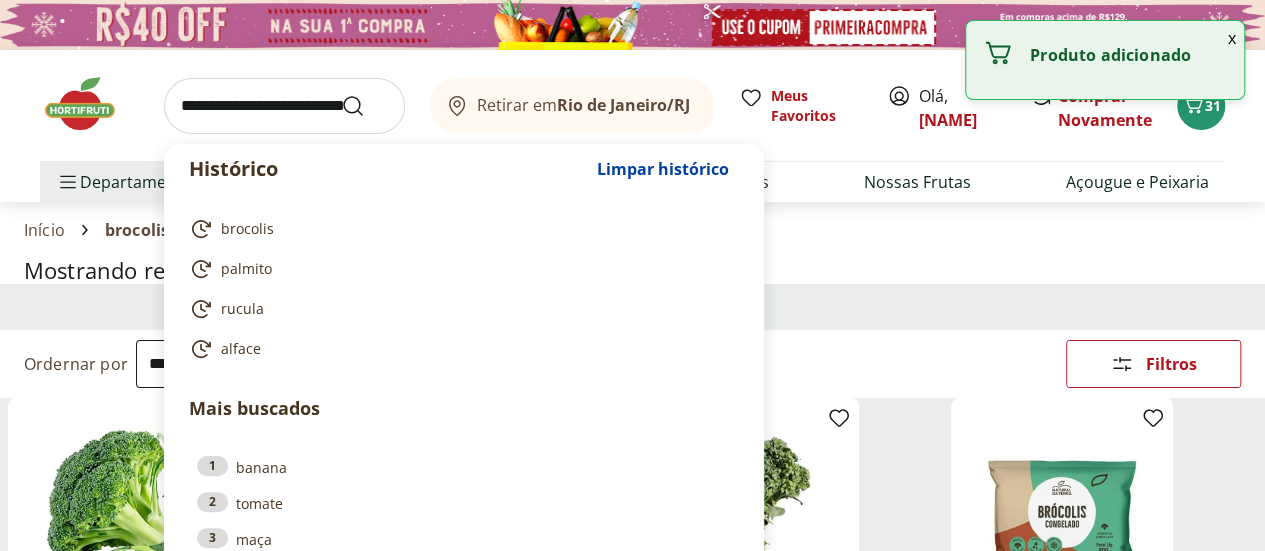 click at bounding box center (284, 106) 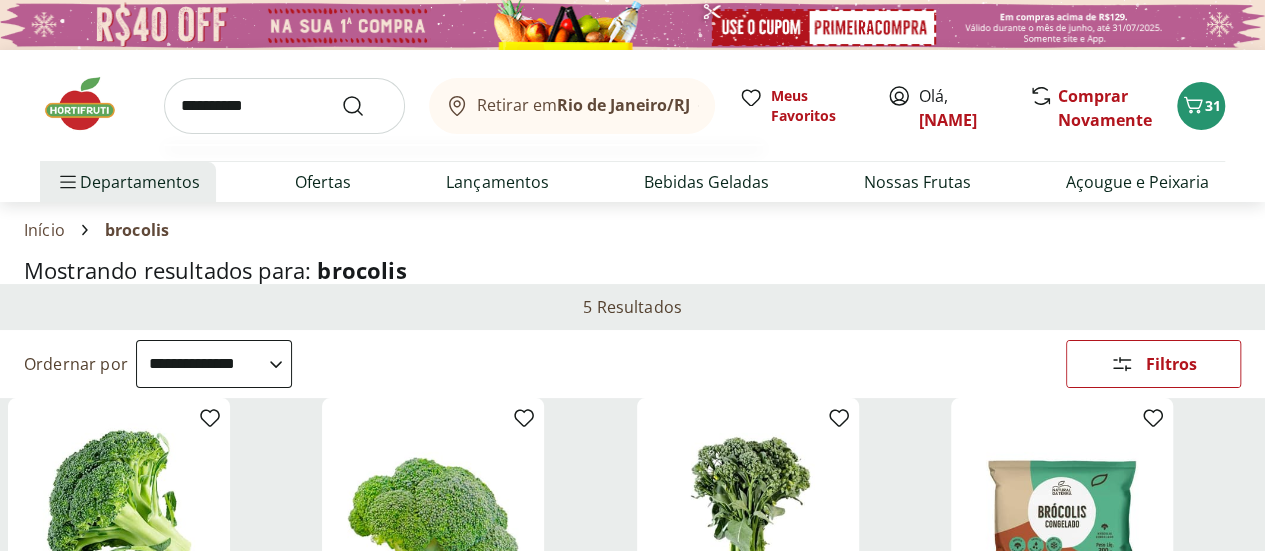 type on "**********" 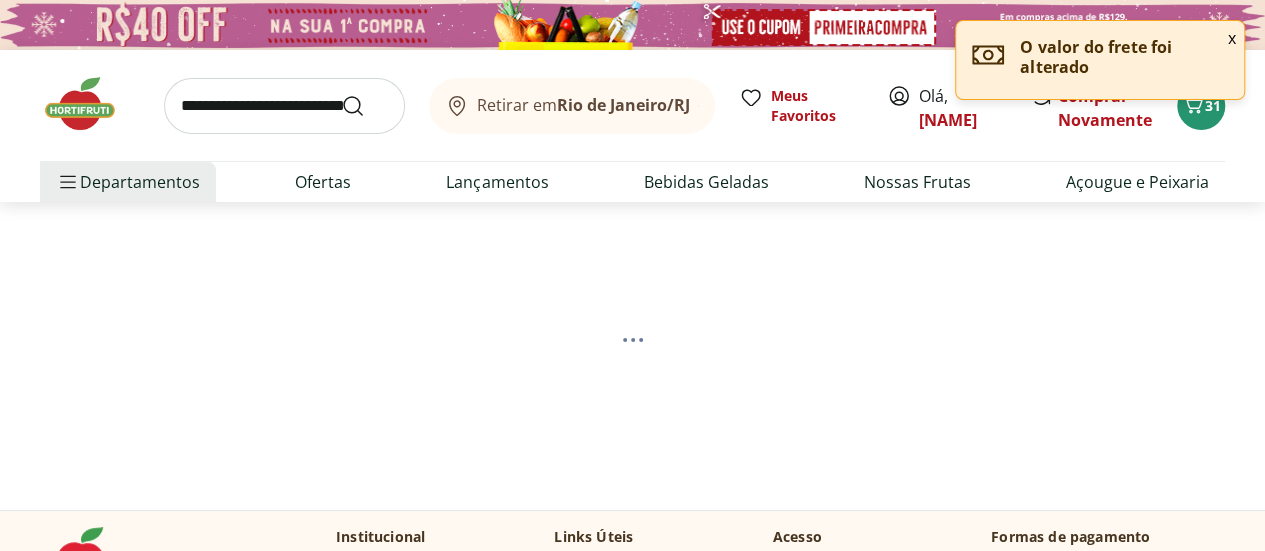 select on "**********" 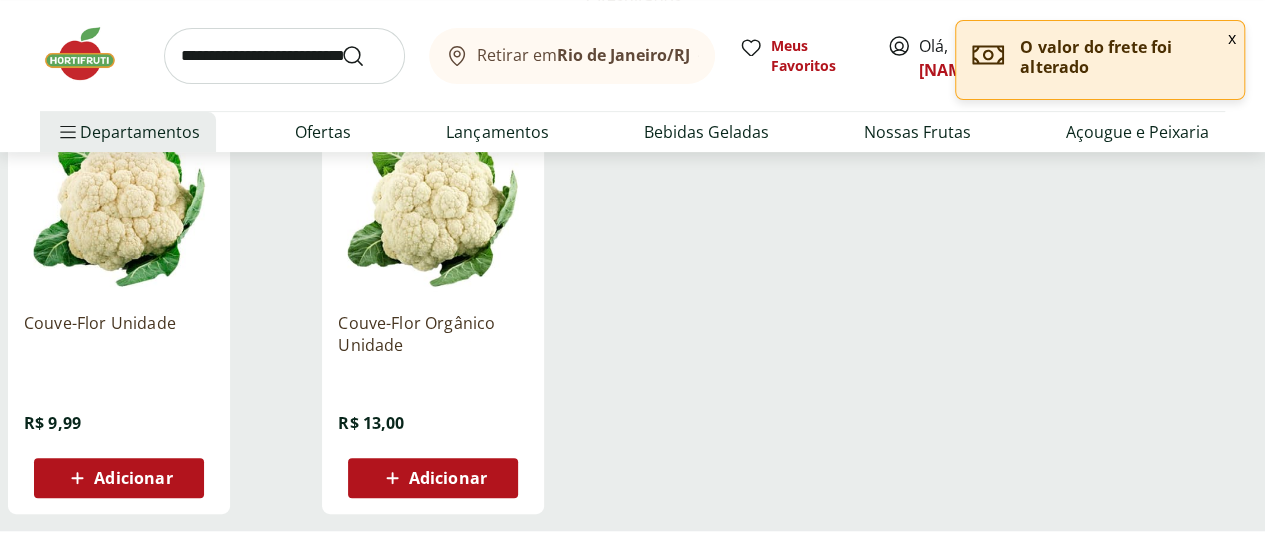 scroll, scrollTop: 0, scrollLeft: 0, axis: both 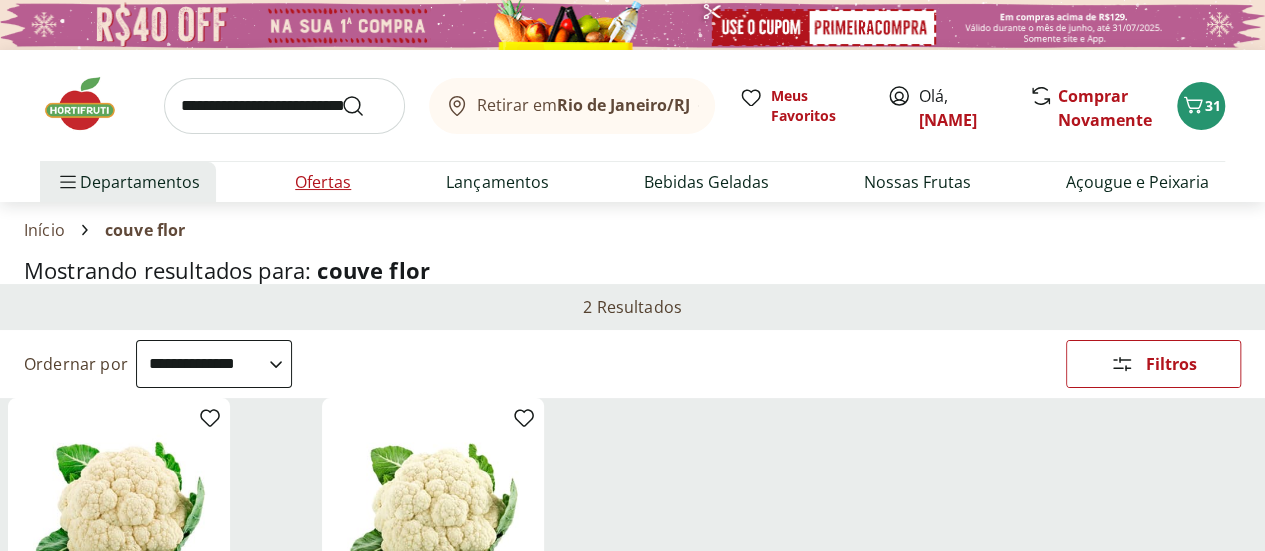 click on "Ofertas" at bounding box center (323, 182) 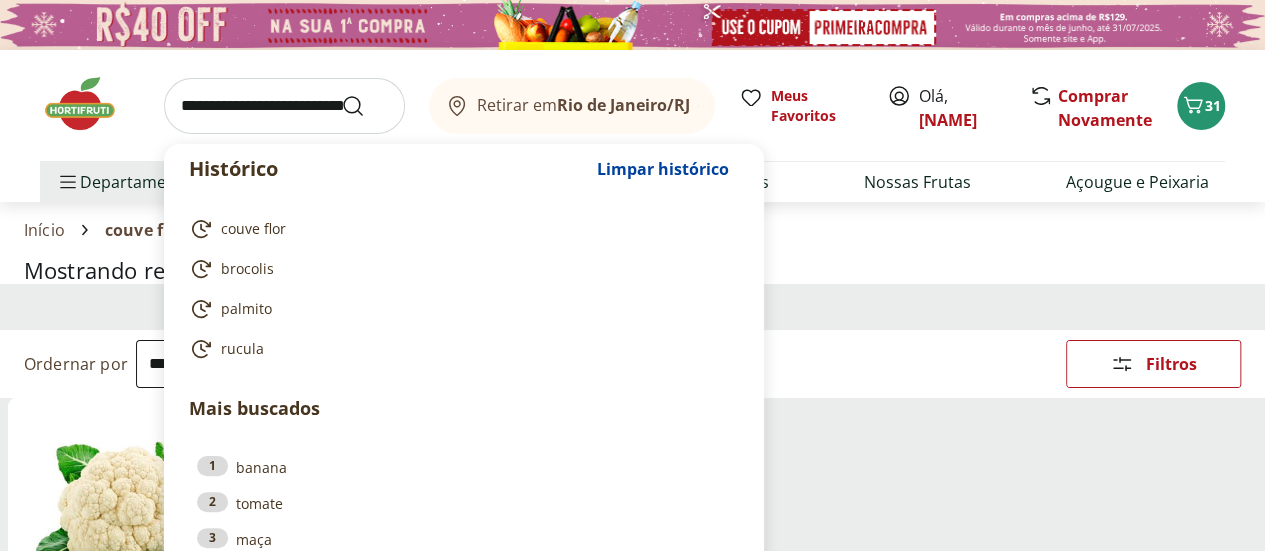 click at bounding box center [284, 106] 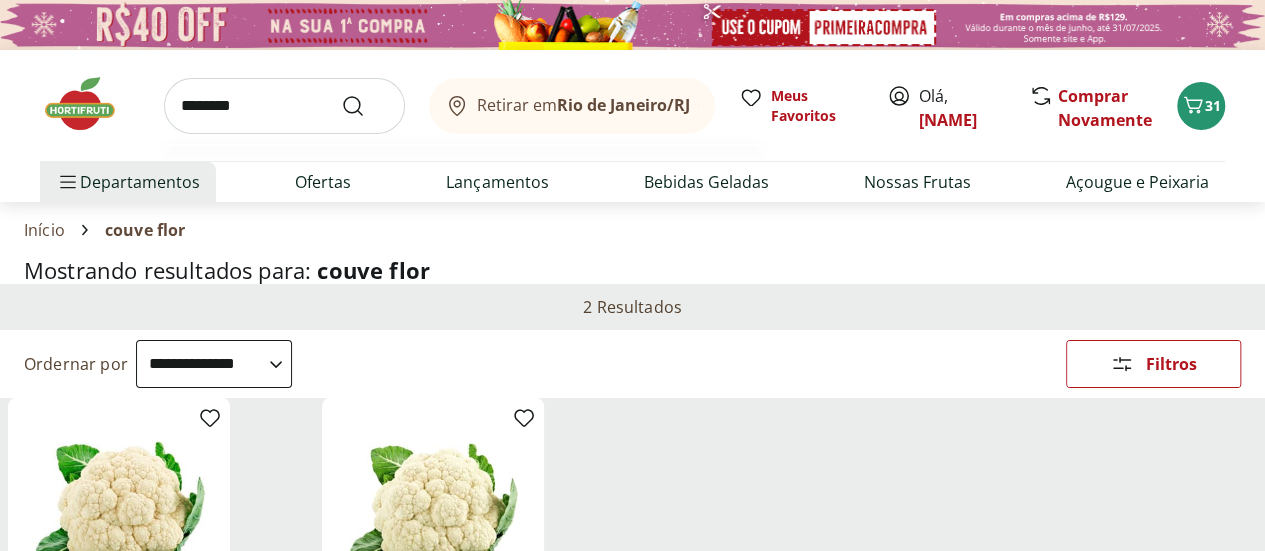 type on "********" 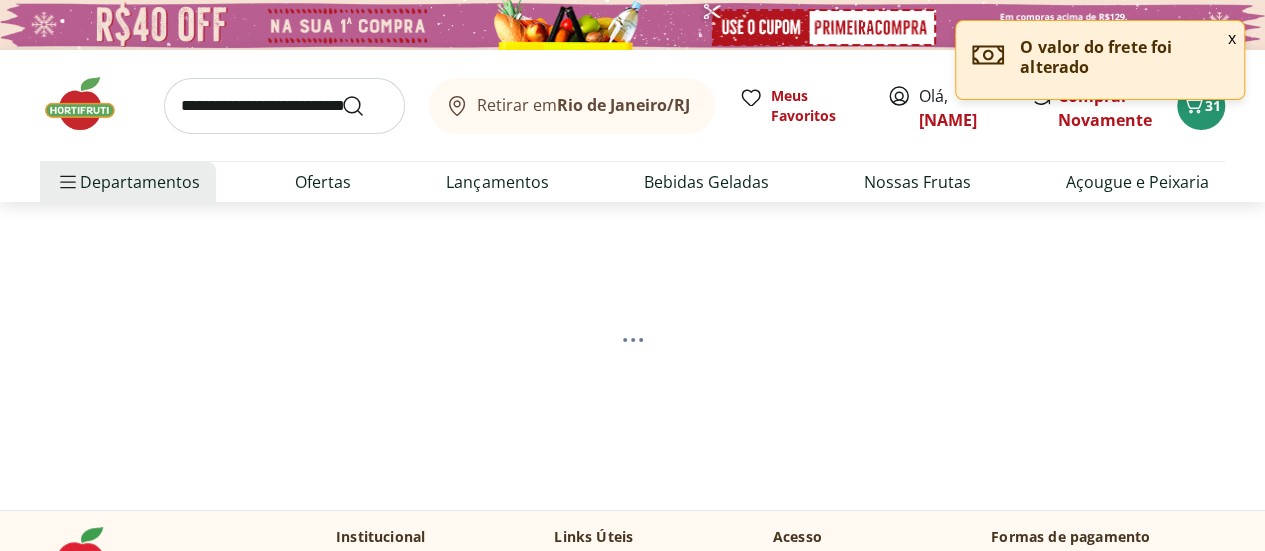 select on "**********" 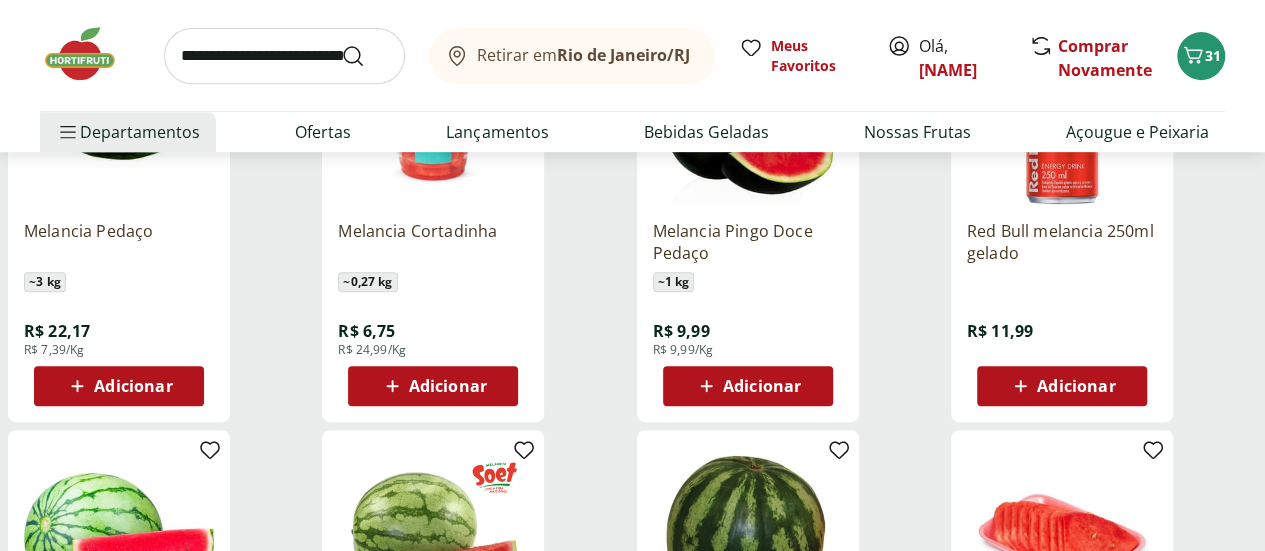scroll, scrollTop: 404, scrollLeft: 0, axis: vertical 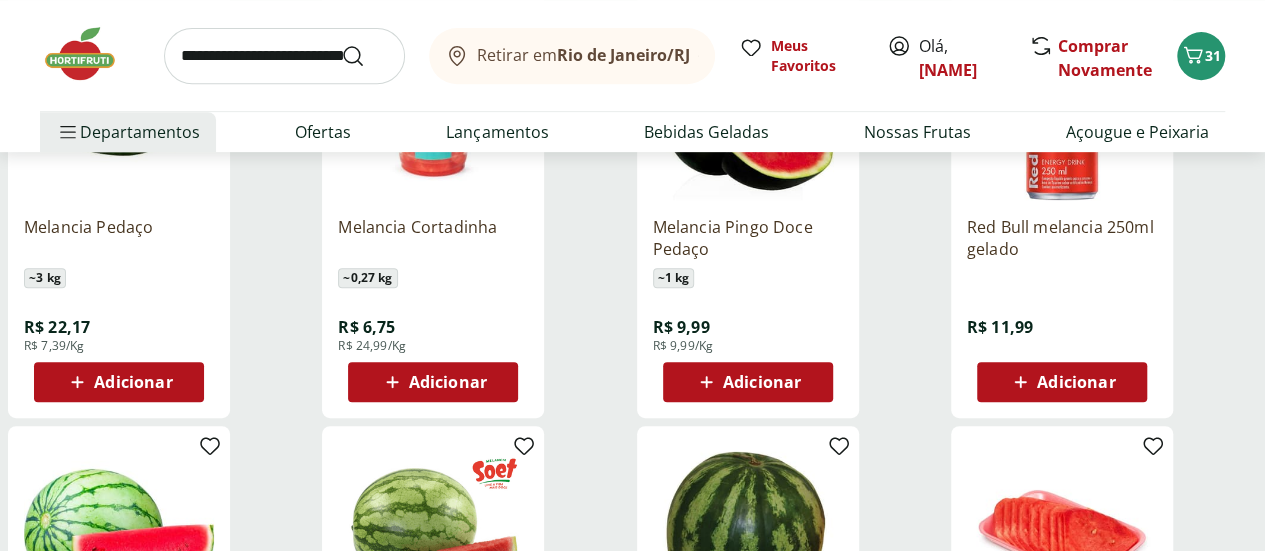 click on "Adicionar" at bounding box center [119, 382] 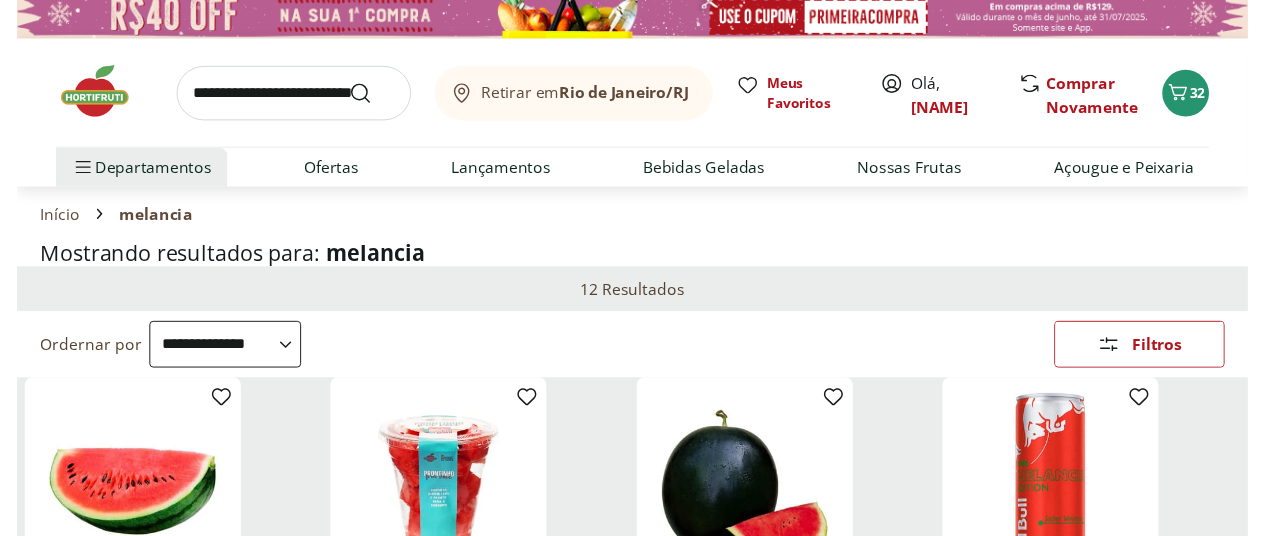 scroll, scrollTop: 0, scrollLeft: 0, axis: both 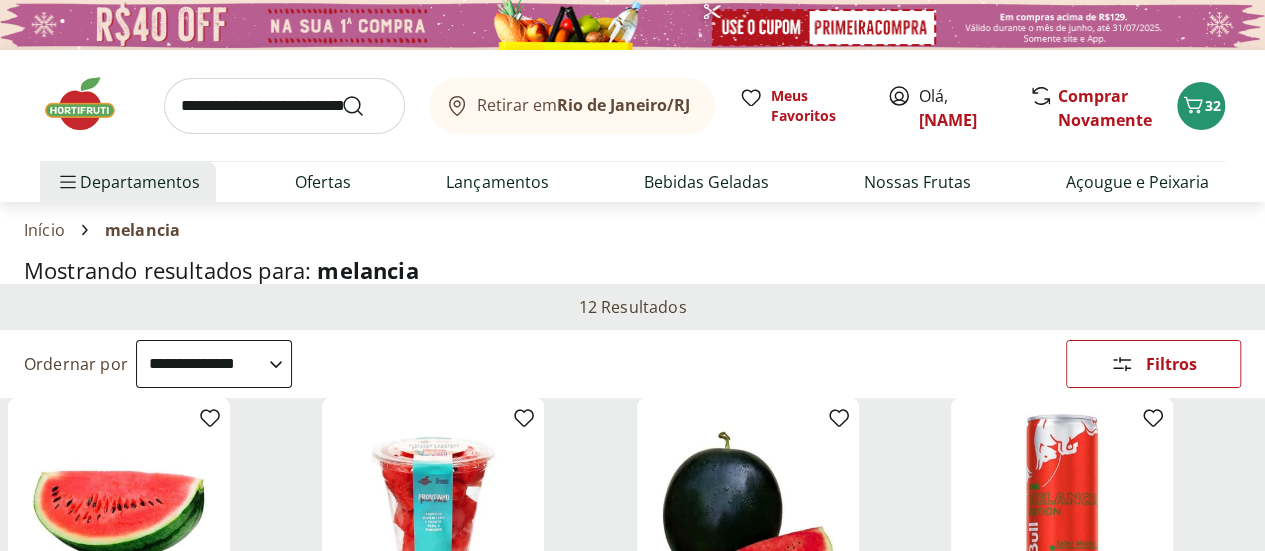 click at bounding box center [284, 106] 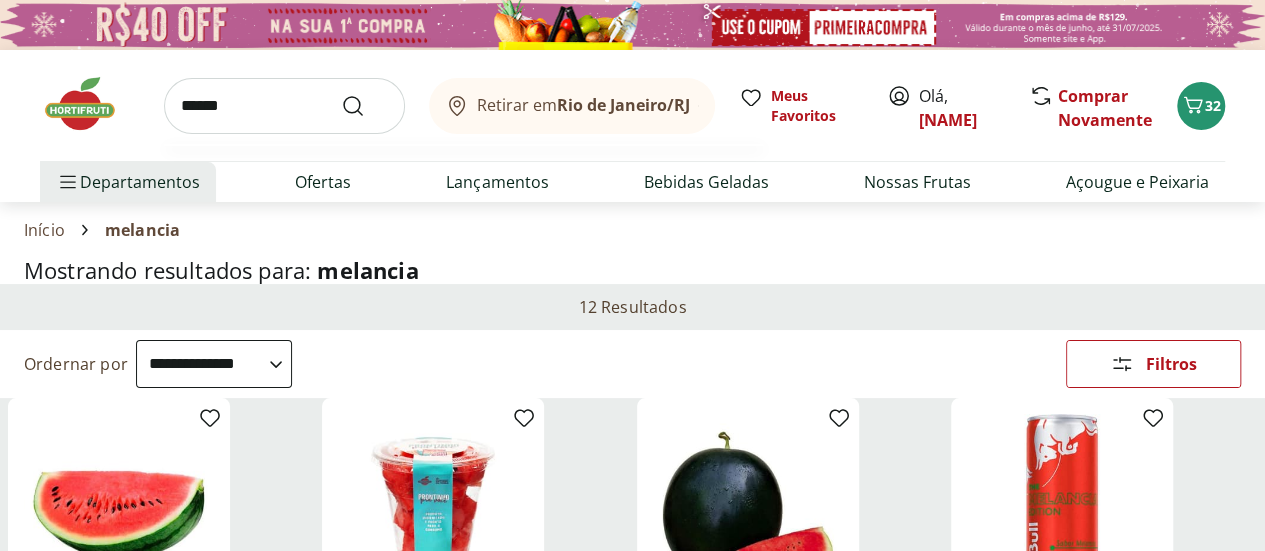 type on "******" 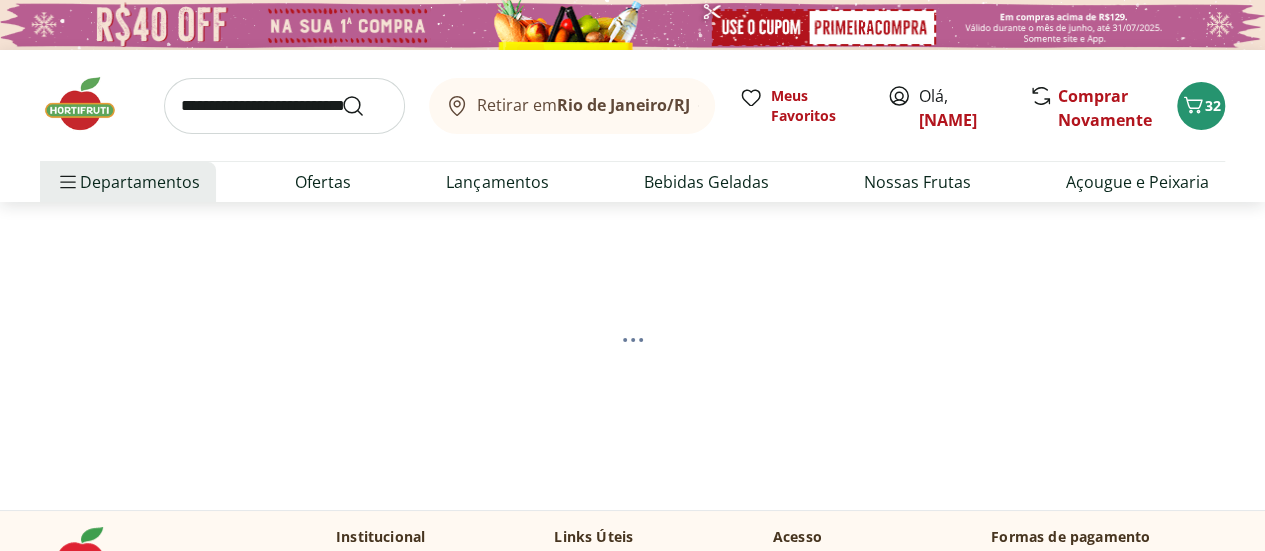 select on "**********" 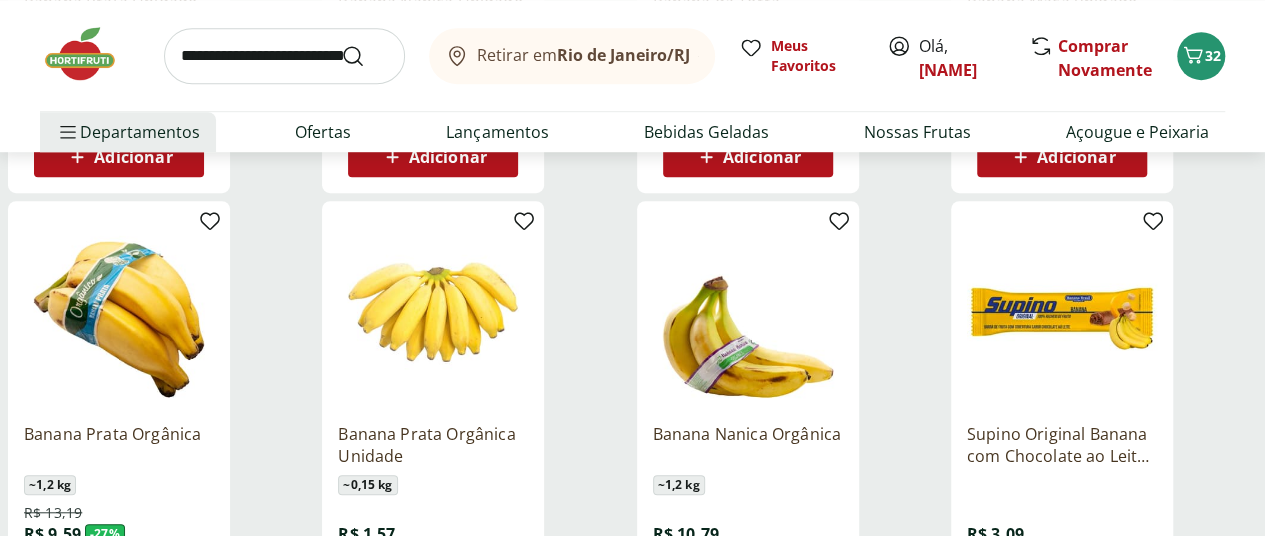 scroll, scrollTop: 594, scrollLeft: 8, axis: both 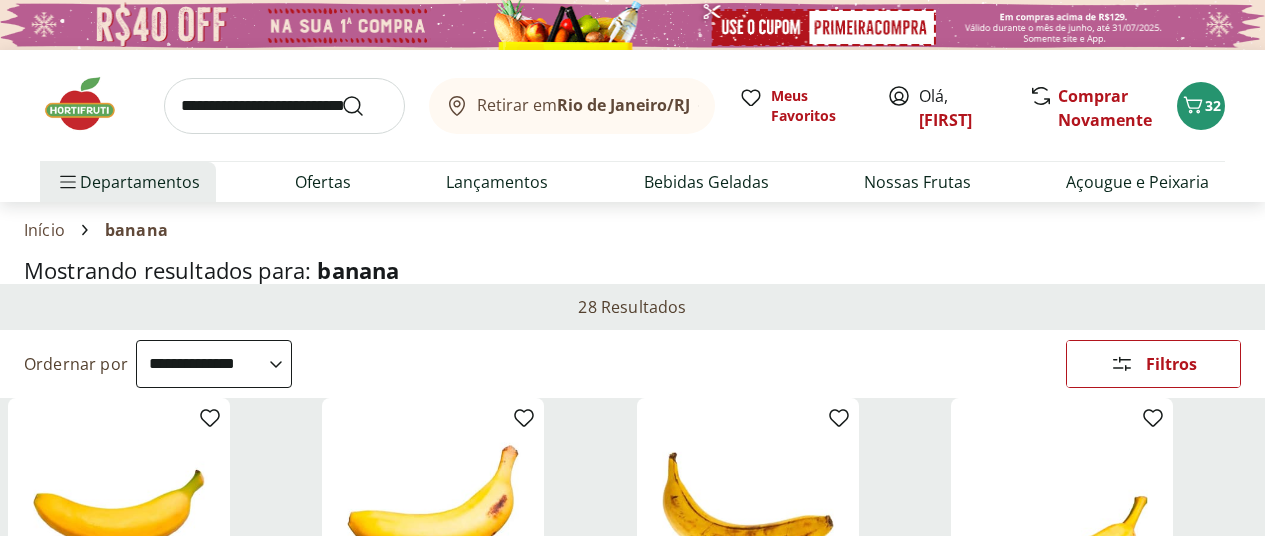 select on "**********" 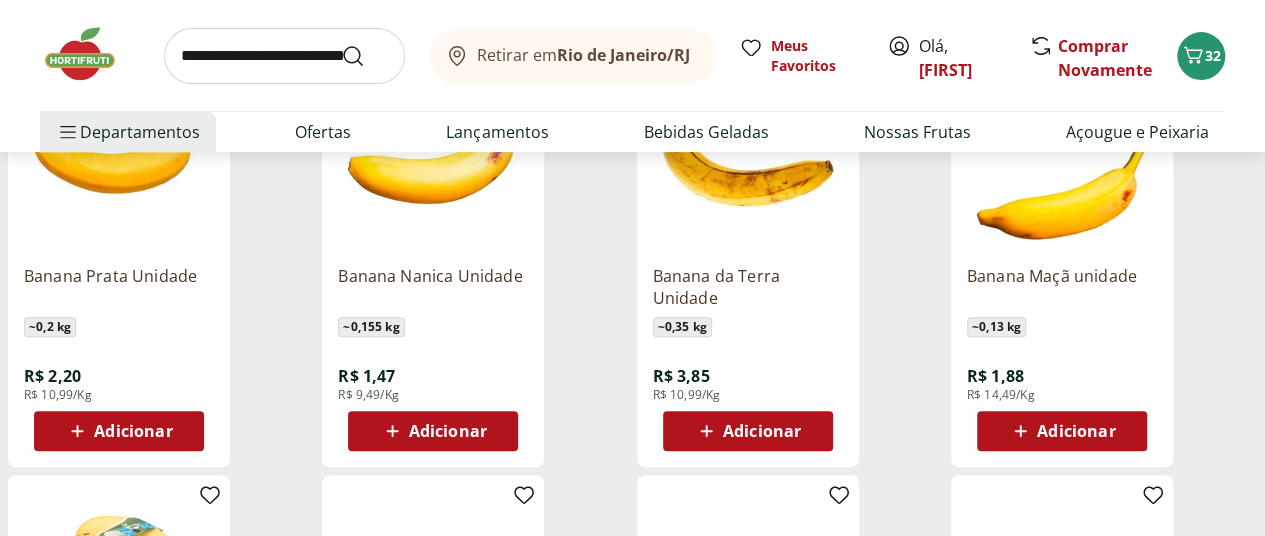 scroll, scrollTop: 0, scrollLeft: 0, axis: both 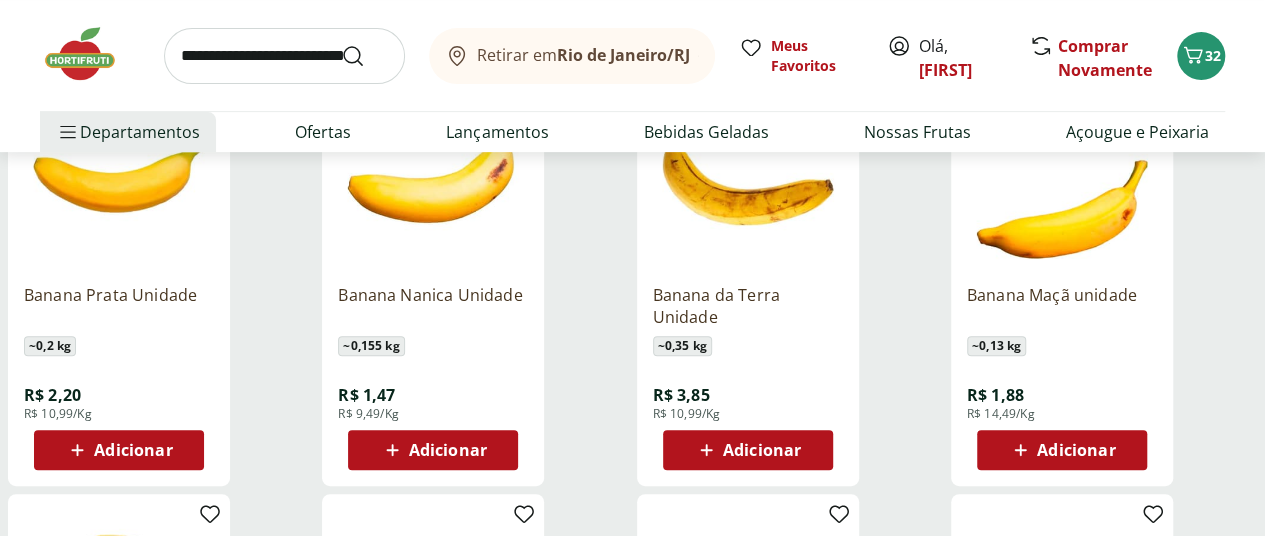 click on "Adicionar" at bounding box center (133, 450) 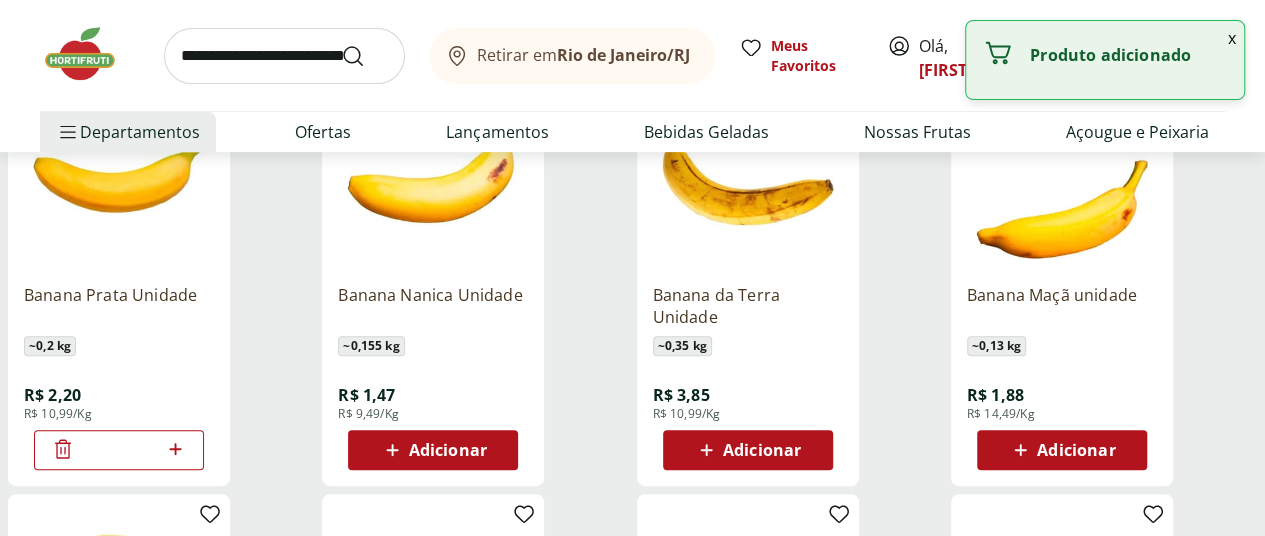 click 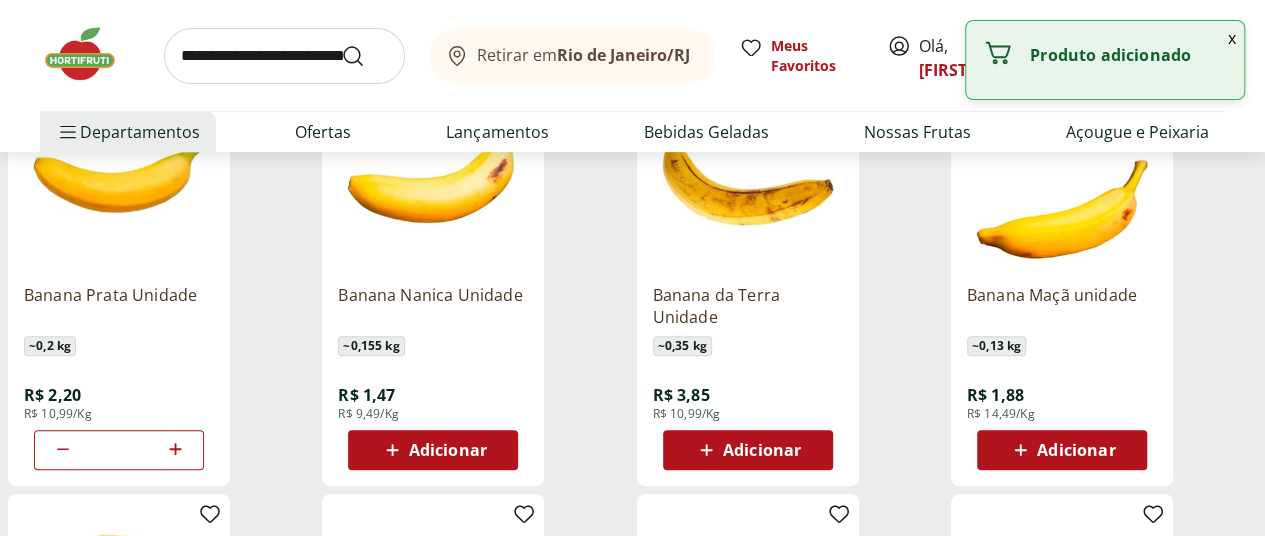 click 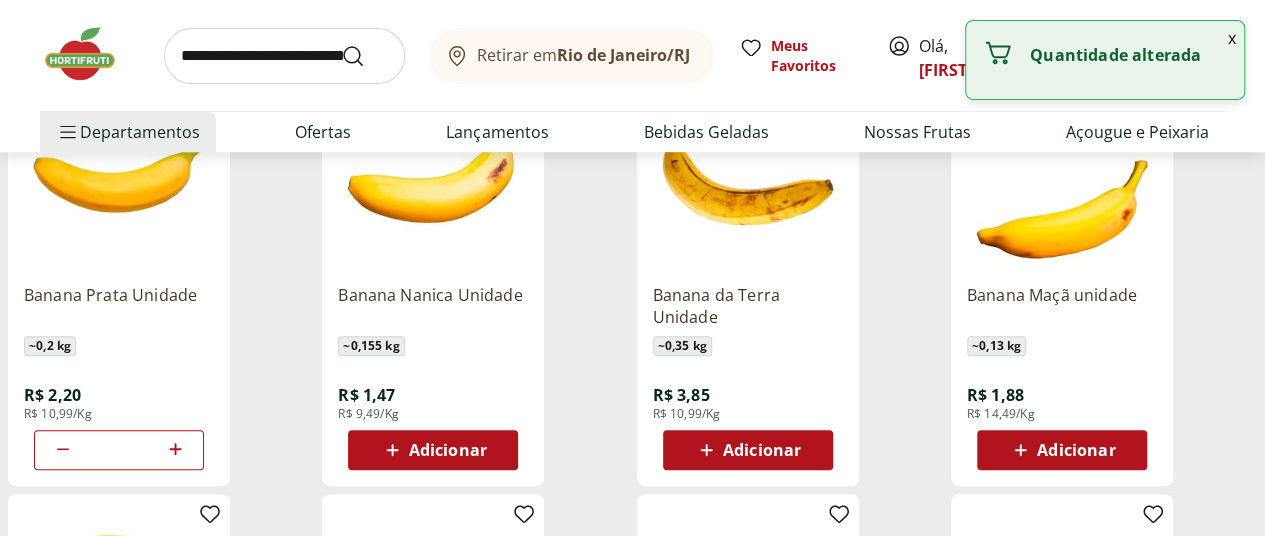 click 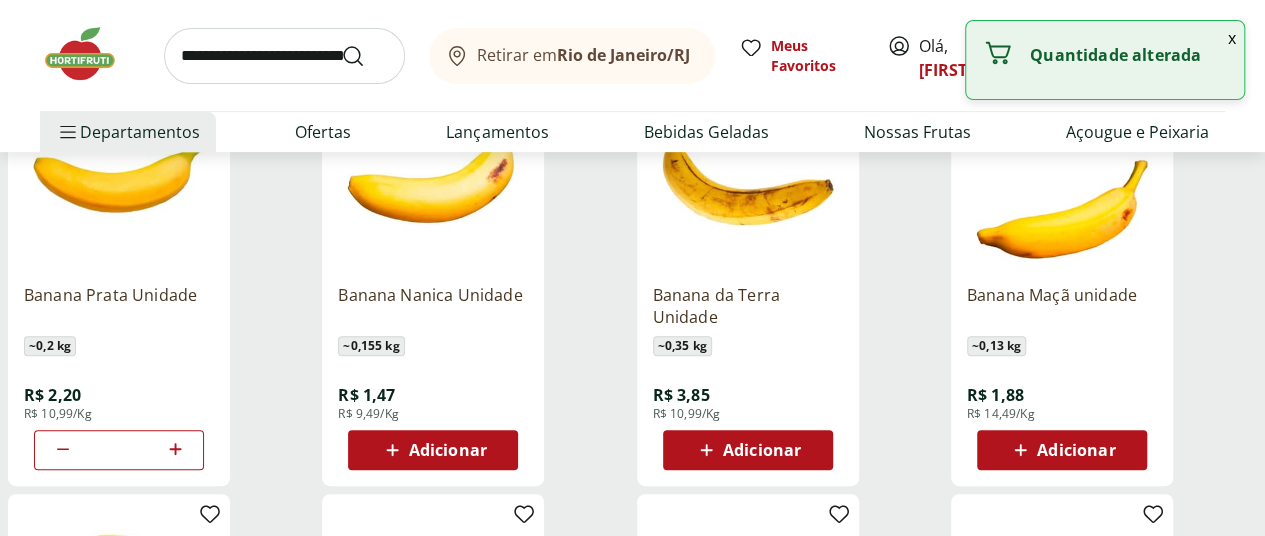 click 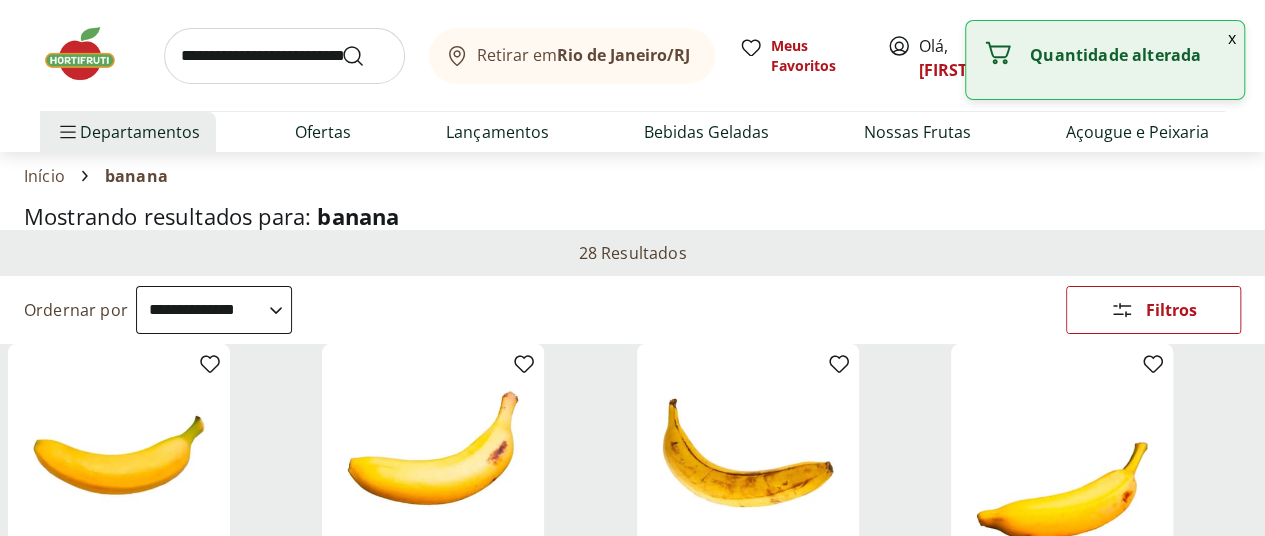 scroll, scrollTop: 28, scrollLeft: 8, axis: both 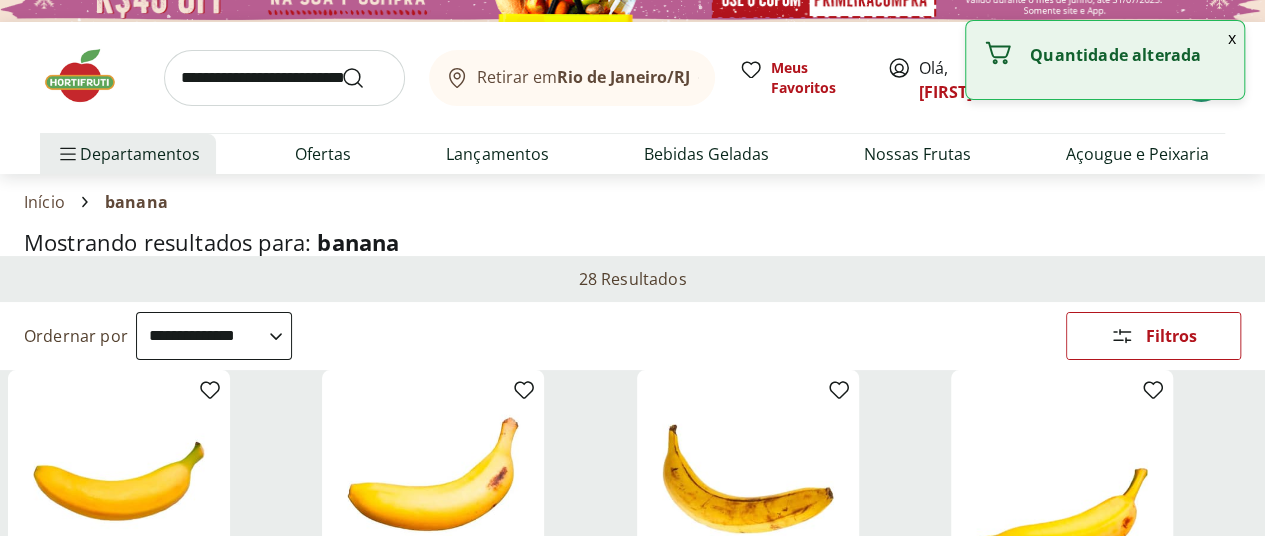 click at bounding box center (284, 78) 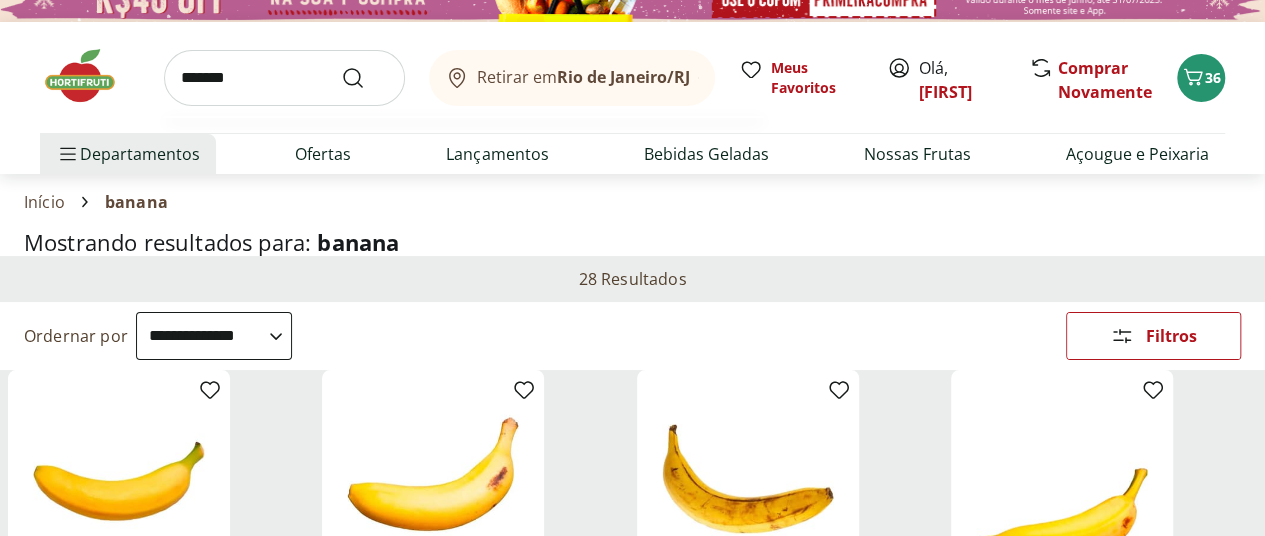 type on "*******" 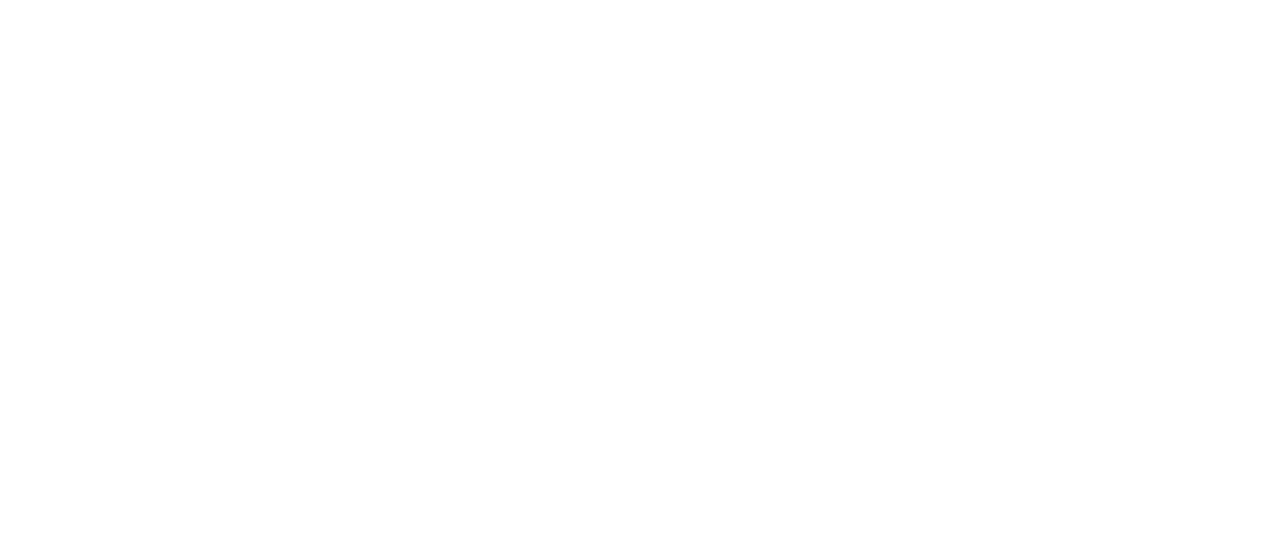scroll, scrollTop: 0, scrollLeft: 0, axis: both 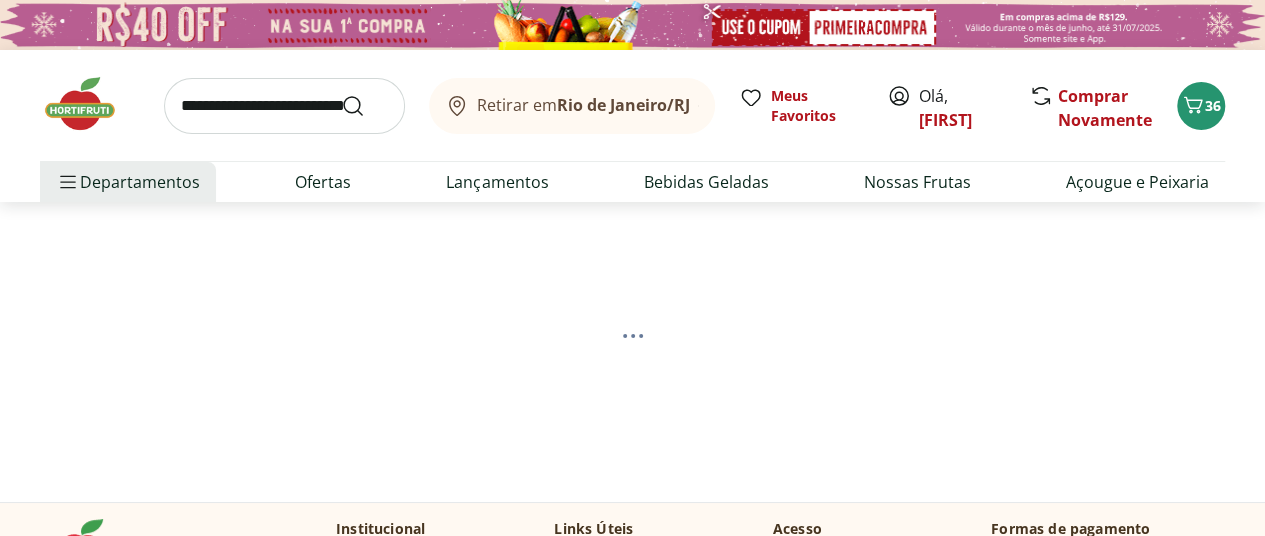 select on "**********" 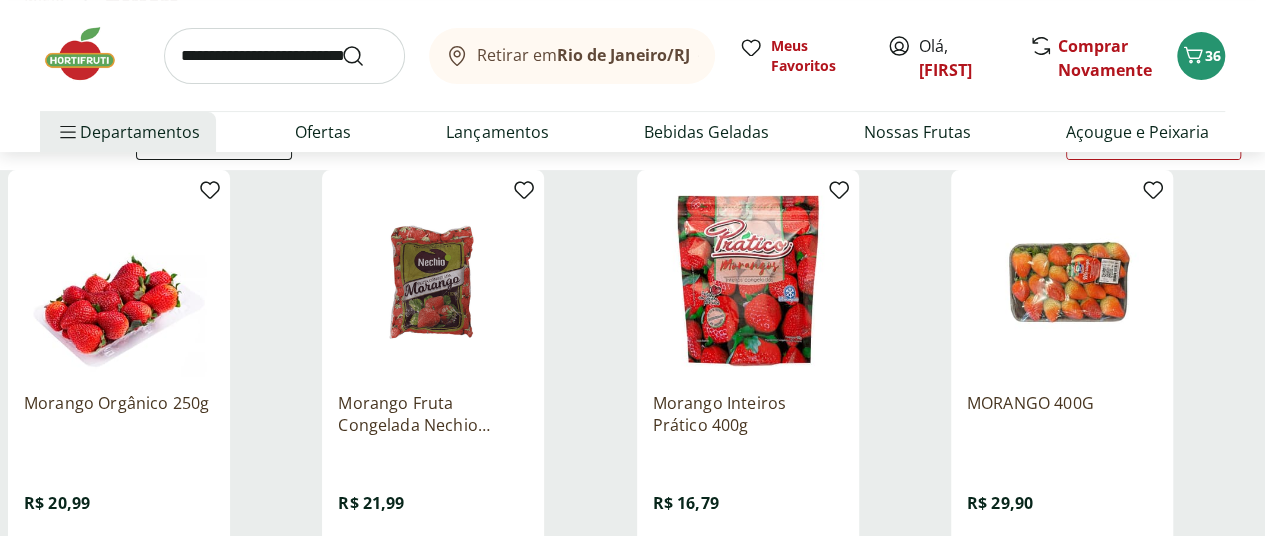 scroll, scrollTop: 0, scrollLeft: 0, axis: both 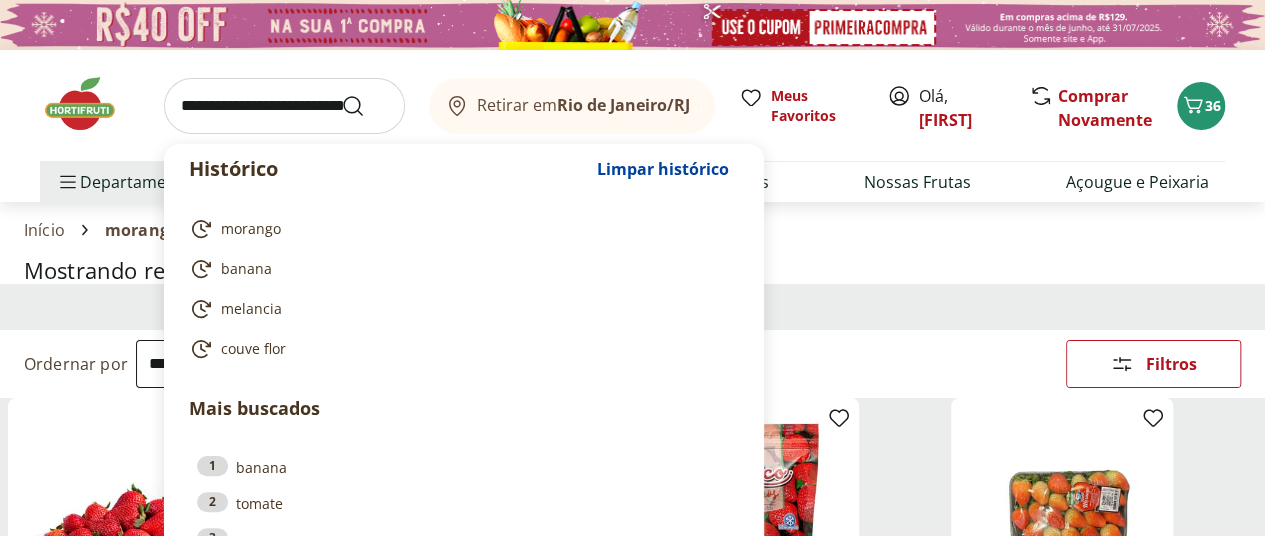 click at bounding box center [284, 106] 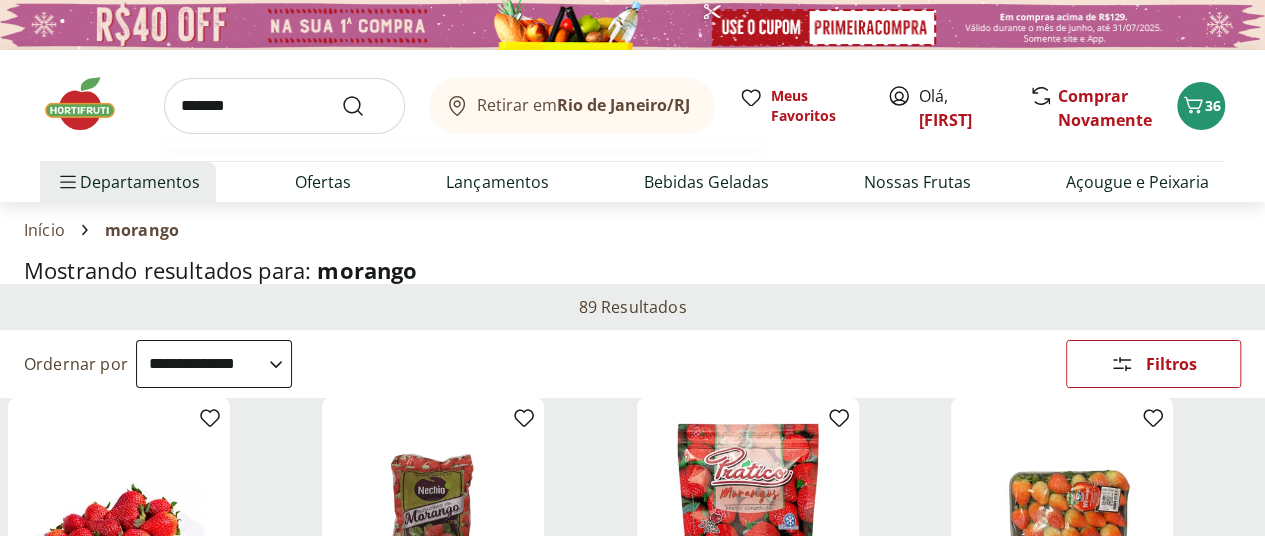 type on "*******" 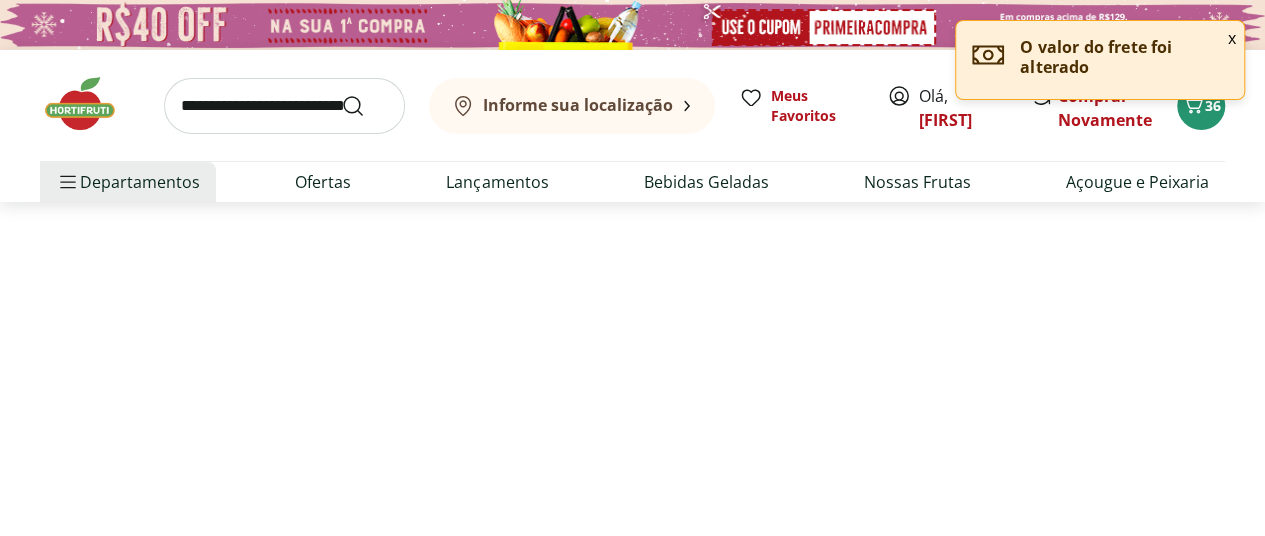 select on "**********" 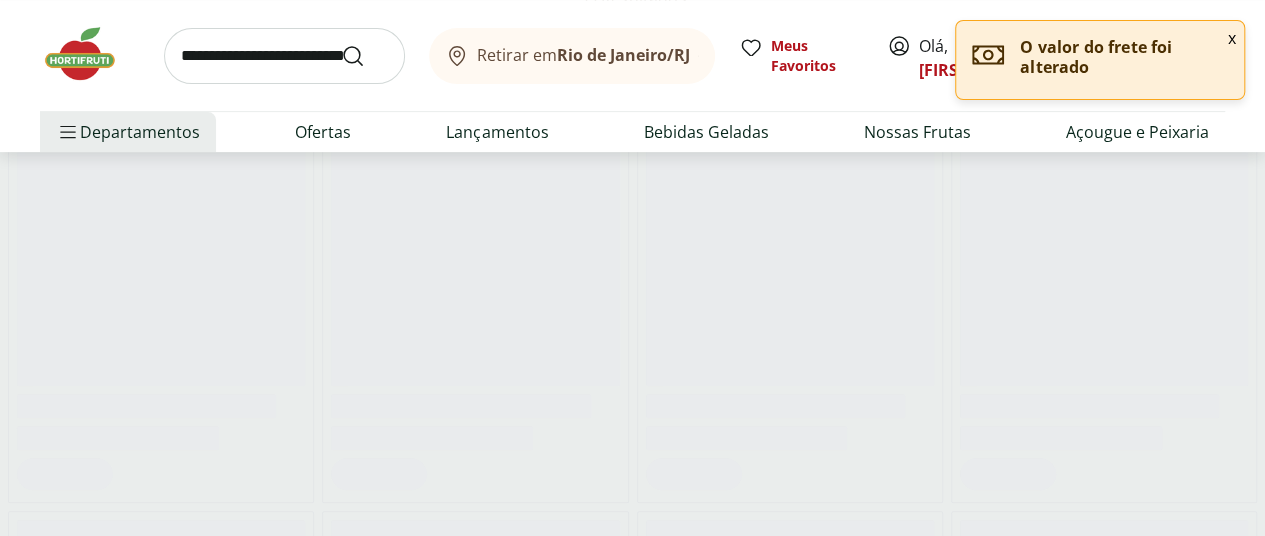 scroll, scrollTop: 310, scrollLeft: 0, axis: vertical 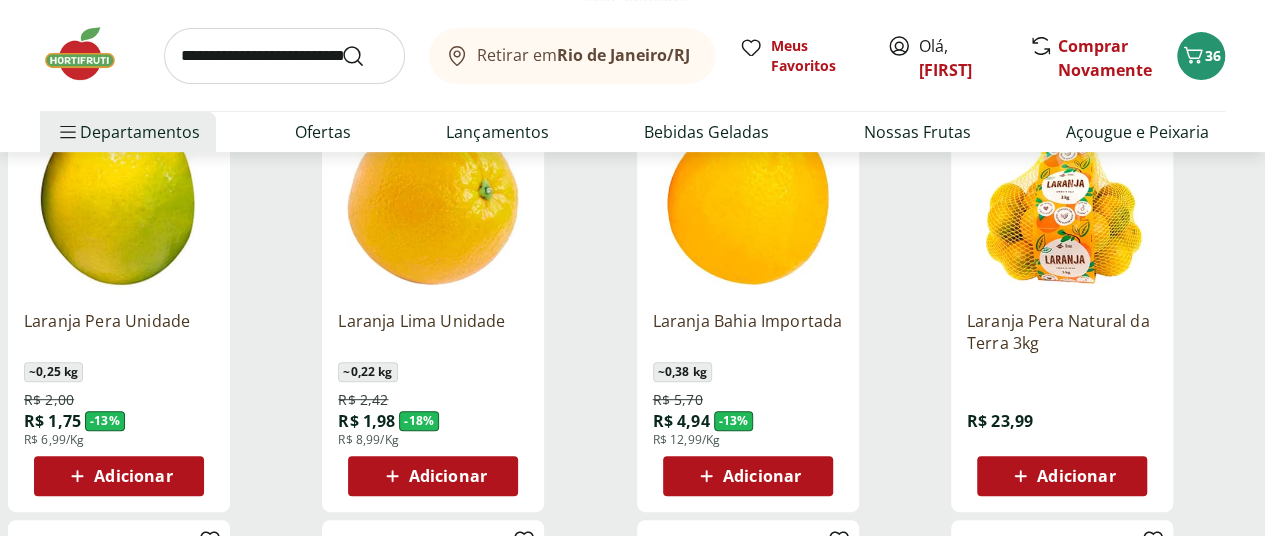 click on "Adicionar" at bounding box center [433, 476] 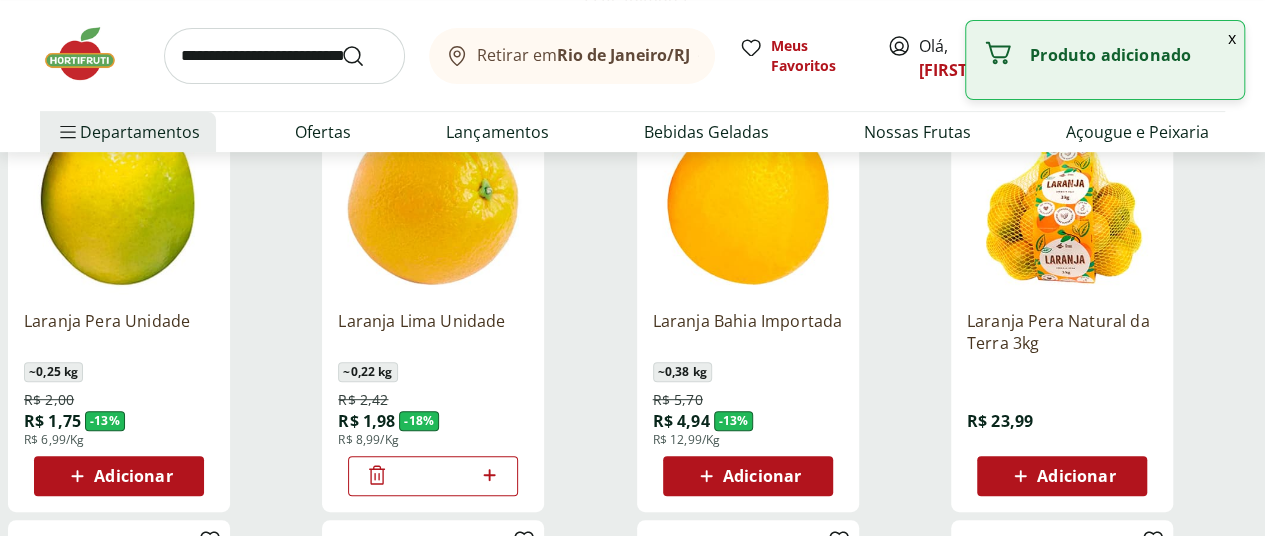 drag, startPoint x: 742, startPoint y: 482, endPoint x: 729, endPoint y: 480, distance: 13.152946 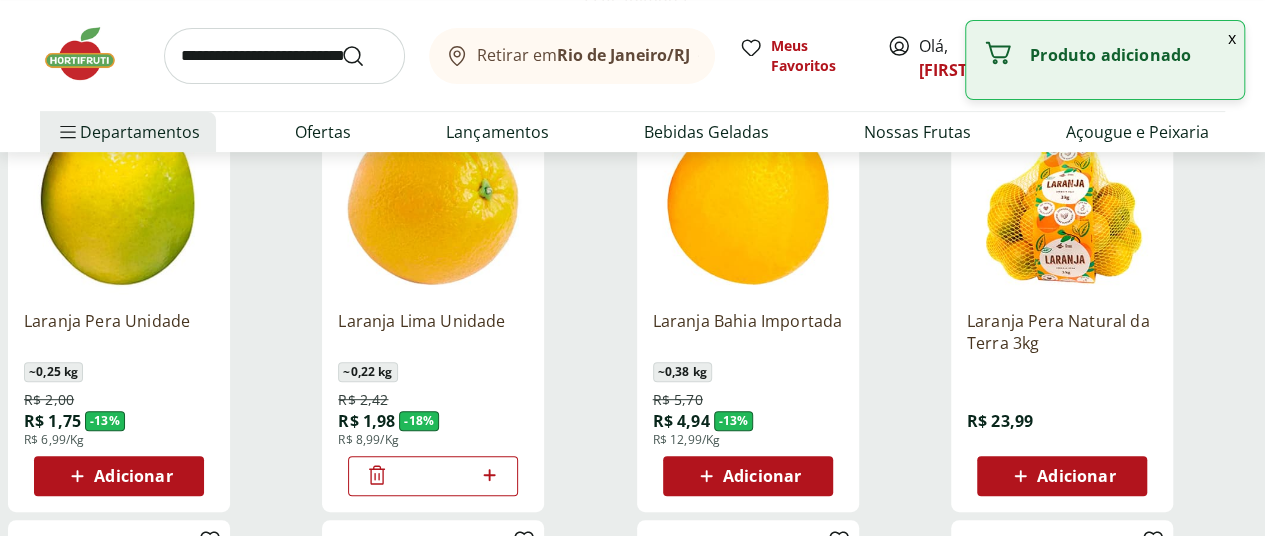 click 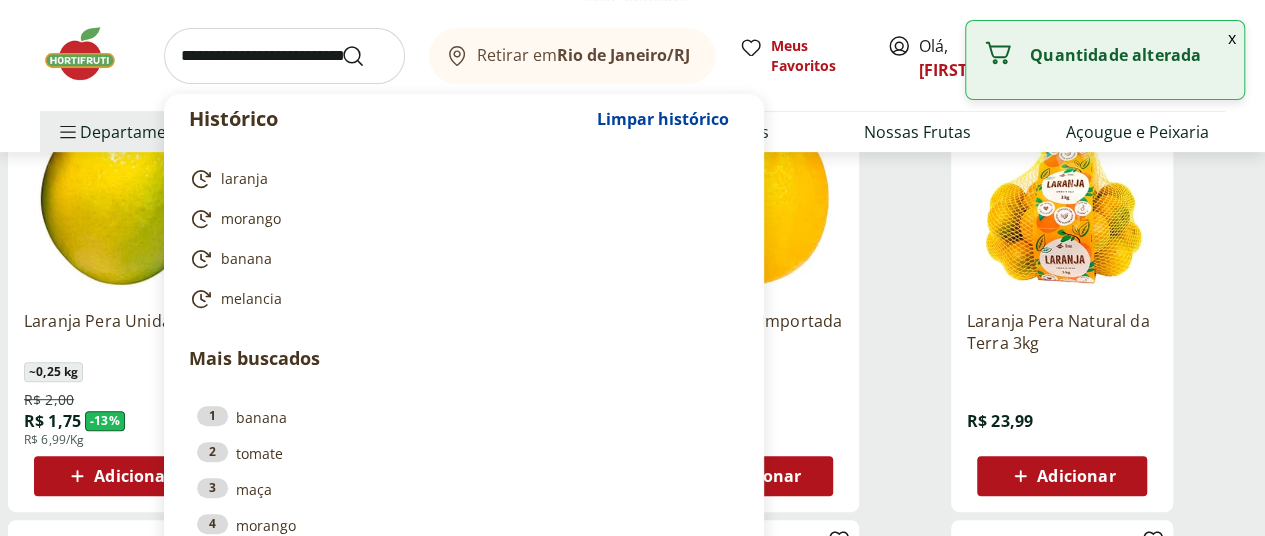 click at bounding box center (284, 56) 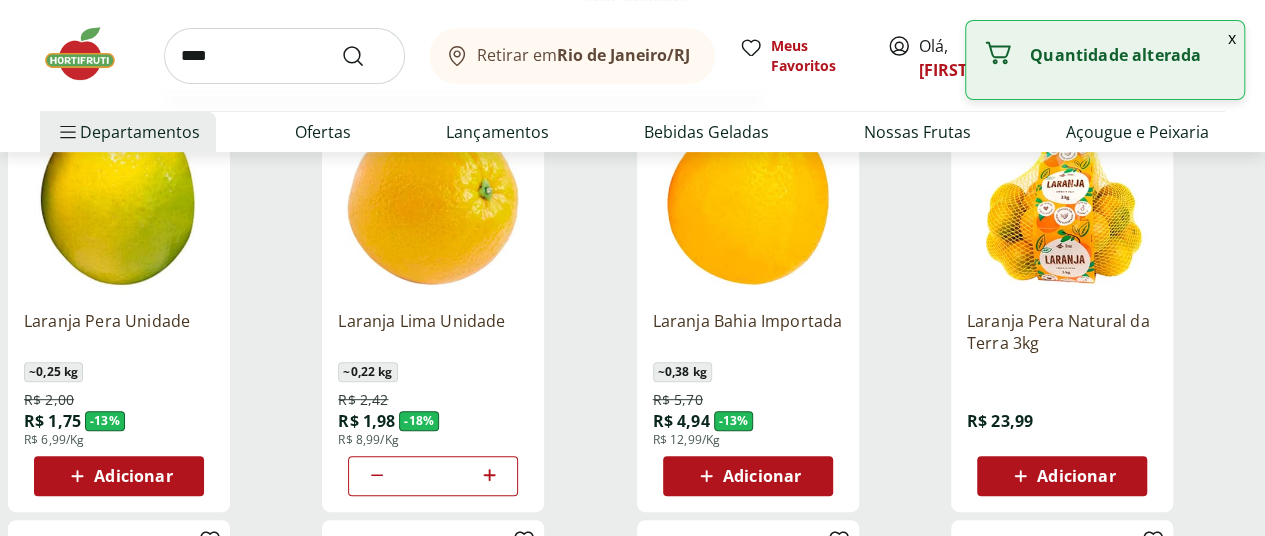 type on "****" 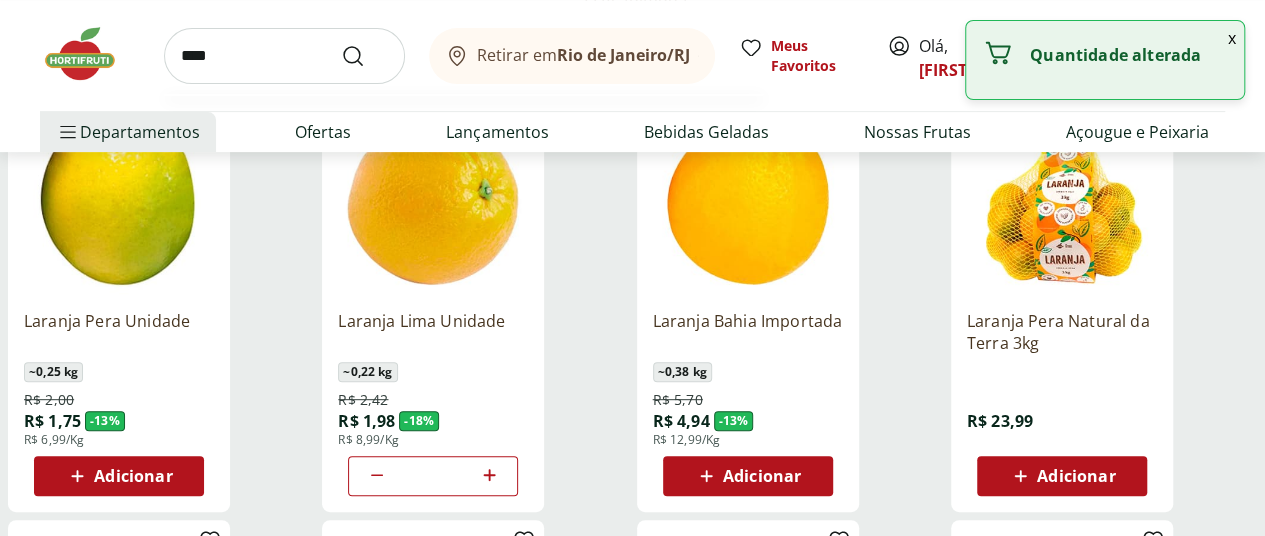 click at bounding box center (365, 56) 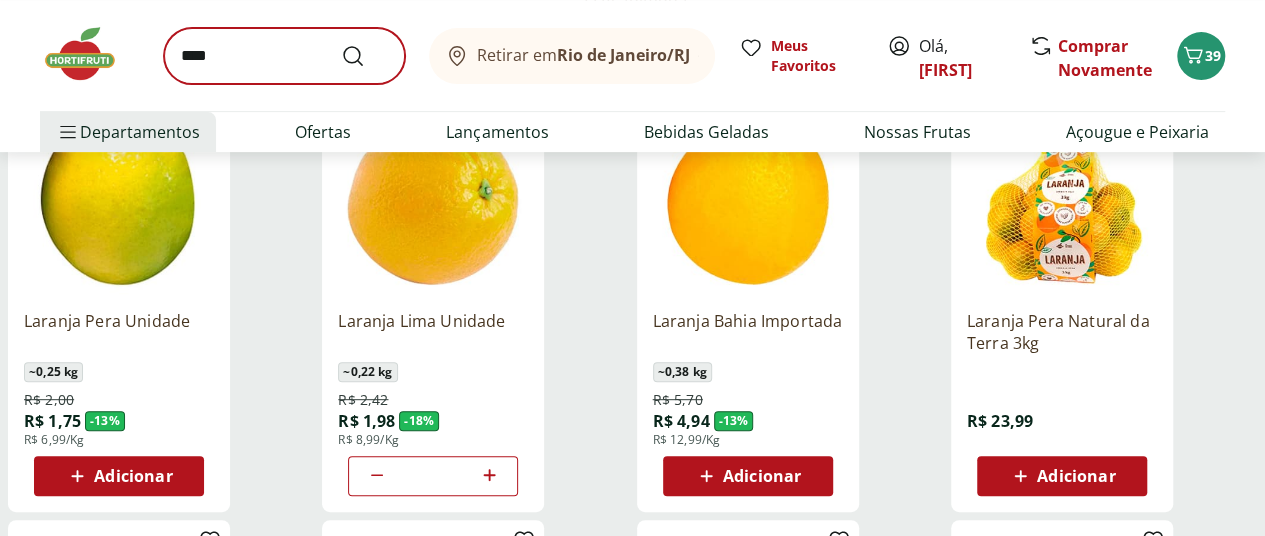 scroll, scrollTop: 0, scrollLeft: 0, axis: both 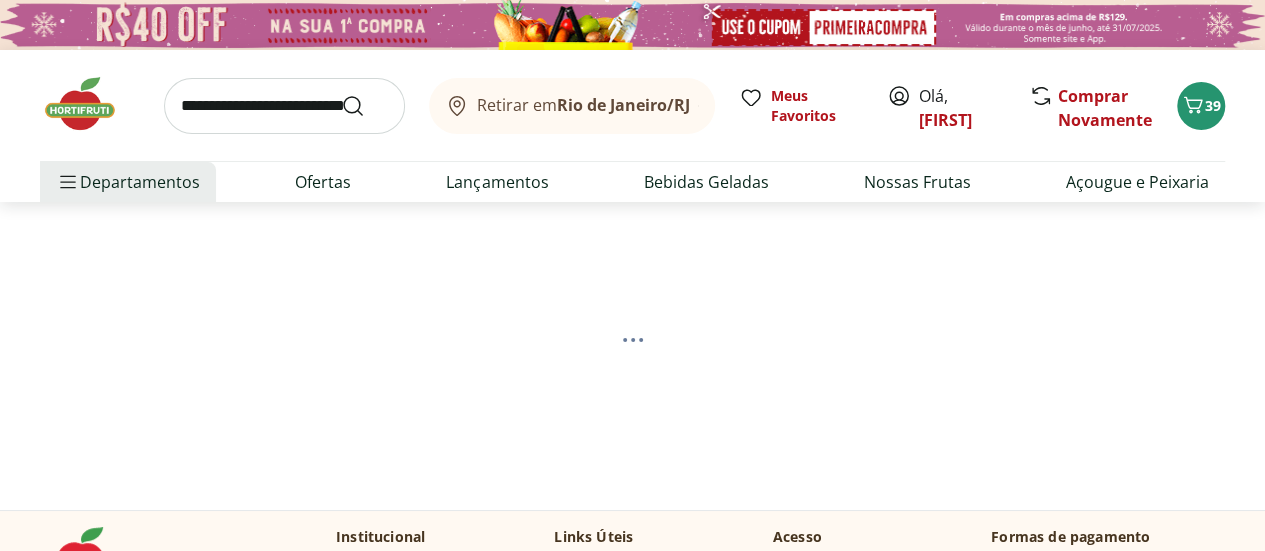 select on "**********" 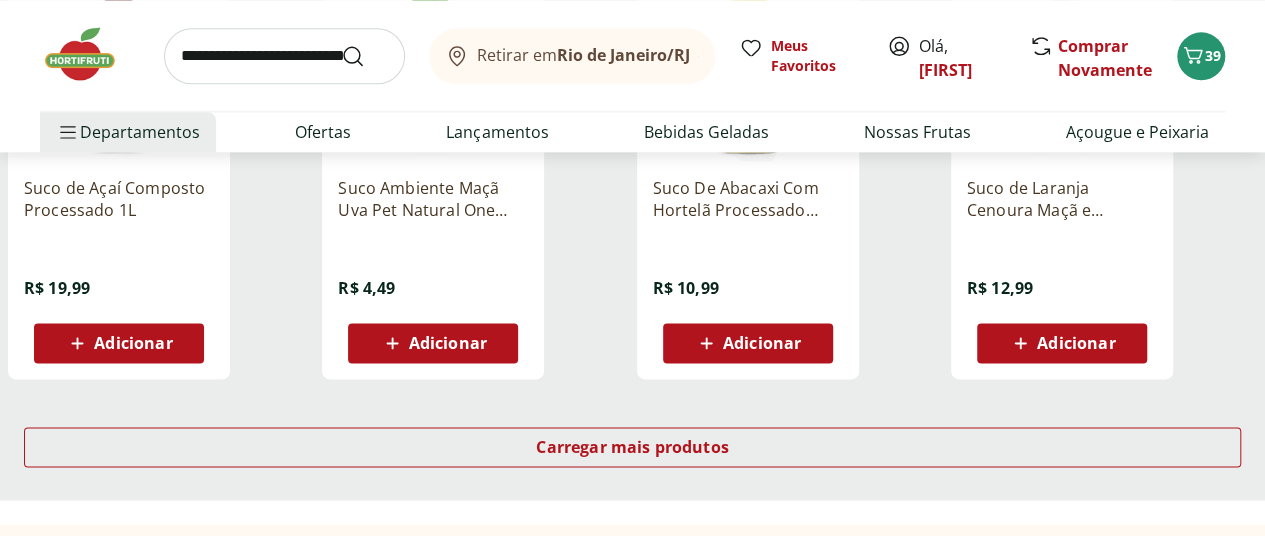 scroll, scrollTop: 1300, scrollLeft: 0, axis: vertical 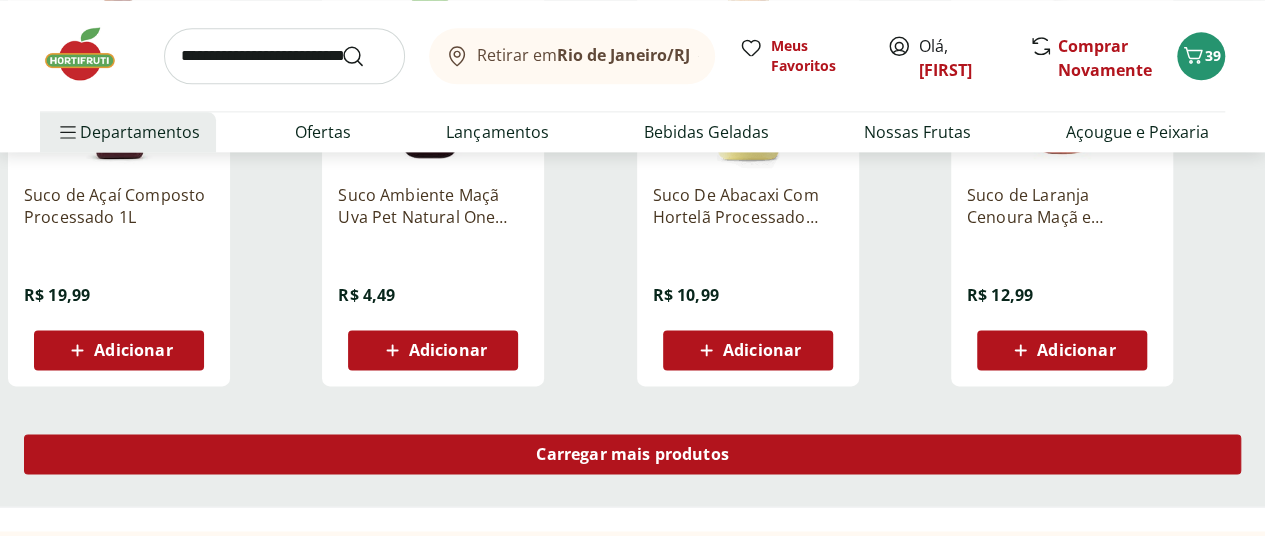 click on "Carregar mais produtos" at bounding box center [632, 454] 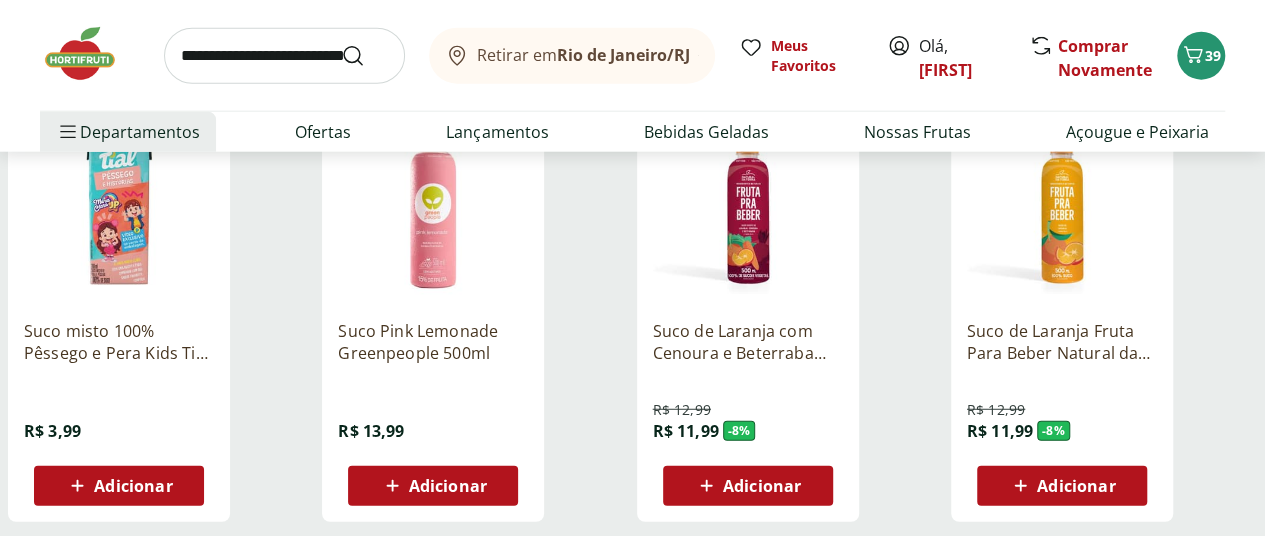 scroll, scrollTop: 2466, scrollLeft: 7, axis: both 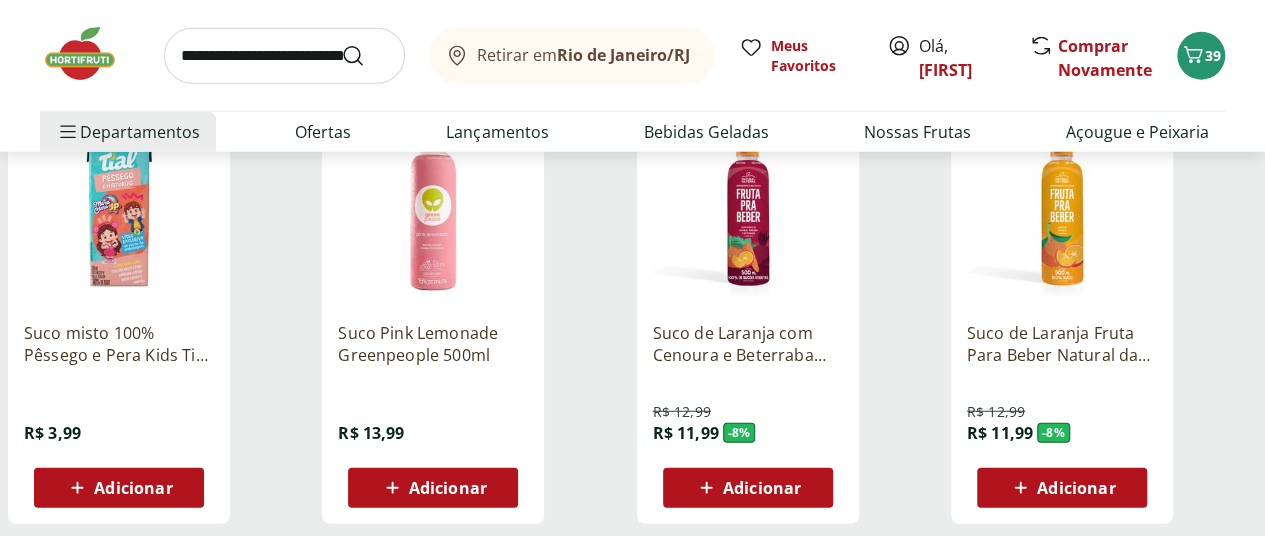 click on "Adicionar" at bounding box center [1062, 488] 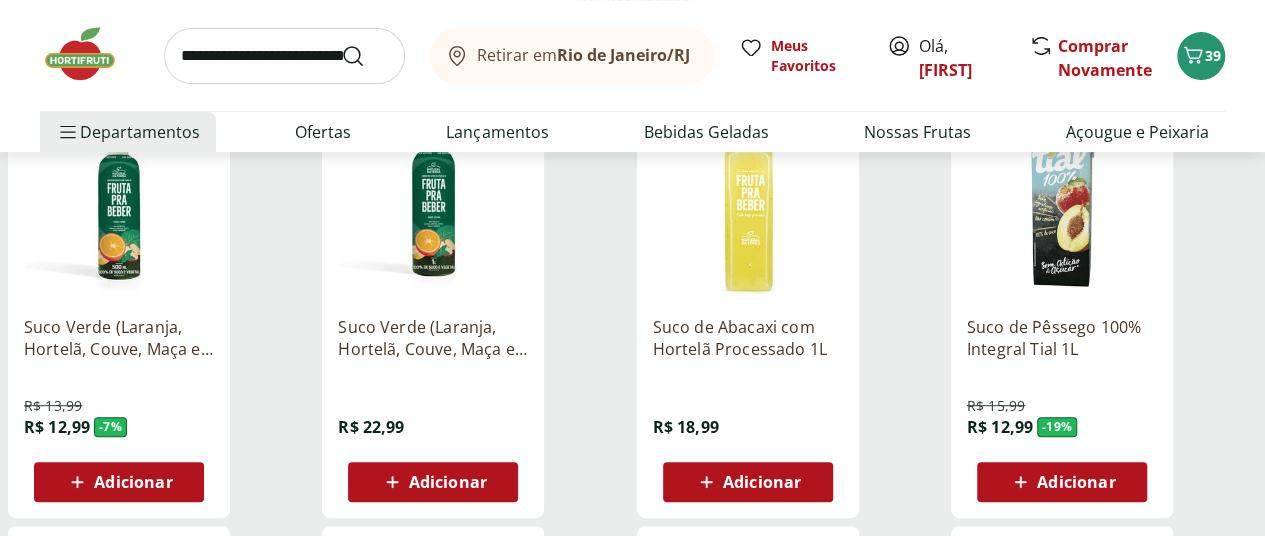 scroll, scrollTop: 267, scrollLeft: 7, axis: both 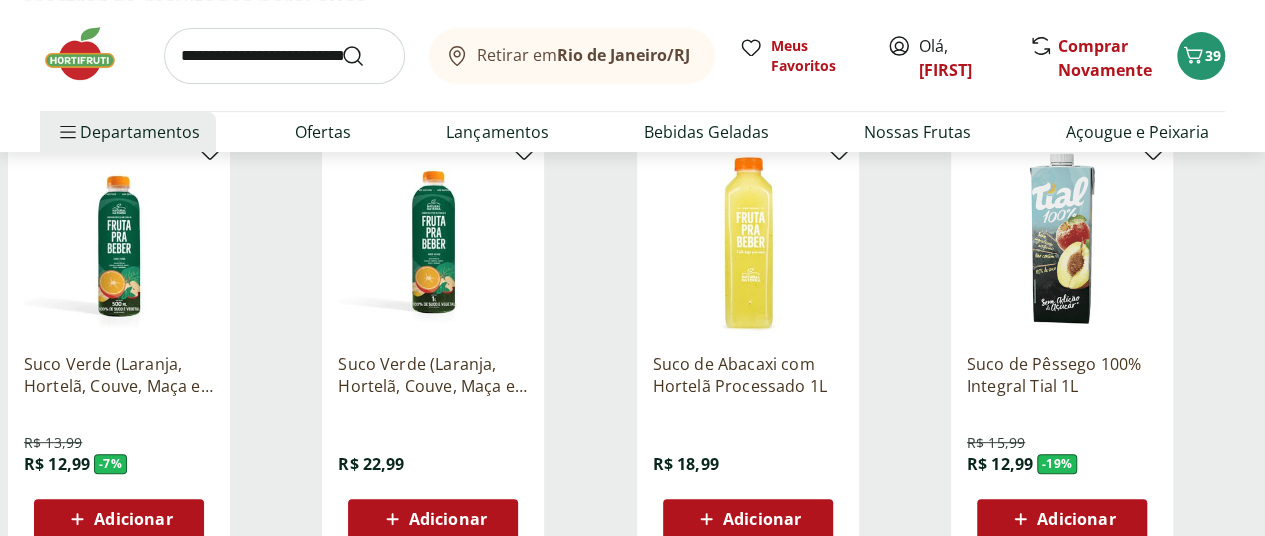 click on "Adicionar" at bounding box center [748, 519] 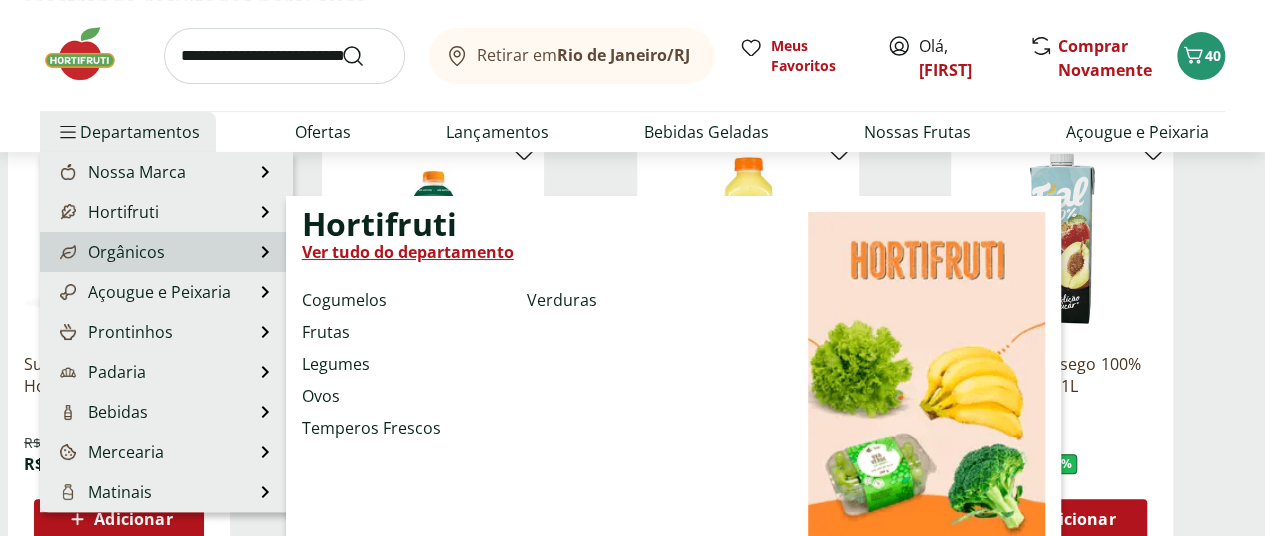 scroll, scrollTop: 6, scrollLeft: 7, axis: both 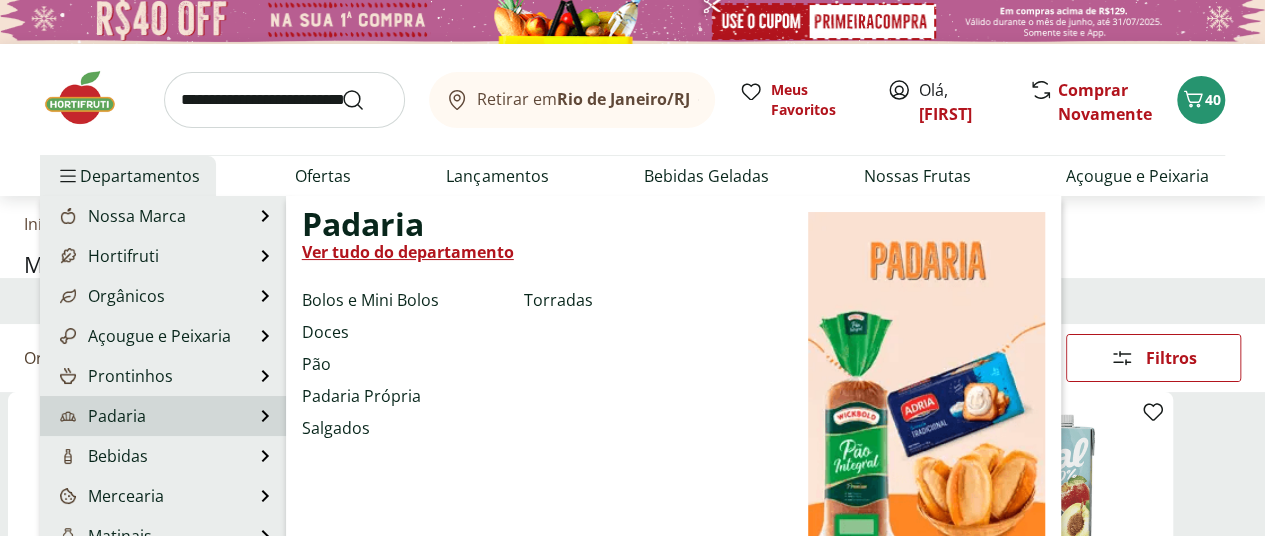 click on "Padaria" at bounding box center (101, 416) 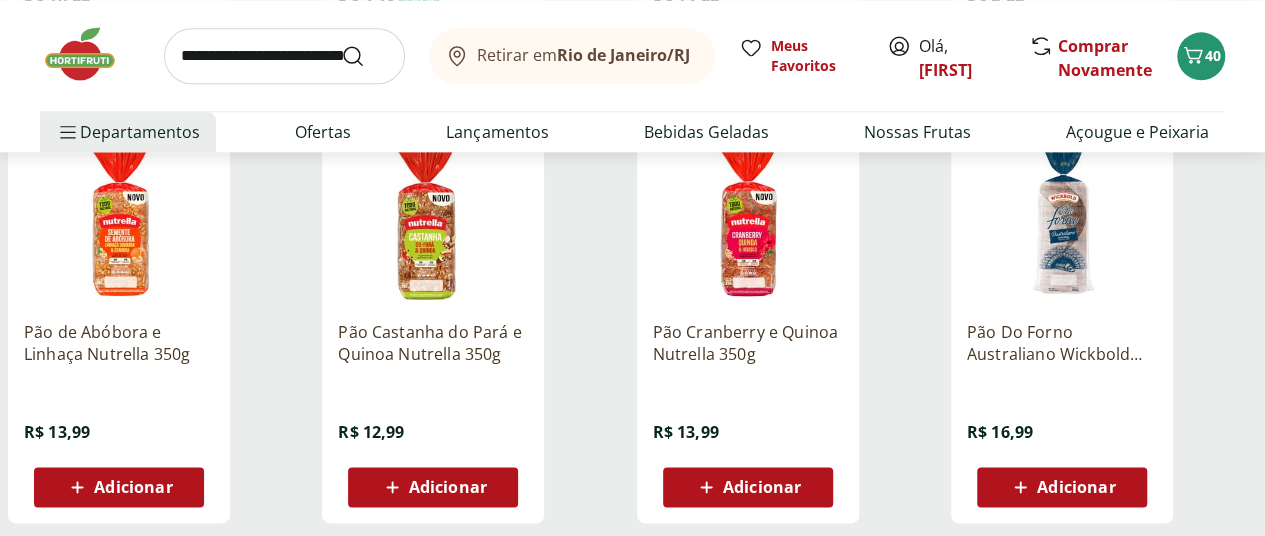 scroll, scrollTop: 1349, scrollLeft: 0, axis: vertical 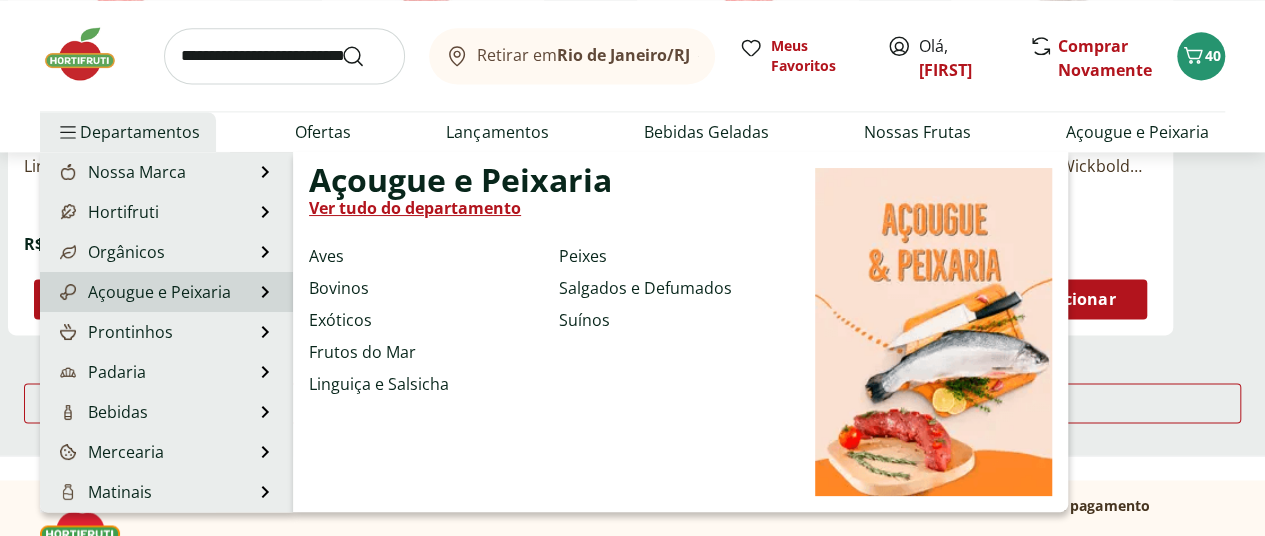 click on "Açougue e Peixaria" at bounding box center (143, 292) 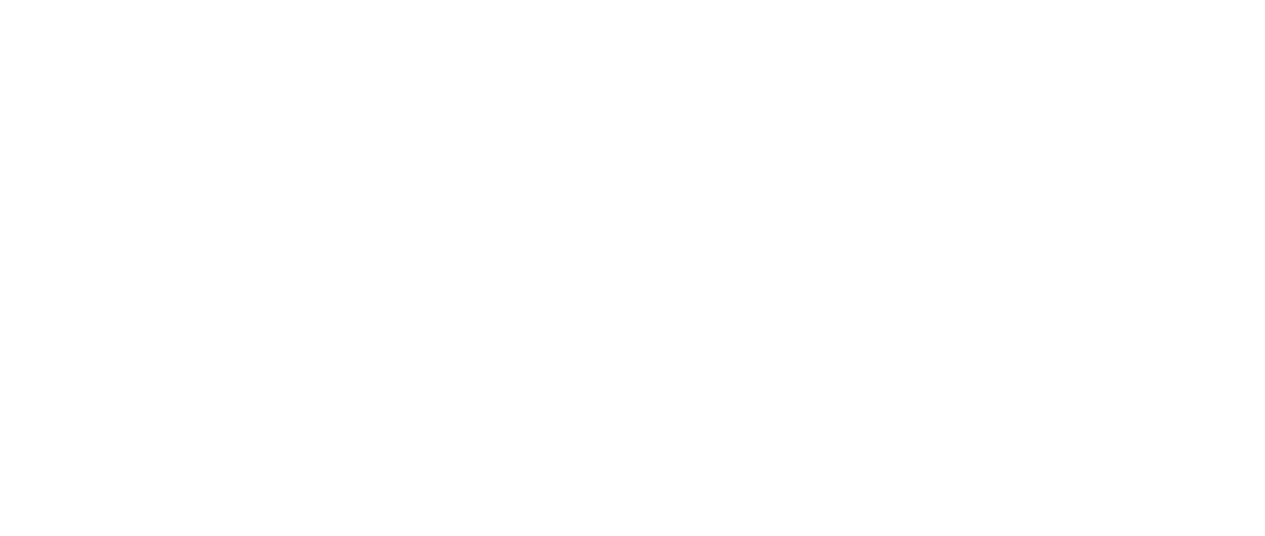 scroll, scrollTop: 0, scrollLeft: 0, axis: both 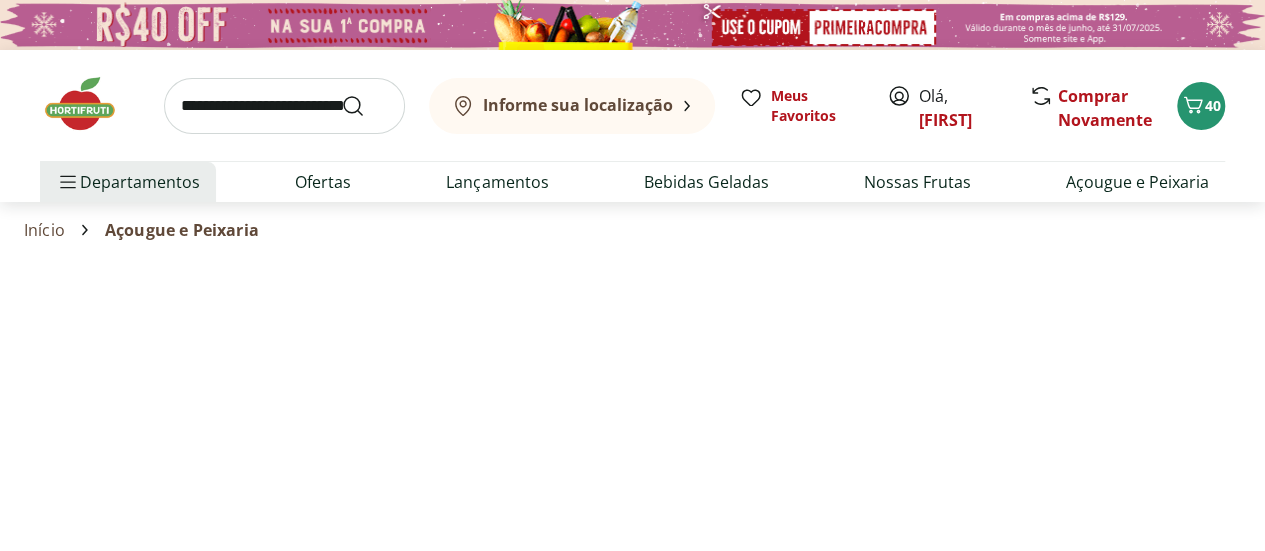 select on "**********" 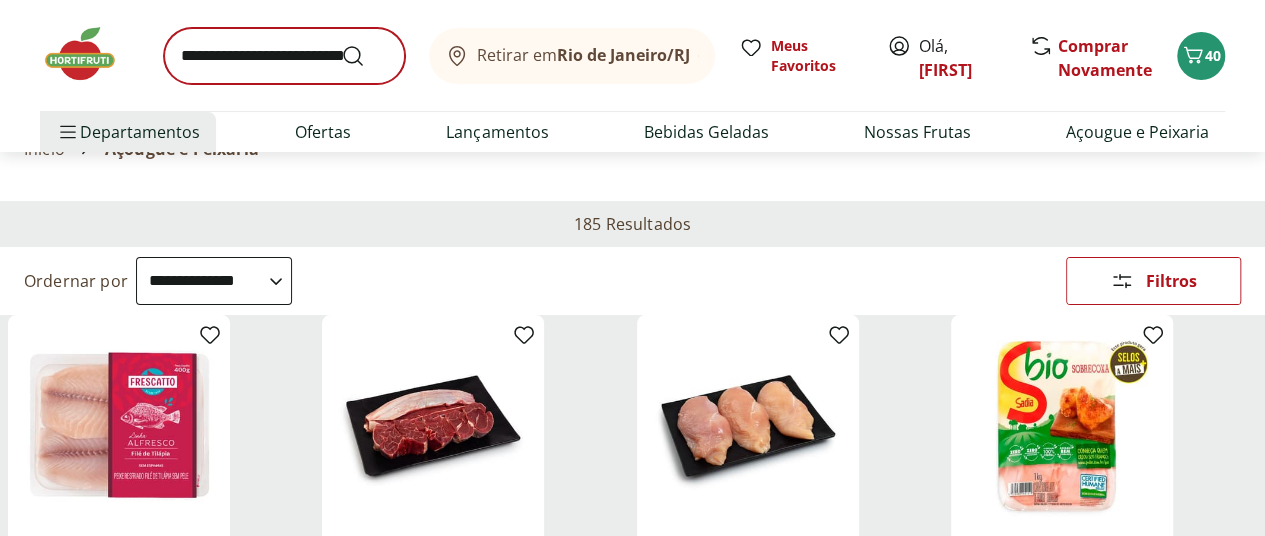 scroll, scrollTop: 37, scrollLeft: 0, axis: vertical 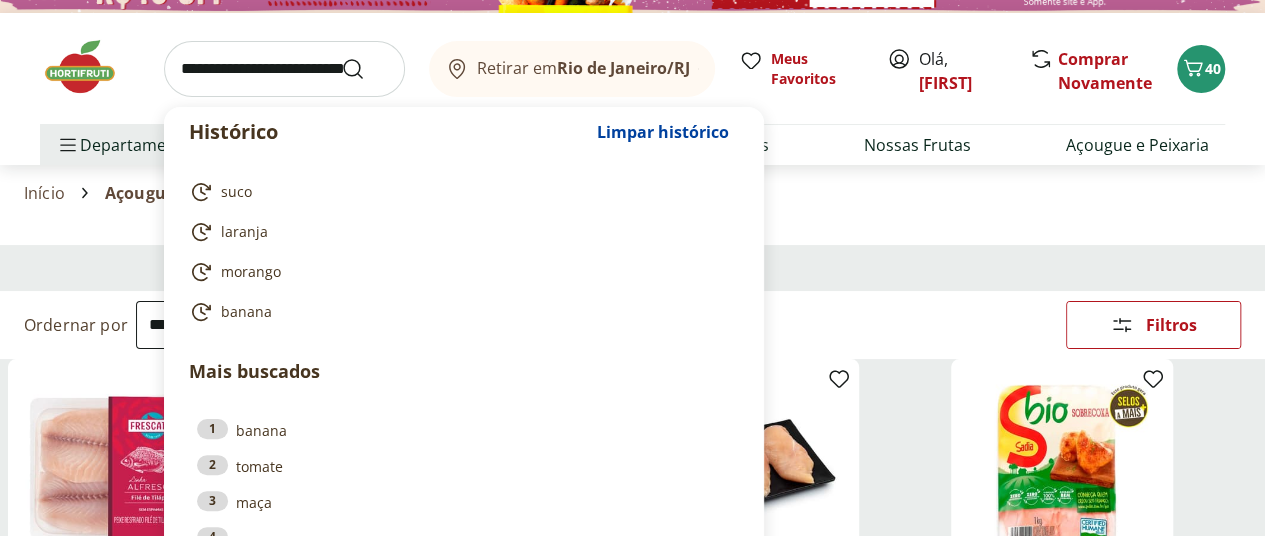 click at bounding box center (284, 69) 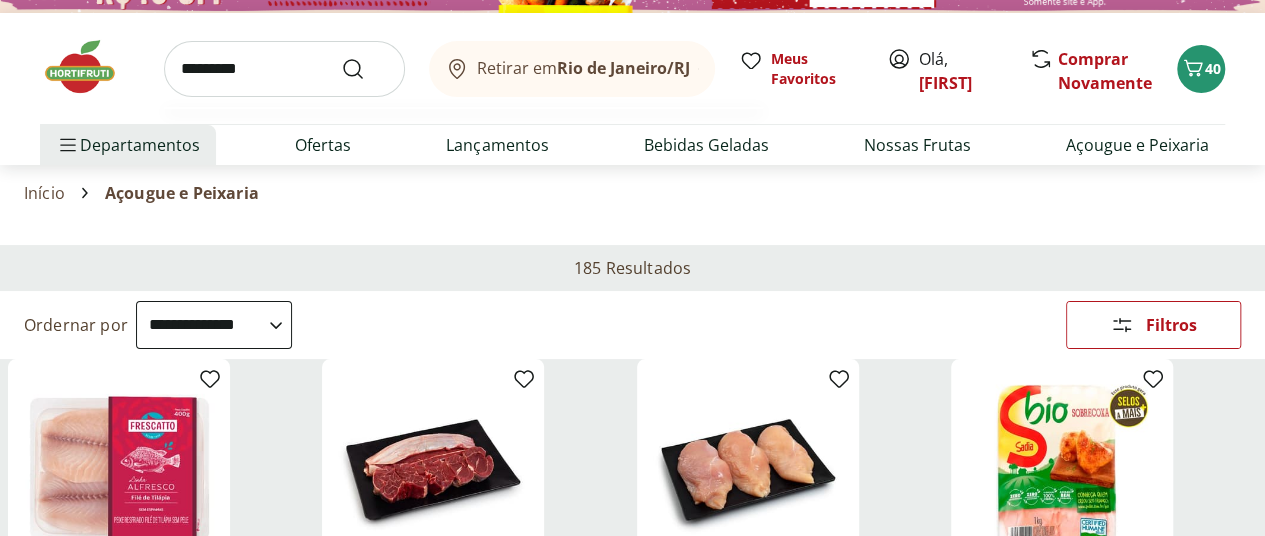 type on "*********" 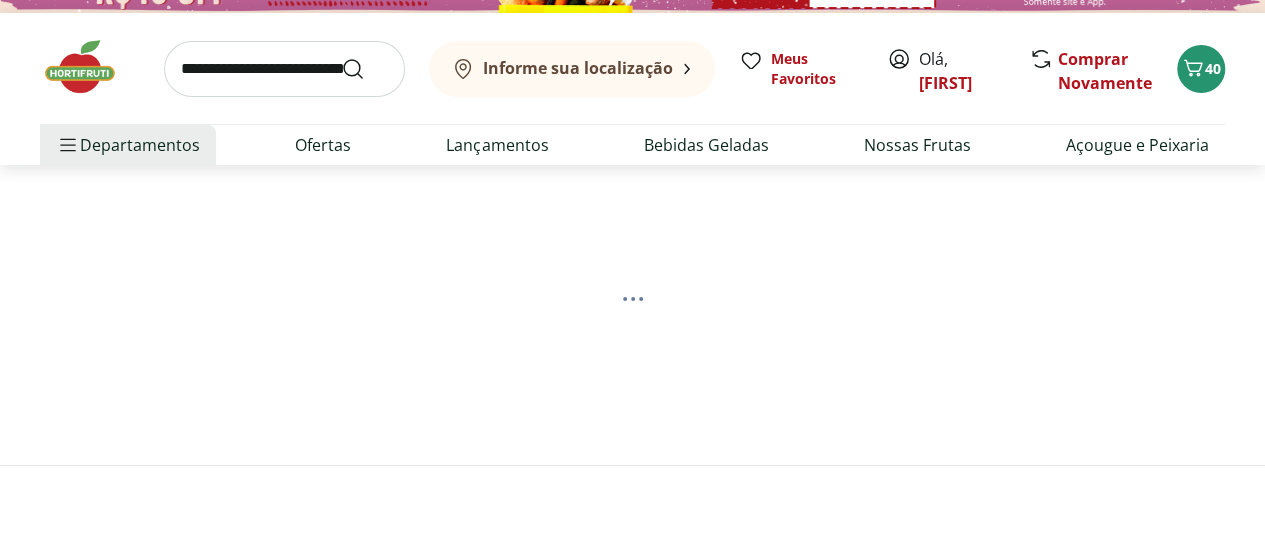 scroll, scrollTop: 0, scrollLeft: 0, axis: both 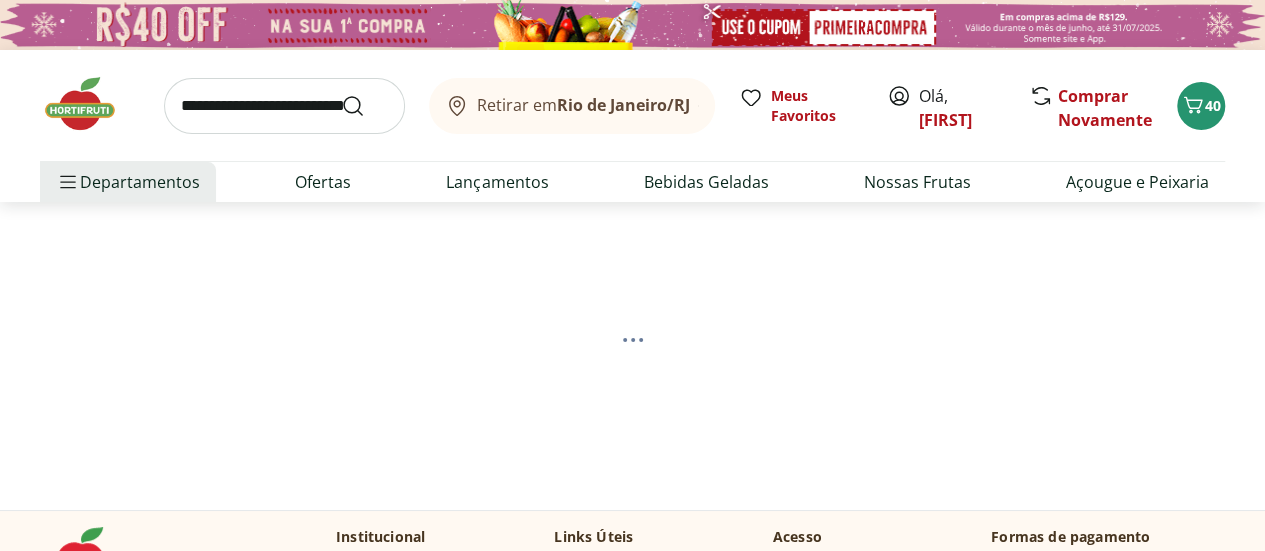 select on "**********" 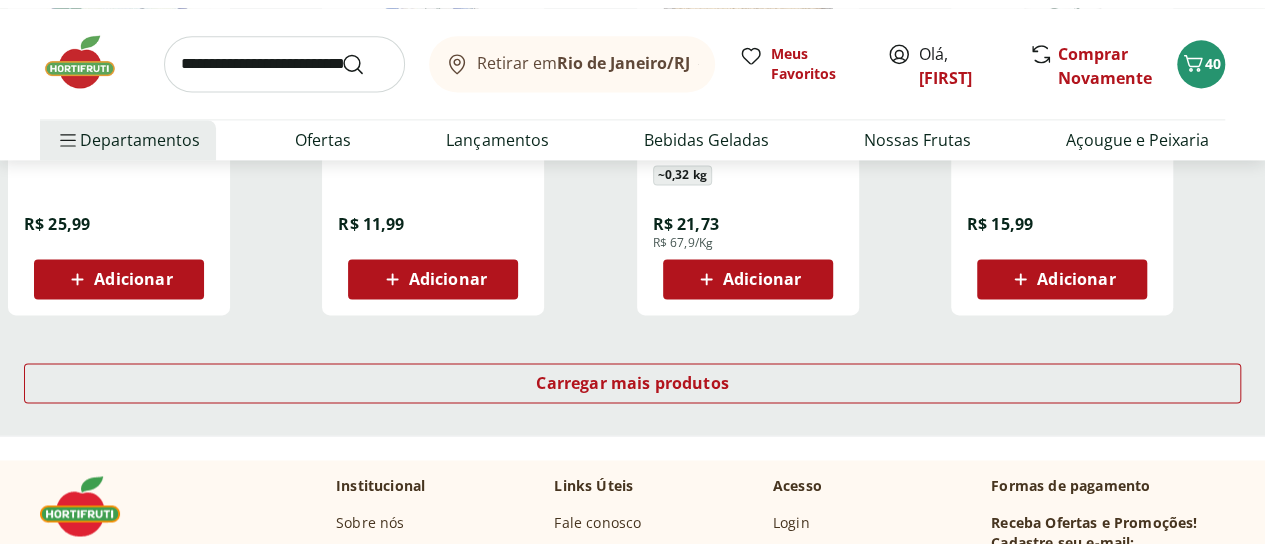scroll, scrollTop: 1399, scrollLeft: 0, axis: vertical 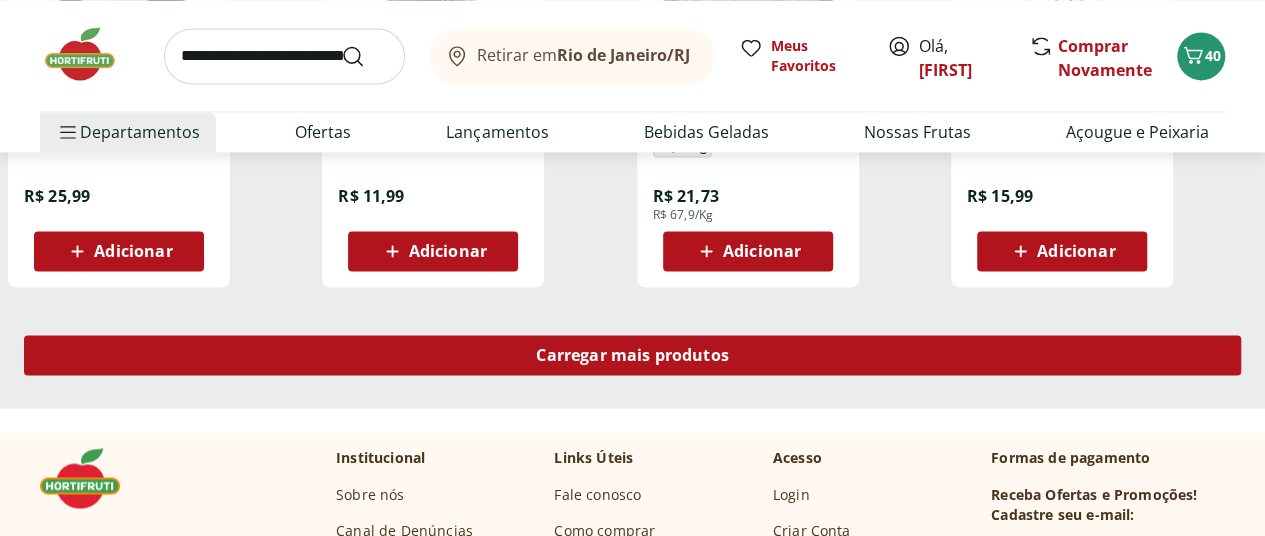 click on "Carregar mais produtos" at bounding box center [632, 355] 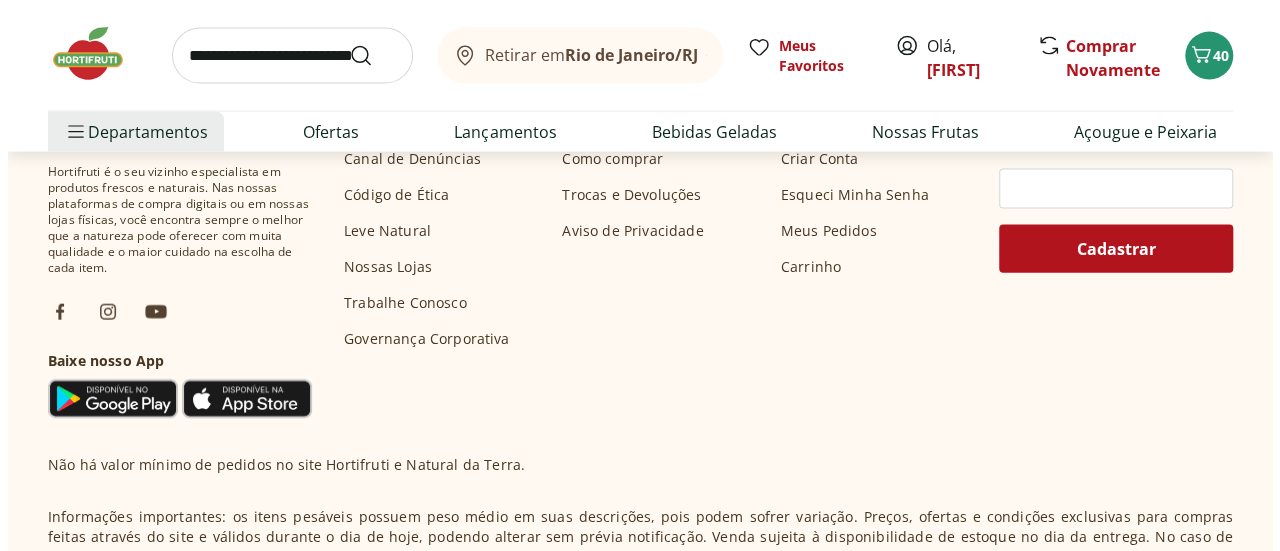scroll, scrollTop: 2103, scrollLeft: 0, axis: vertical 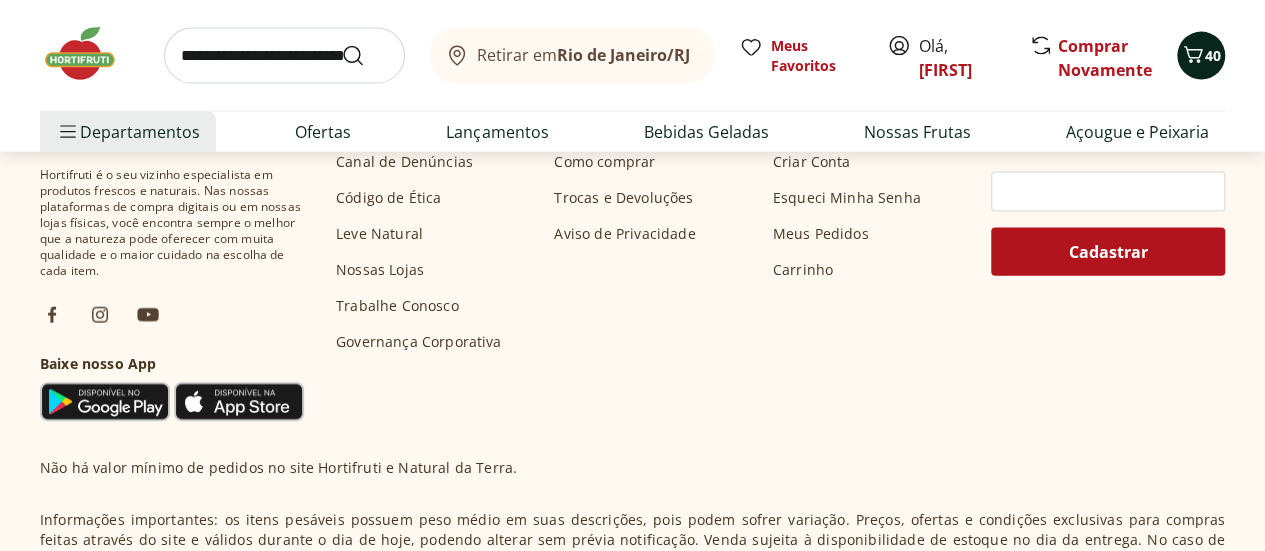 click 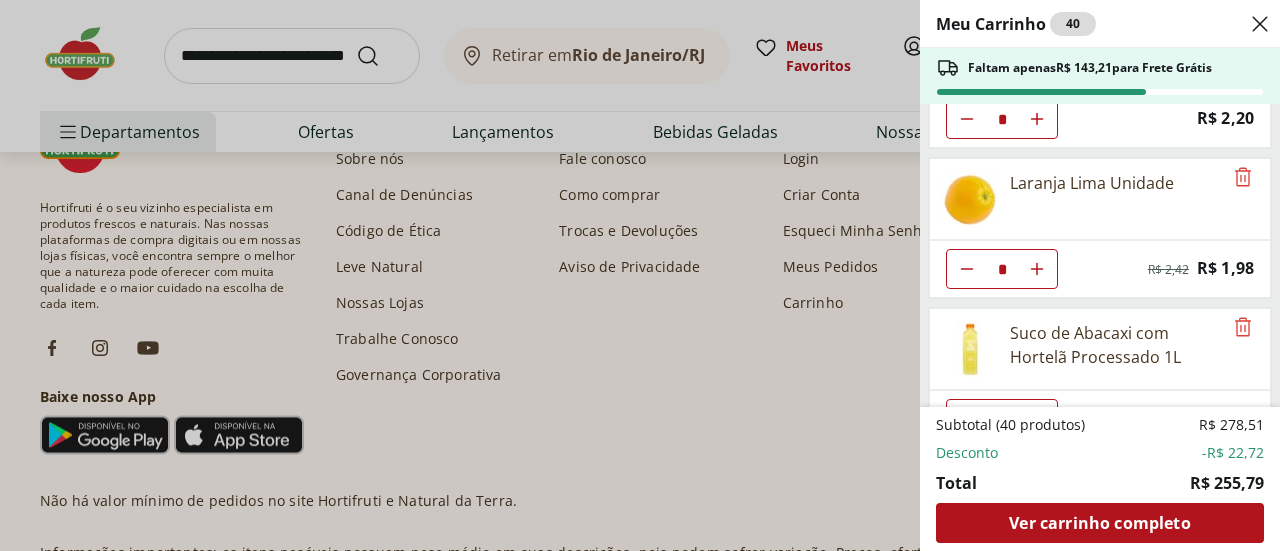 scroll, scrollTop: 2368, scrollLeft: 0, axis: vertical 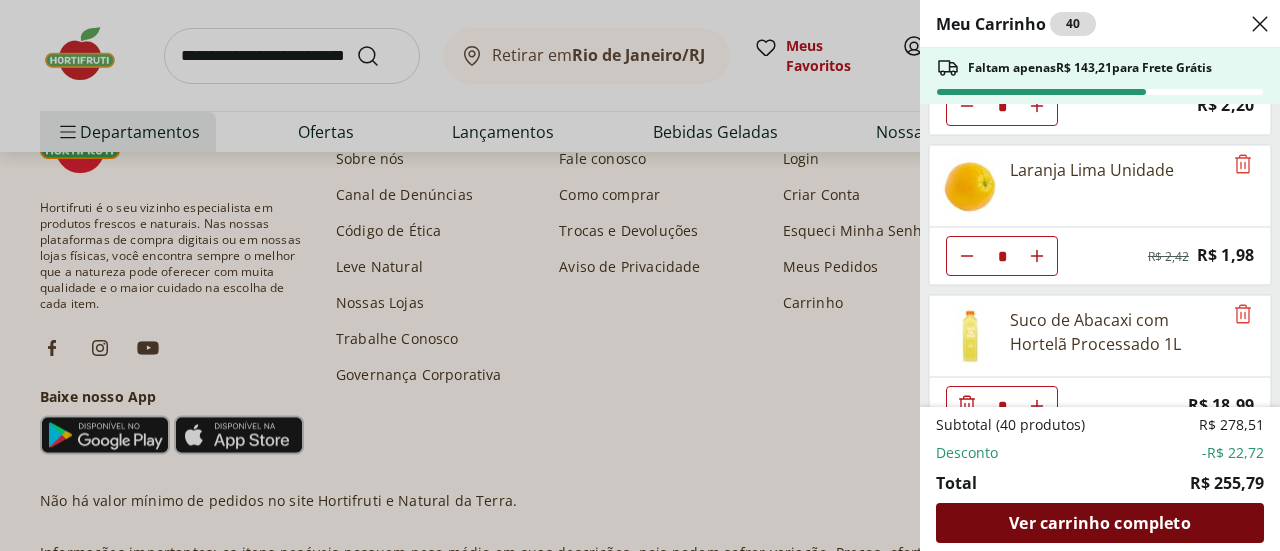 click on "Ver carrinho completo" at bounding box center [1099, 523] 